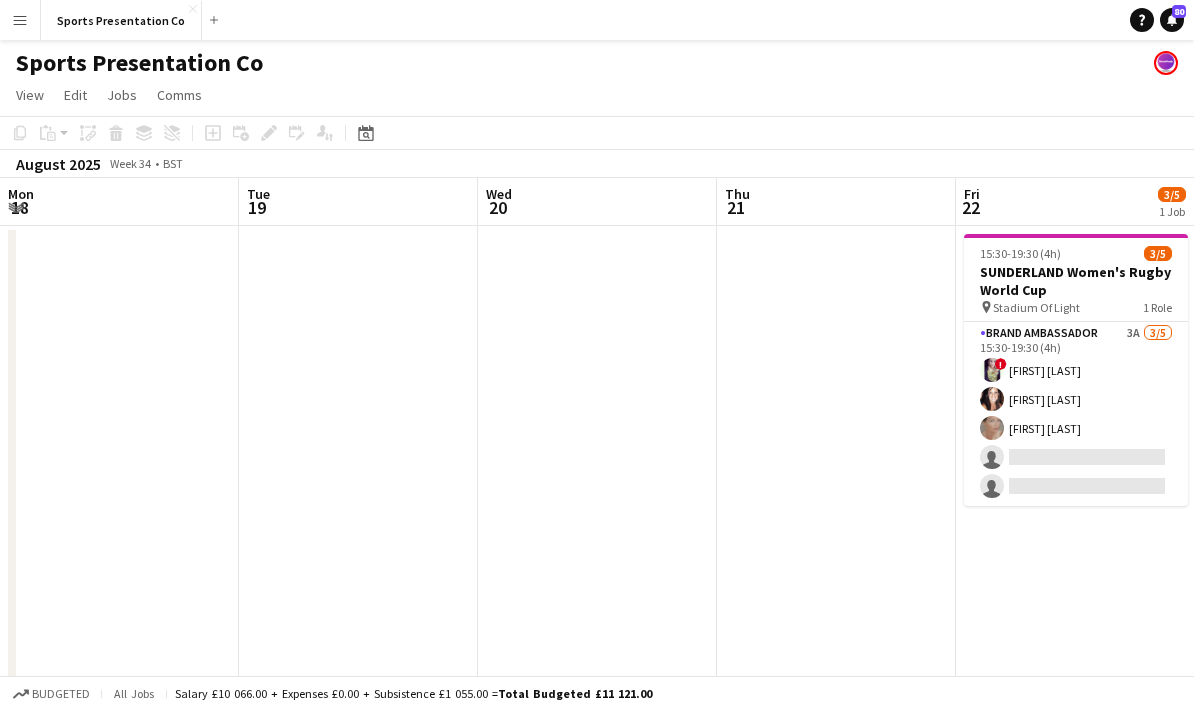 scroll, scrollTop: 0, scrollLeft: 0, axis: both 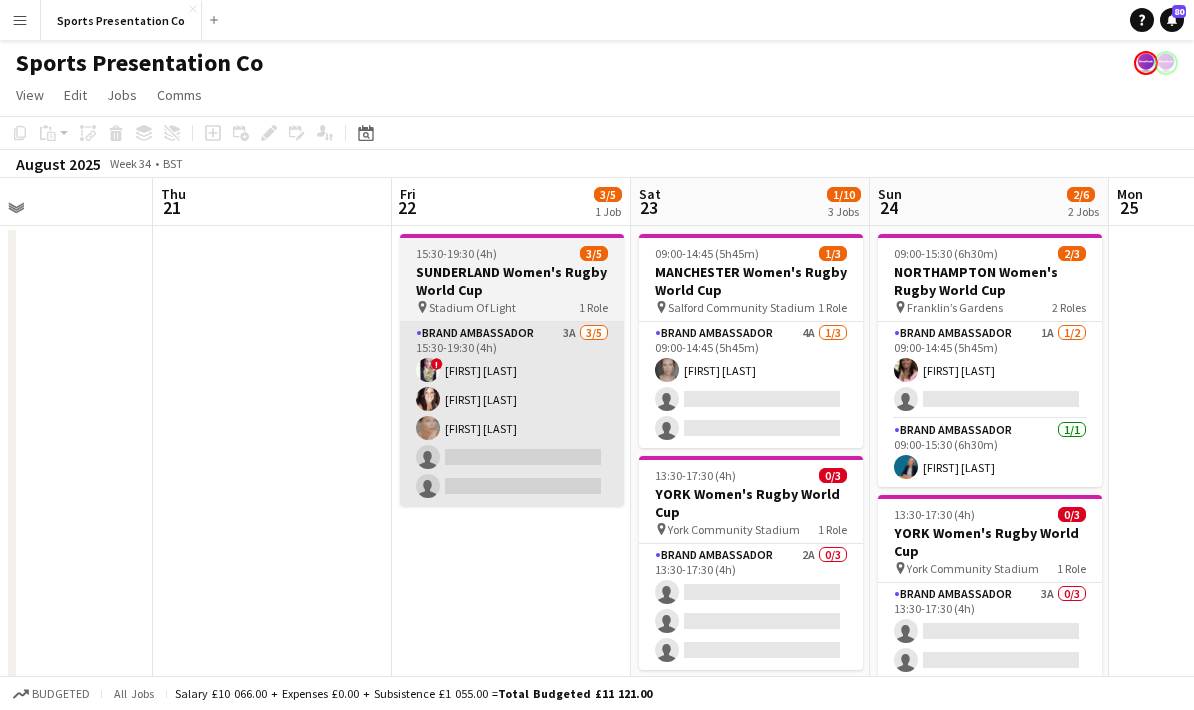 click on "Brand Ambassador   3A   3/5   15:30-19:30 (4h)
! [FIRST] [LAST] [FIRST] [LAST] [FIRST] [LAST]
single-neutral-actions
single-neutral-actions" at bounding box center (512, 414) 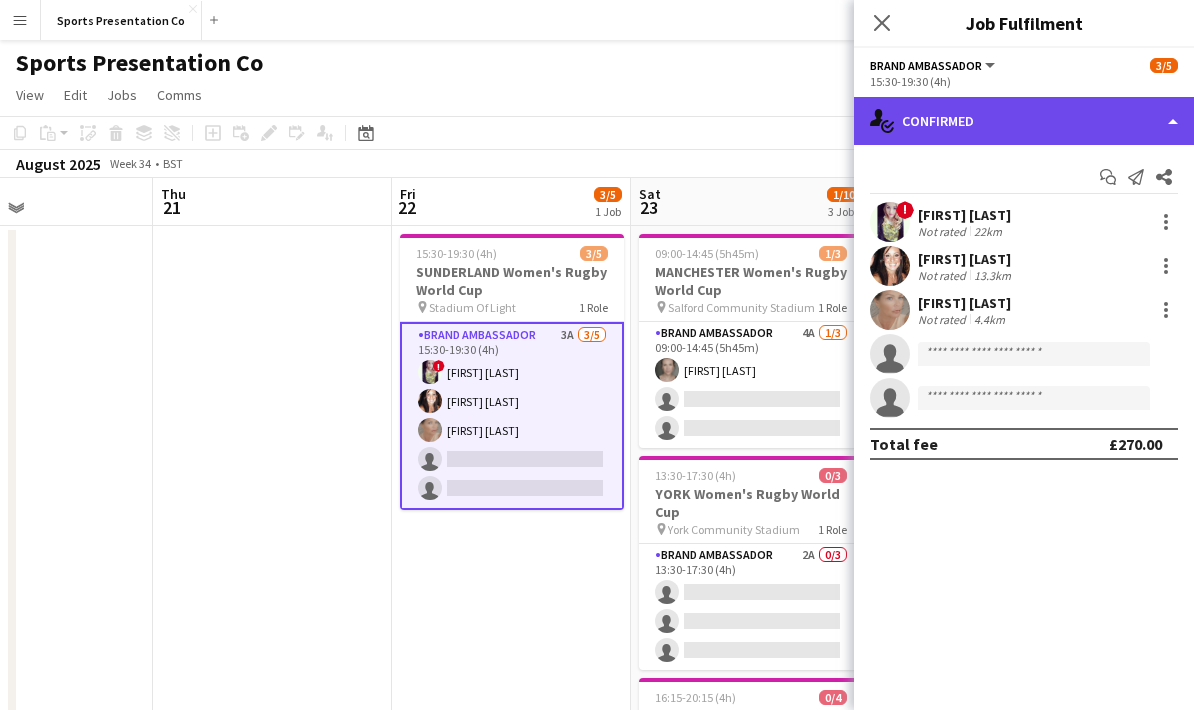 click on "single-neutral-actions-check-2
Confirmed" 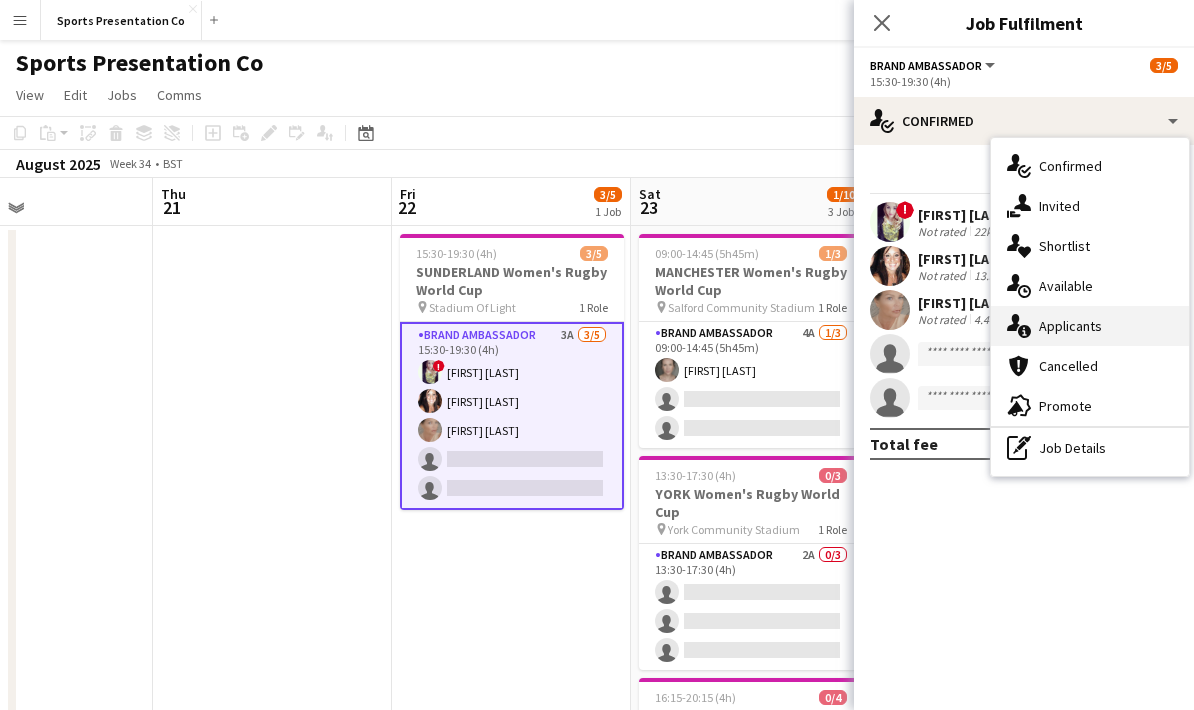 click on "single-neutral-actions-information
Applicants" at bounding box center (1090, 326) 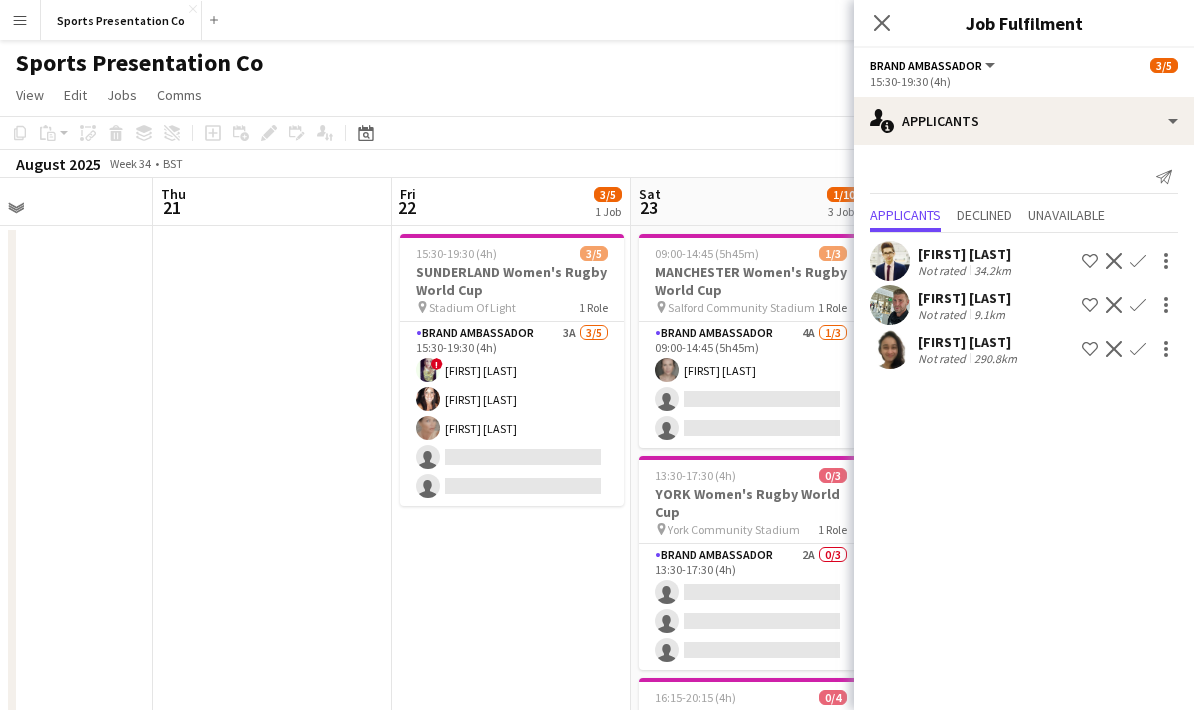 click on "[FIRST] [LAST]" at bounding box center [964, 298] 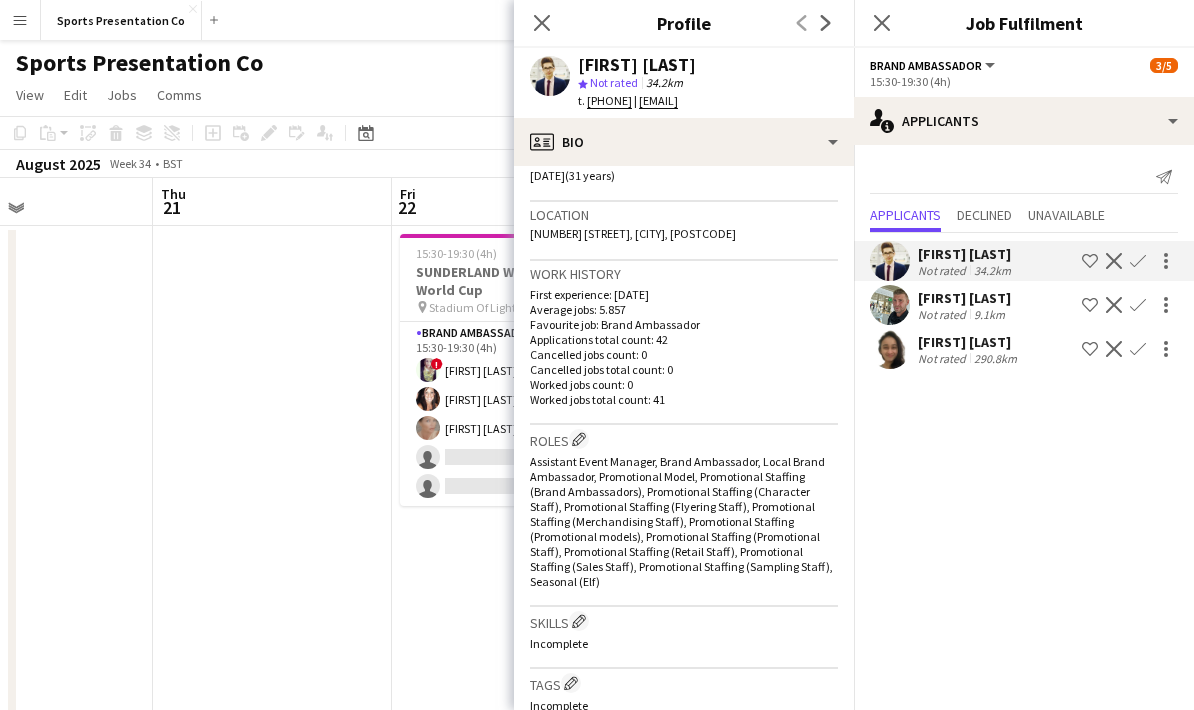 click at bounding box center (272, 596) 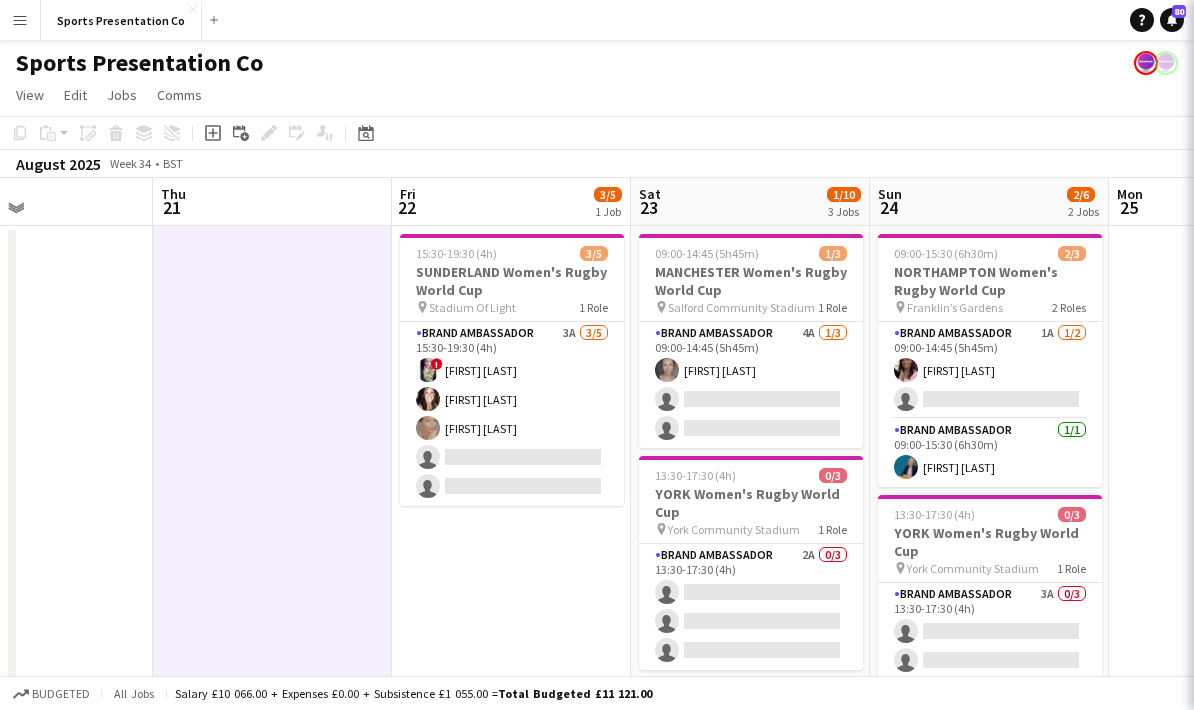 scroll, scrollTop: 393, scrollLeft: 0, axis: vertical 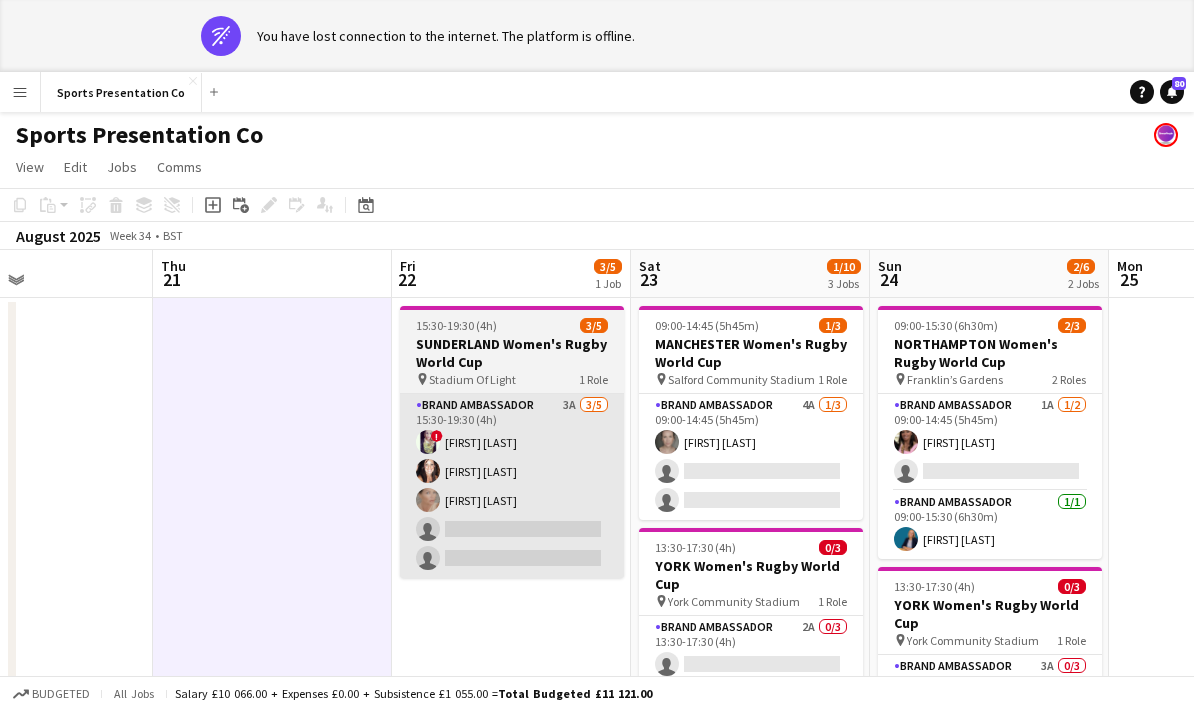 click on "Brand Ambassador   3A   3/5   15:30-19:30 (4h)
! [FIRST] [LAST] [FIRST] [LAST] [FIRST] [LAST]
single-neutral-actions
single-neutral-actions" at bounding box center [512, 486] 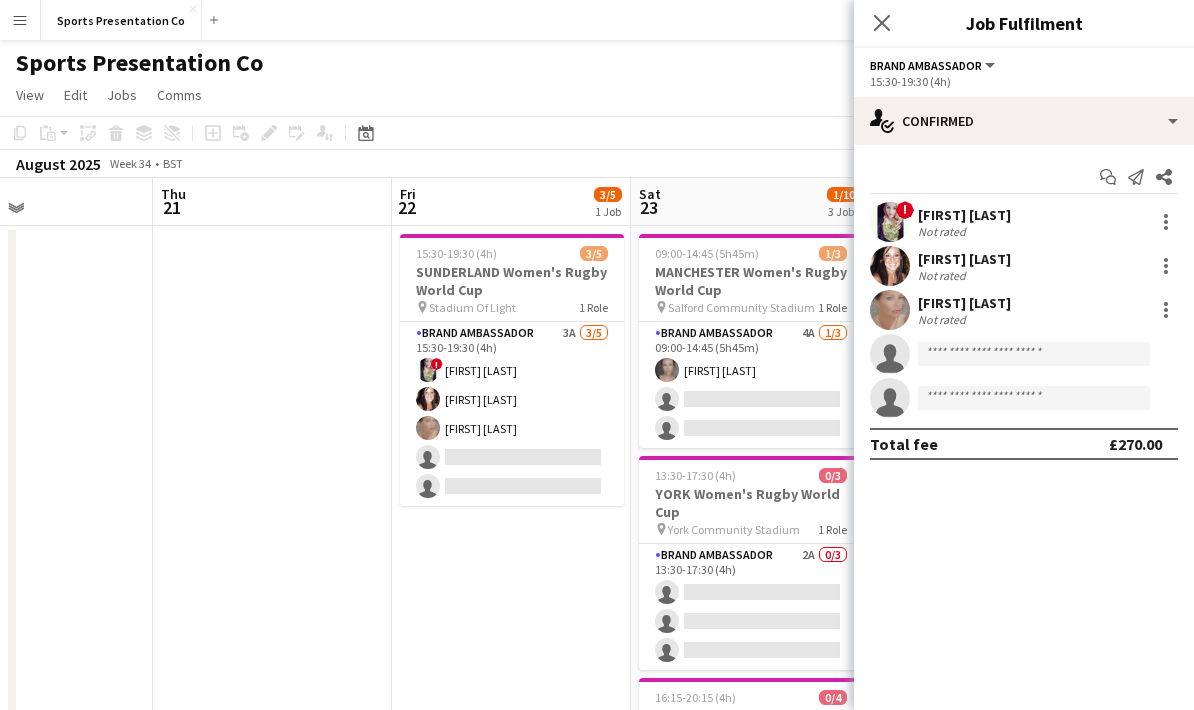 click on "Brand Ambassador" 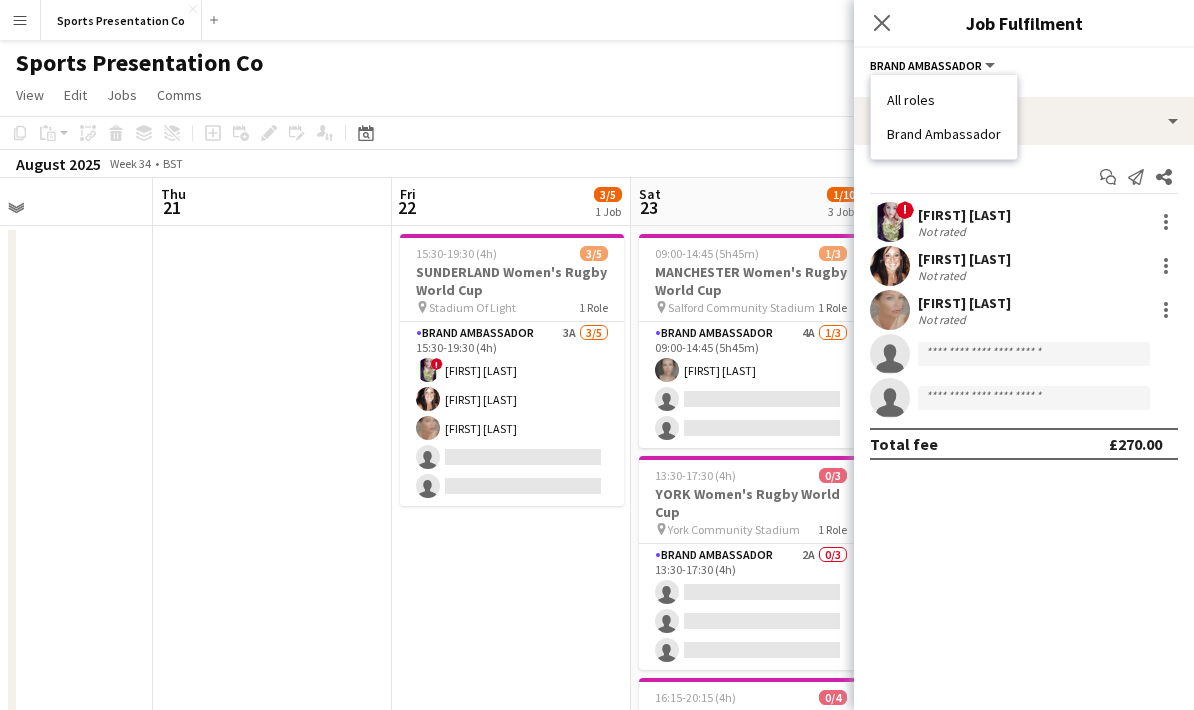 click on "Brand Ambassador   All roles   Brand Ambassador" 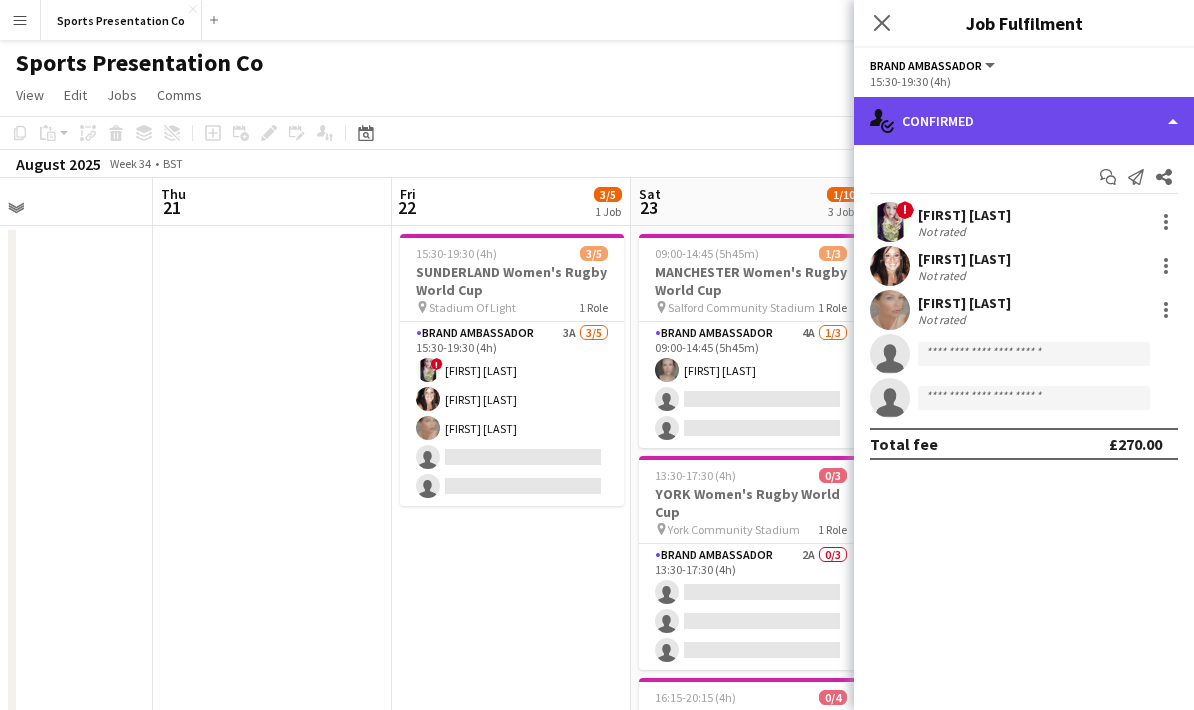 click on "single-neutral-actions-check-2
Confirmed" 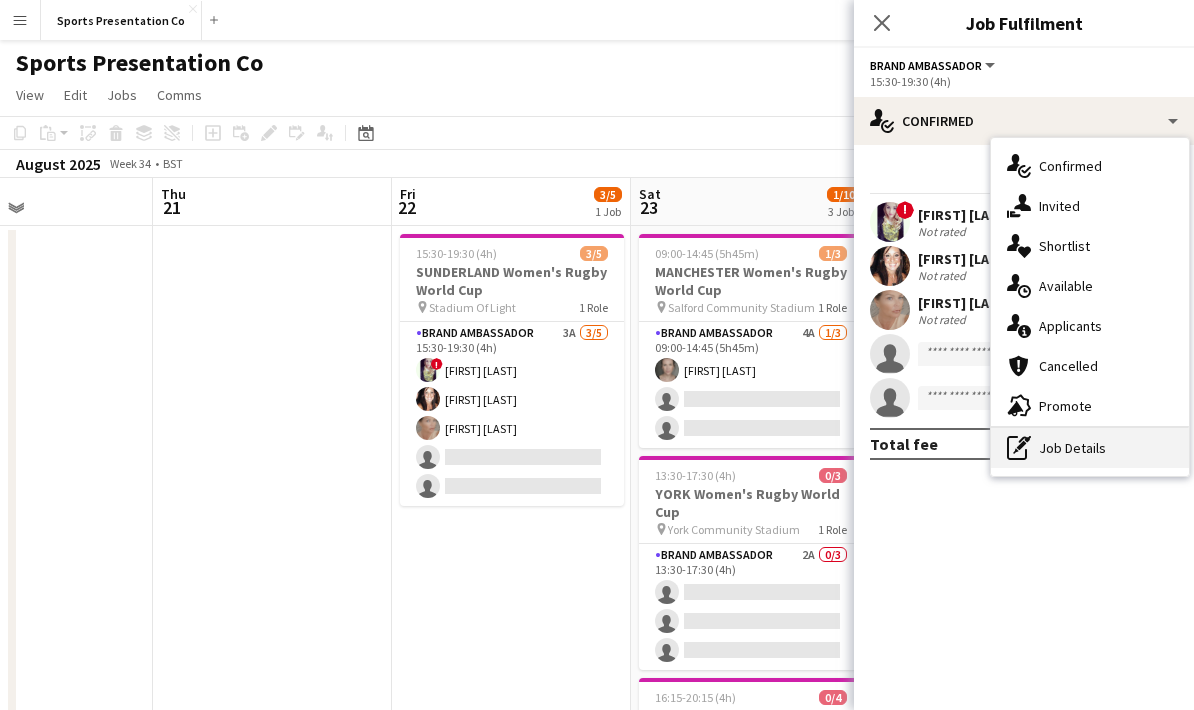 click on "pen-write
Job Details" at bounding box center [1090, 448] 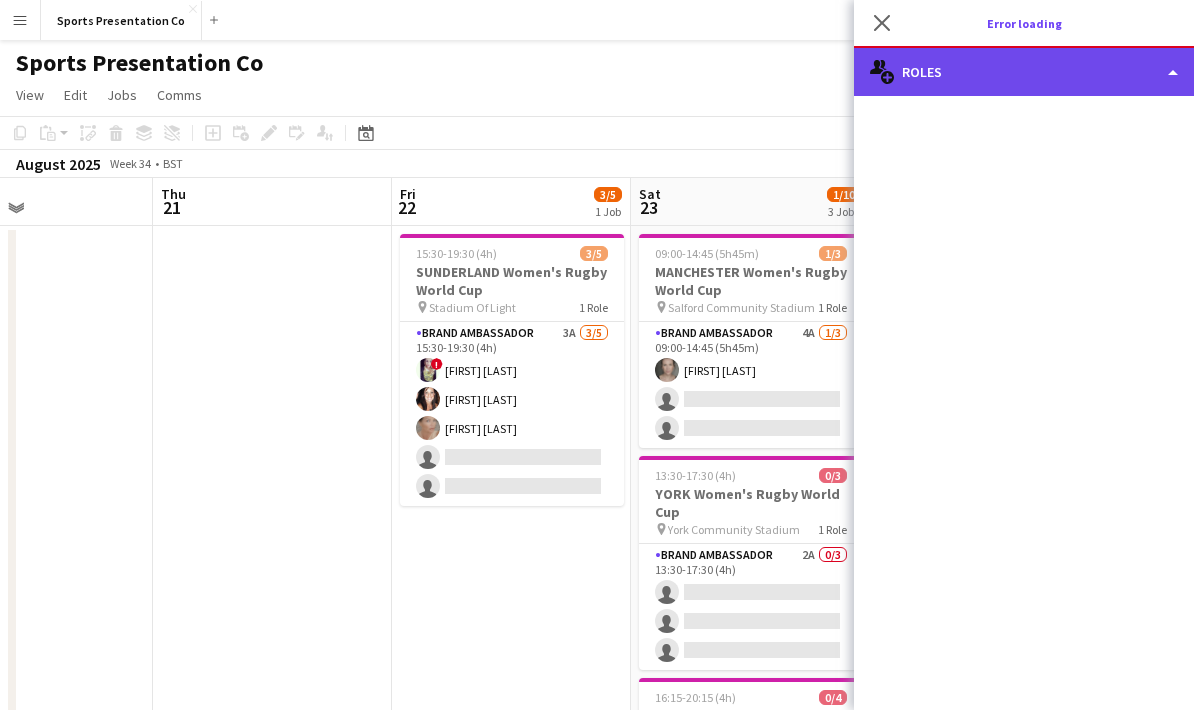 click on "multiple-users-add
Roles" 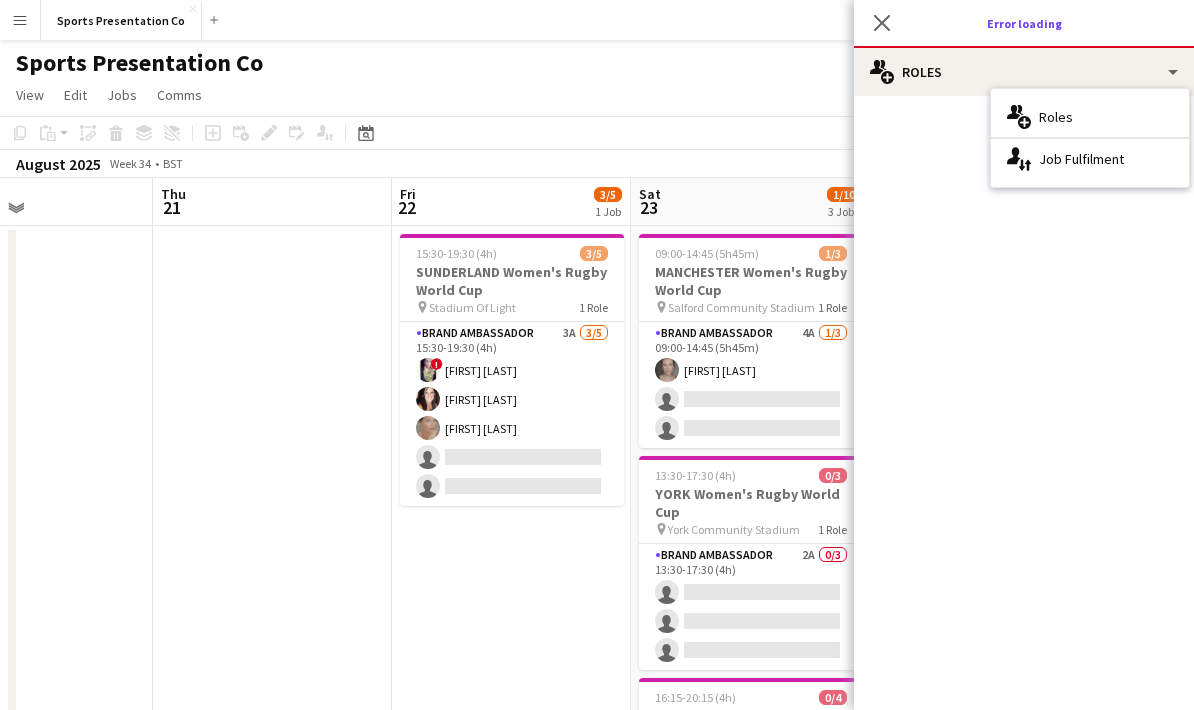click on "multiple-users-add
Roles
multiple-users-add
Roles
single-neutral-actions-up-down
Job Fulfilment" 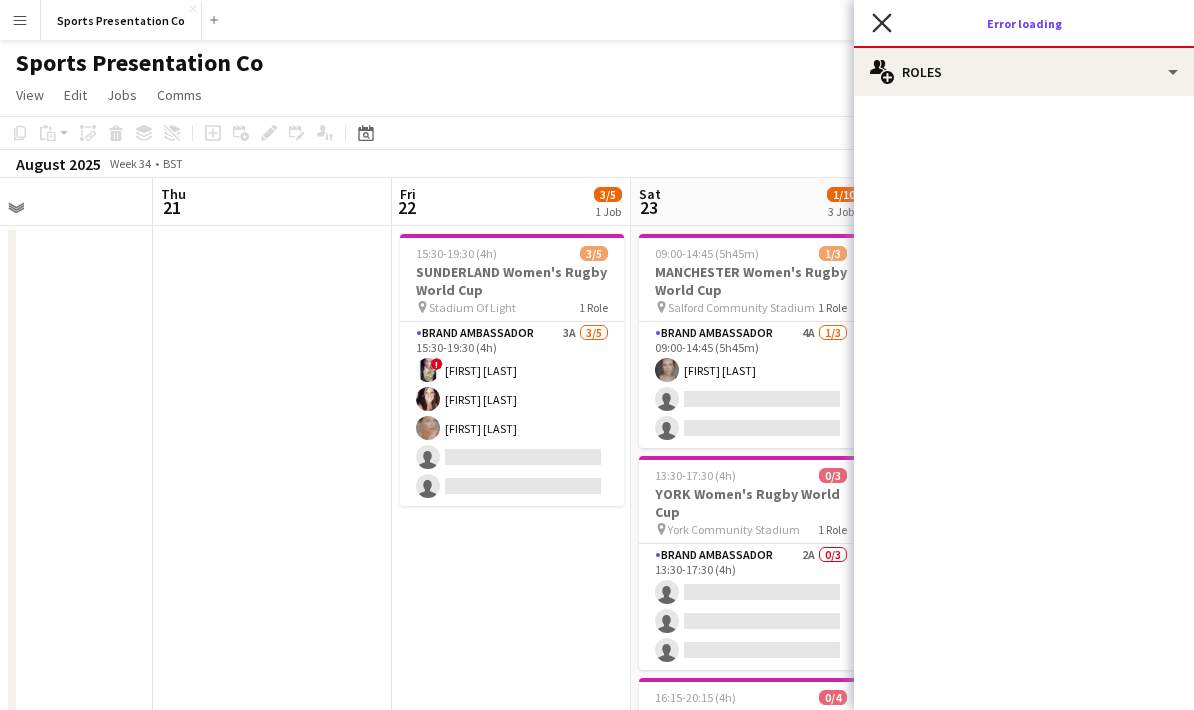 click on "Close pop-in" 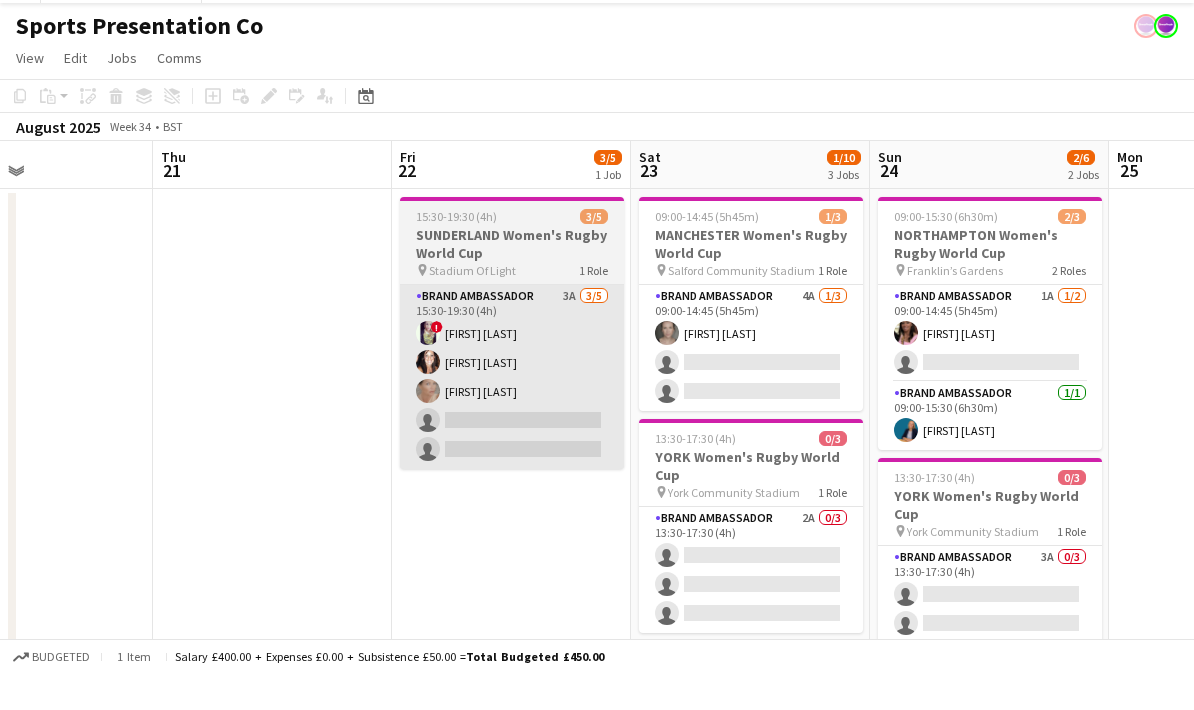 click on "Brand Ambassador   3A   3/5   15:30-19:30 (4h)
! [FIRST] [LAST] [FIRST] [LAST] [FIRST] [LAST]
single-neutral-actions
single-neutral-actions" at bounding box center (512, 414) 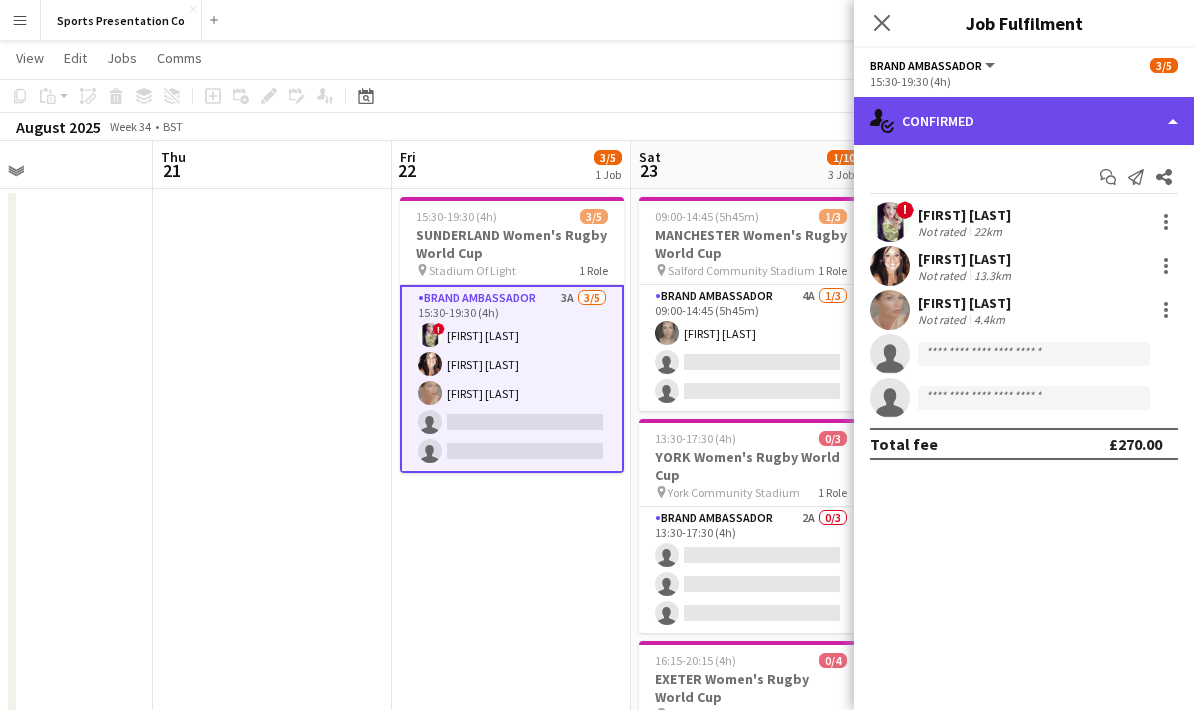 click on "single-neutral-actions-check-2
Confirmed" 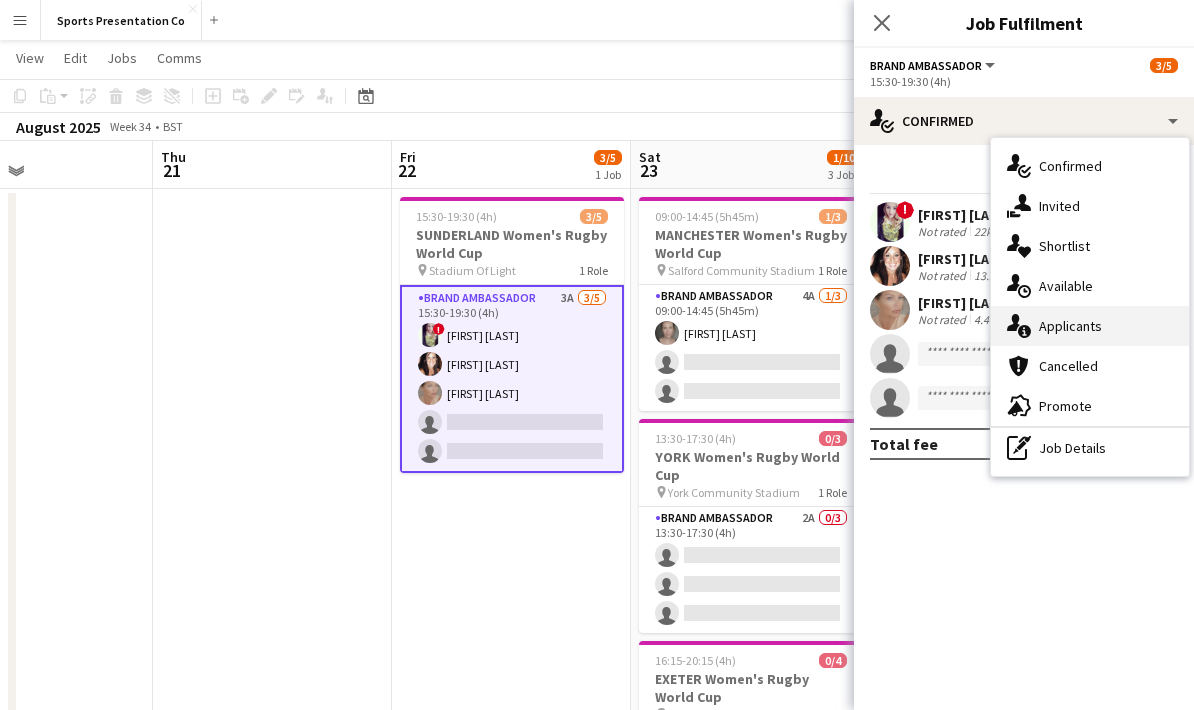 click on "single-neutral-actions-information
Applicants" at bounding box center (1090, 326) 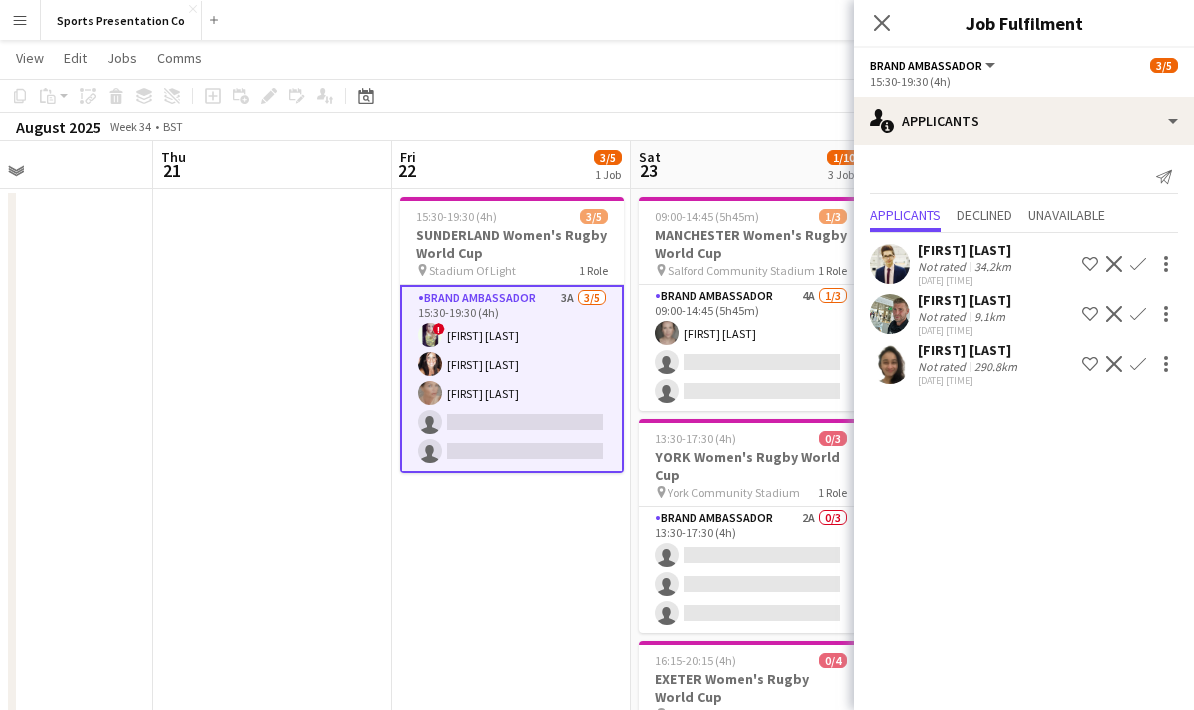 click on "[FIRST] [LAST]" at bounding box center [964, 300] 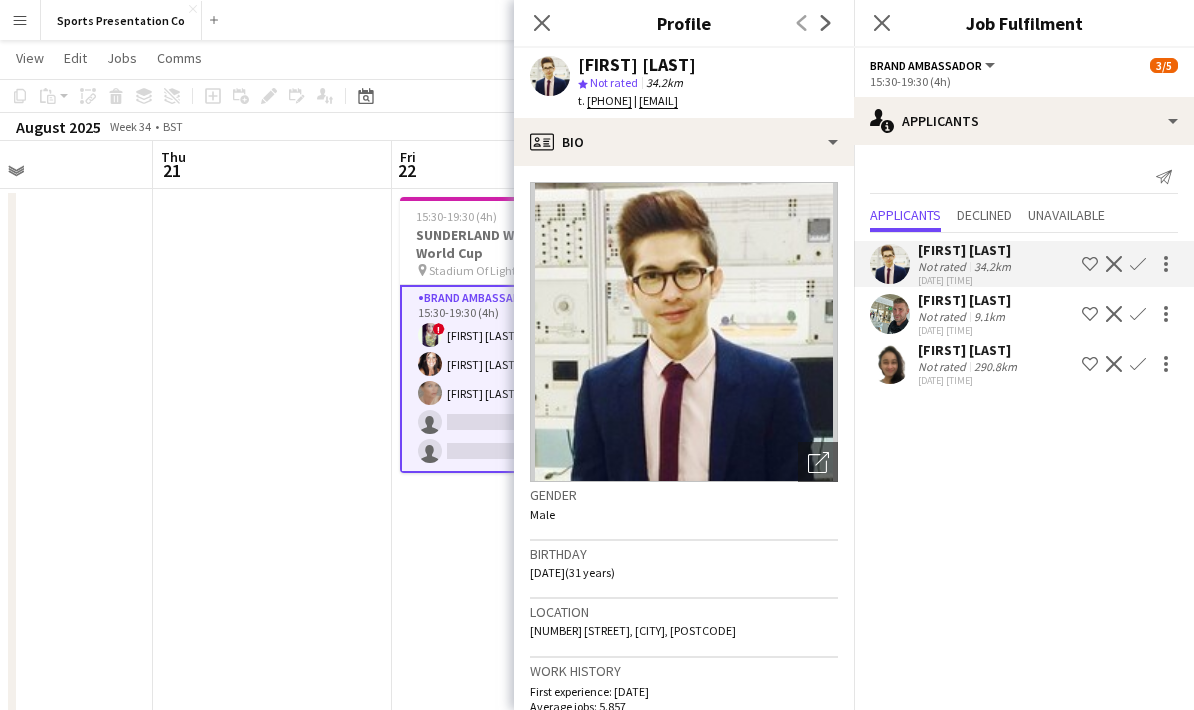 scroll, scrollTop: 0, scrollLeft: 0, axis: both 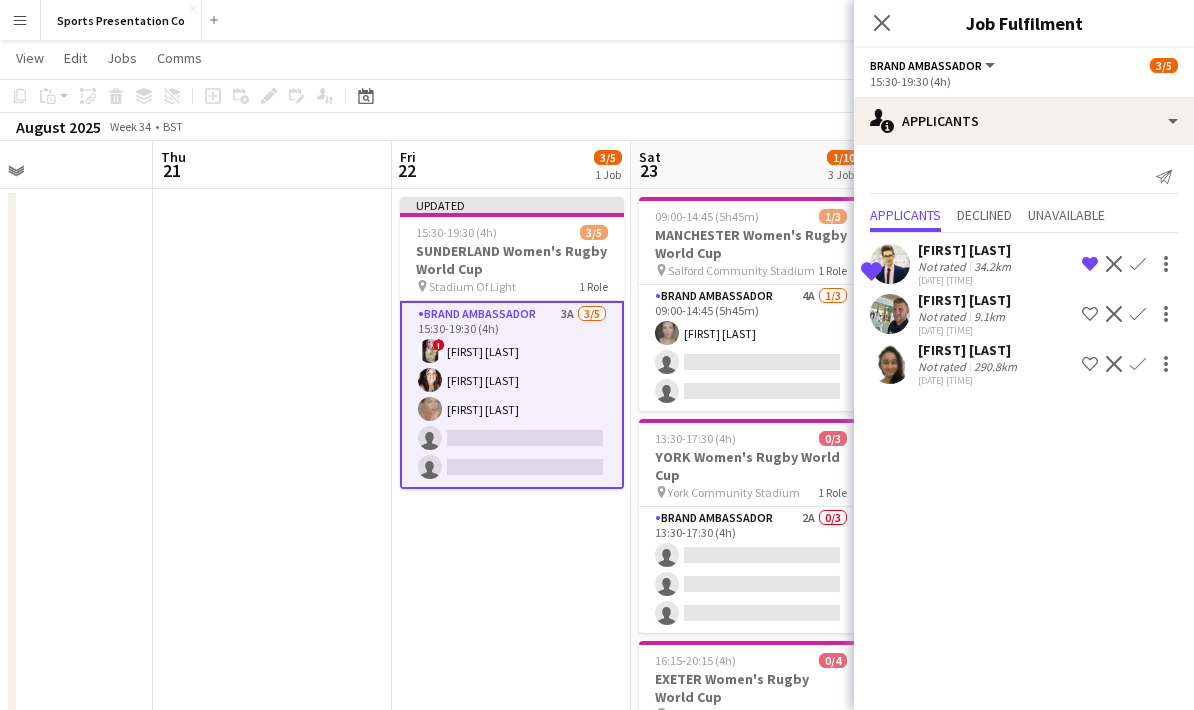 click on "Remove crew from shortlist" 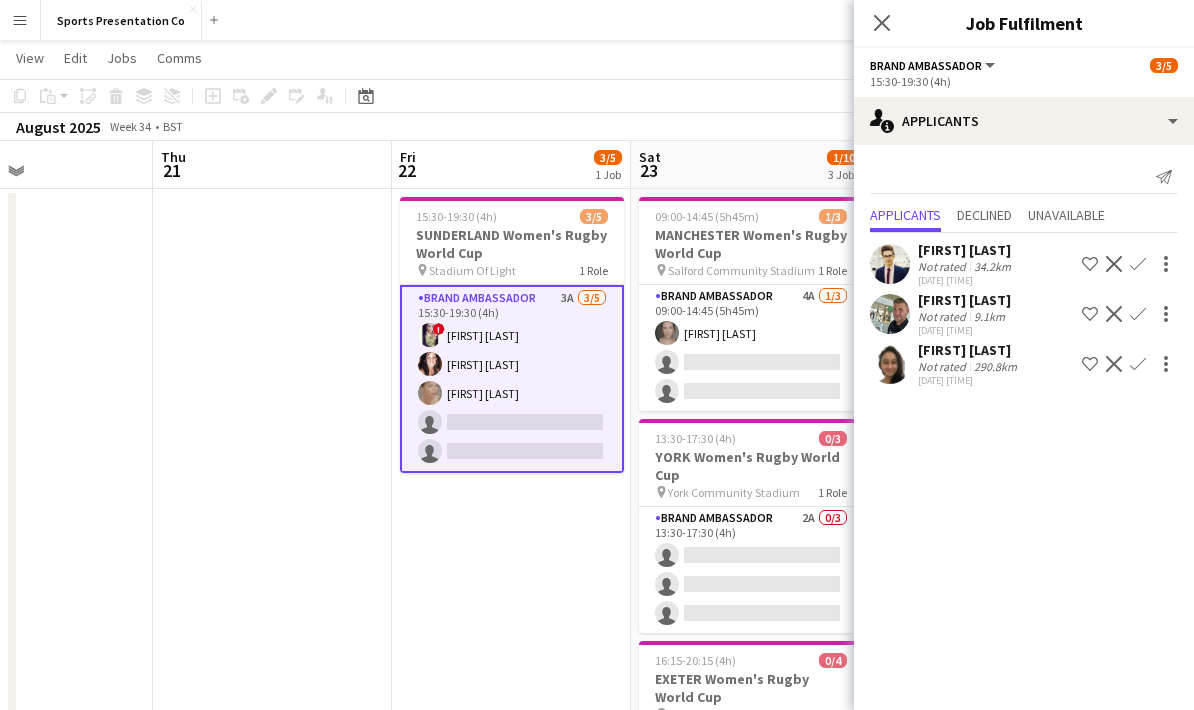 click on "Confirm" at bounding box center (1138, 314) 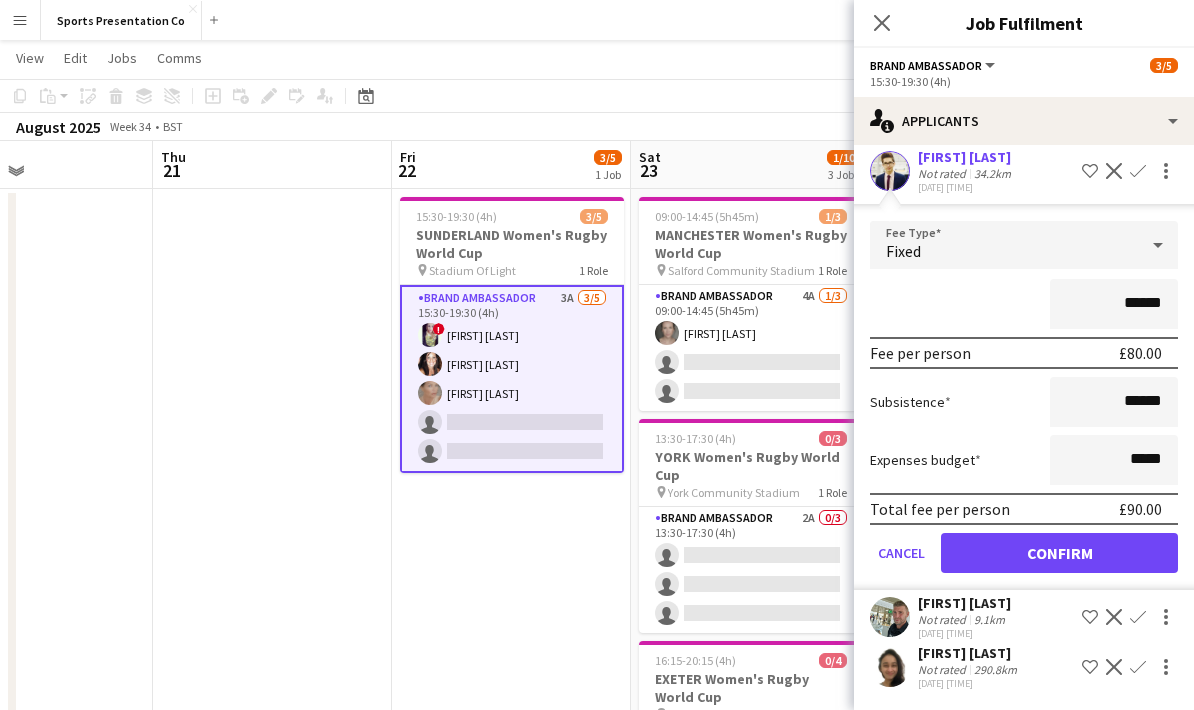 scroll, scrollTop: 114, scrollLeft: 0, axis: vertical 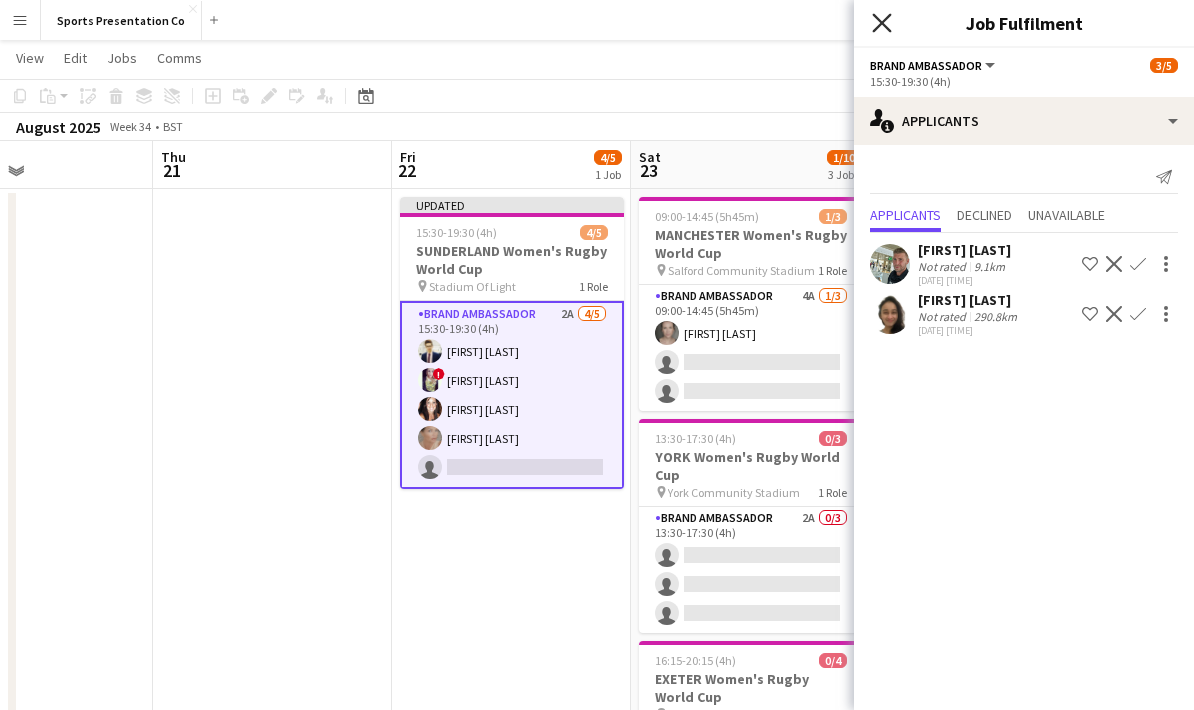 click on "Close pop-in" 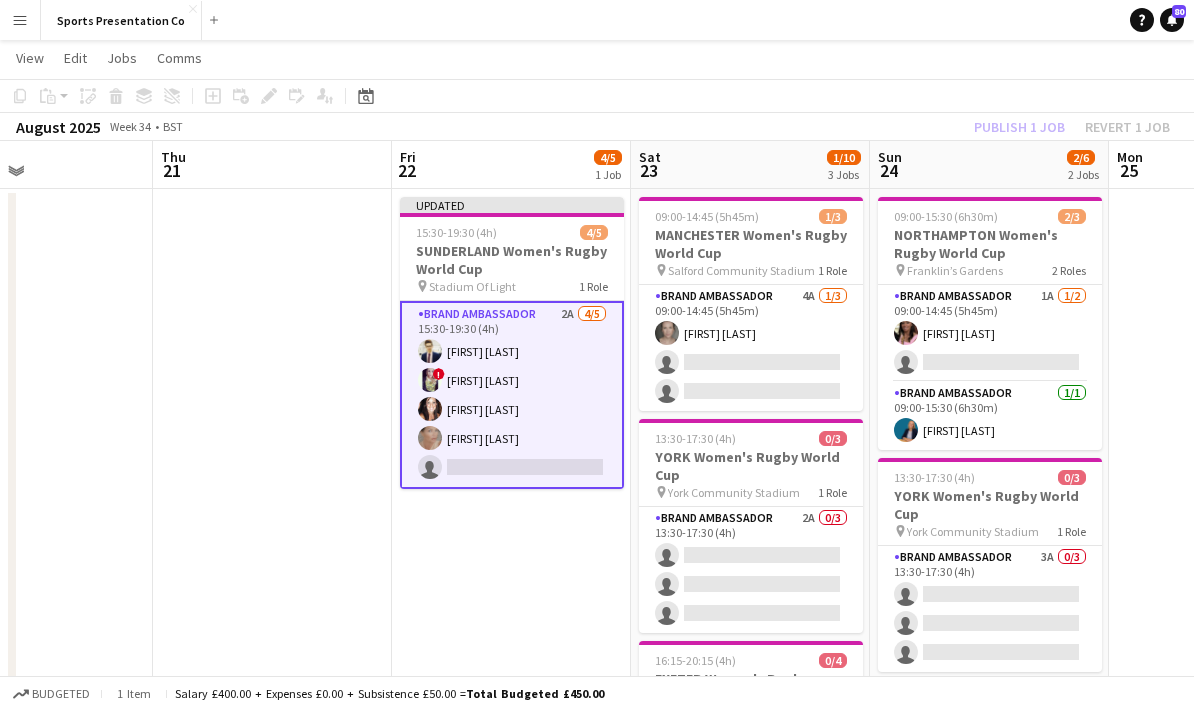 click on "Publish 1 job   Revert 1 job" 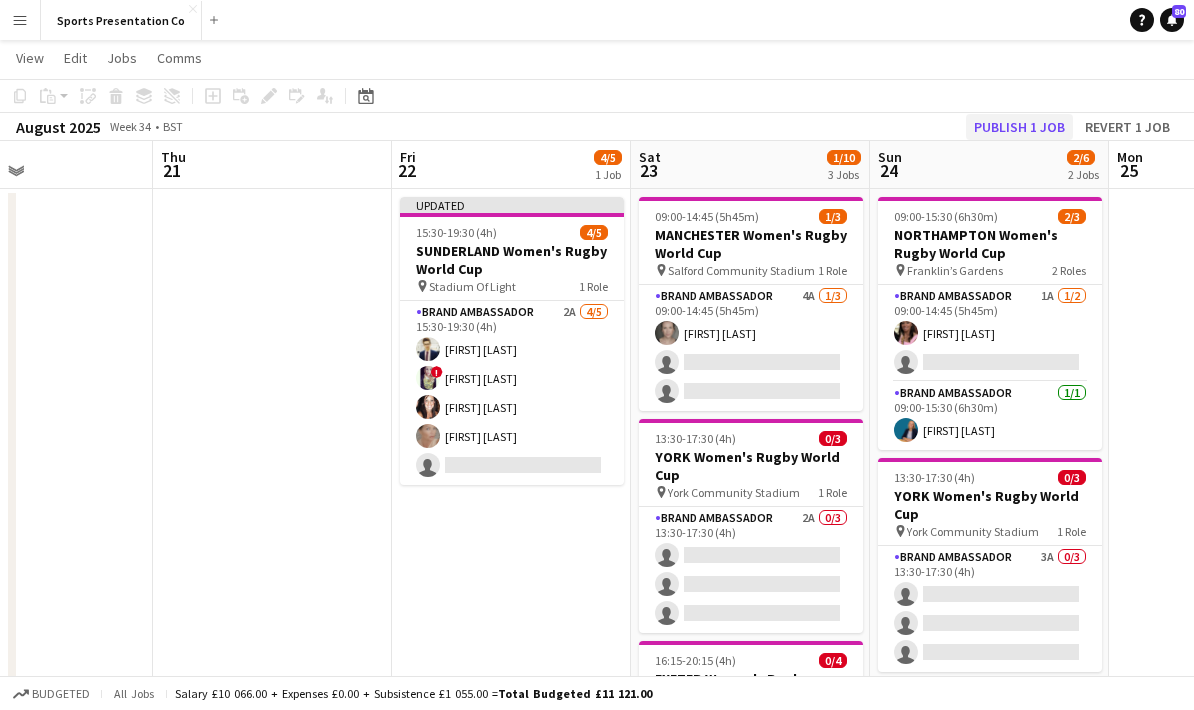 click on "Publish 1 job" 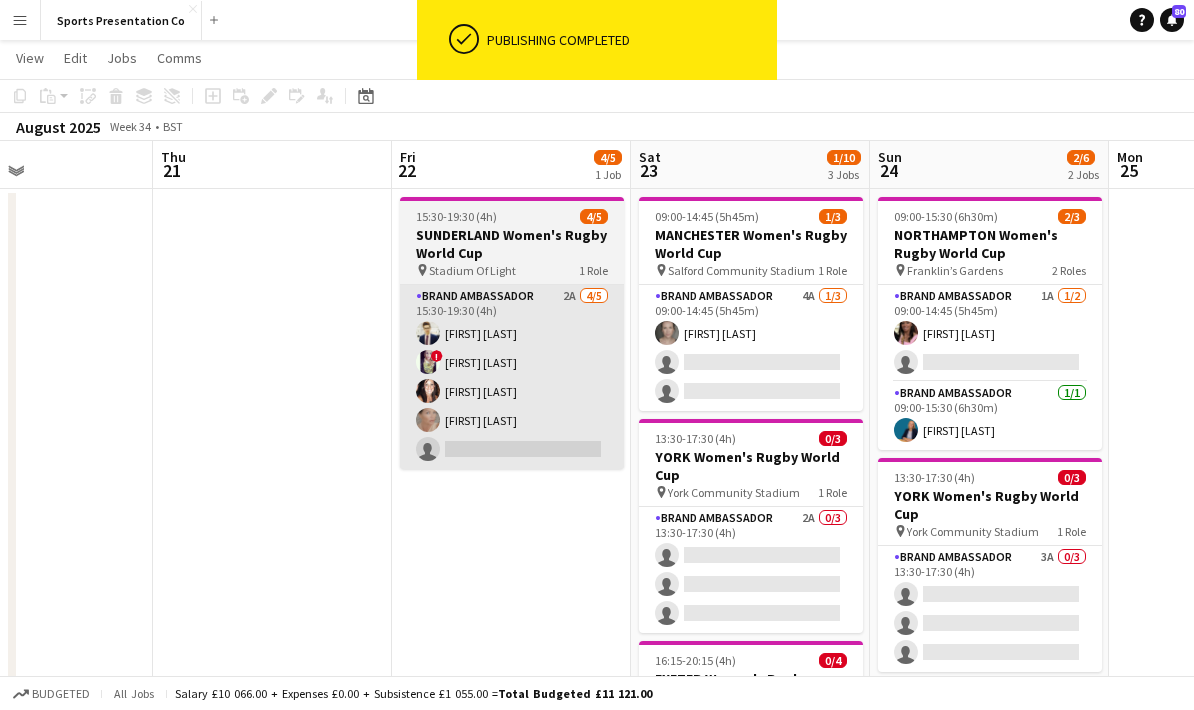 click on "Brand Ambassador   2A   4/5   15:30-19:30 (4h)
[FIRST] [LAST] ! [FIRST] [LAST] [FIRST] [LAST] [FIRST] [LAST]
single-neutral-actions" at bounding box center [512, 377] 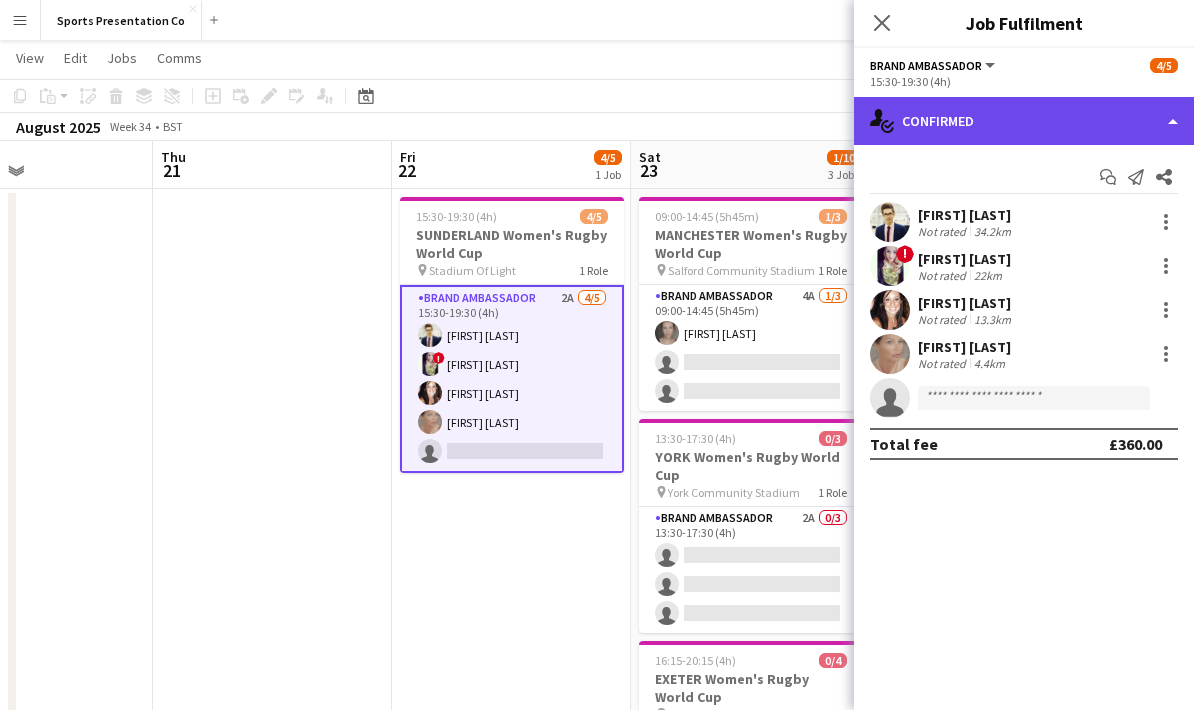 click on "single-neutral-actions-check-2
Confirmed" 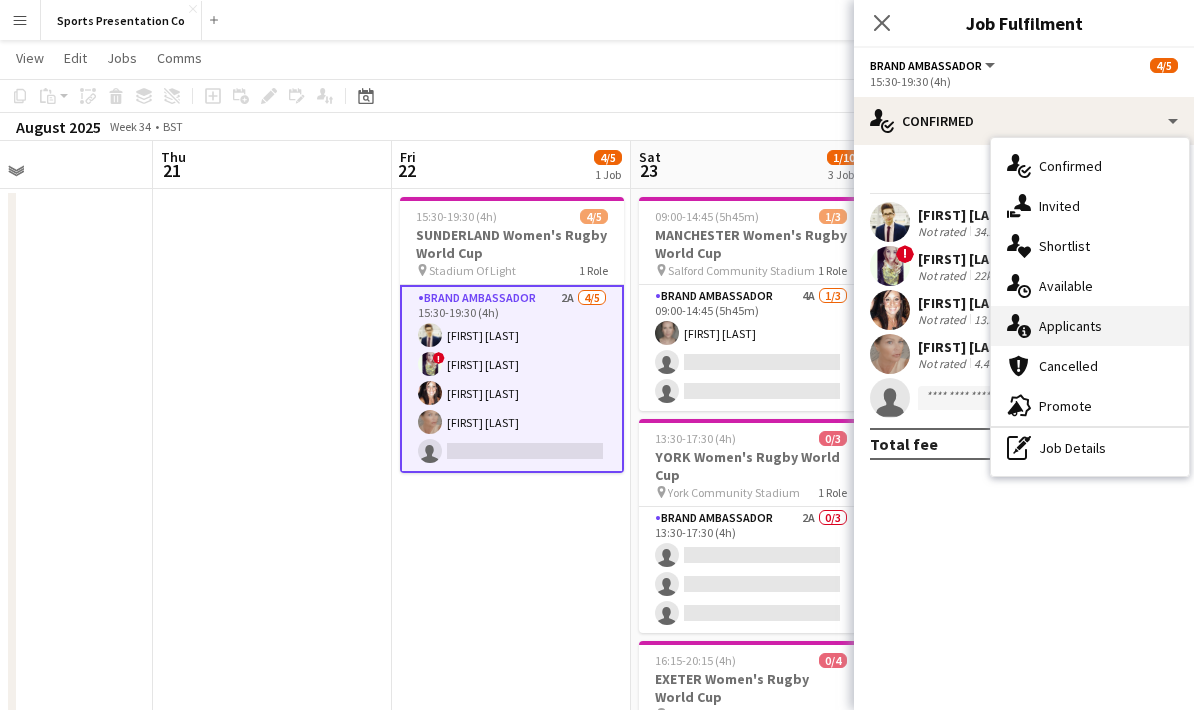 click on "single-neutral-actions-information
Applicants" at bounding box center [1090, 326] 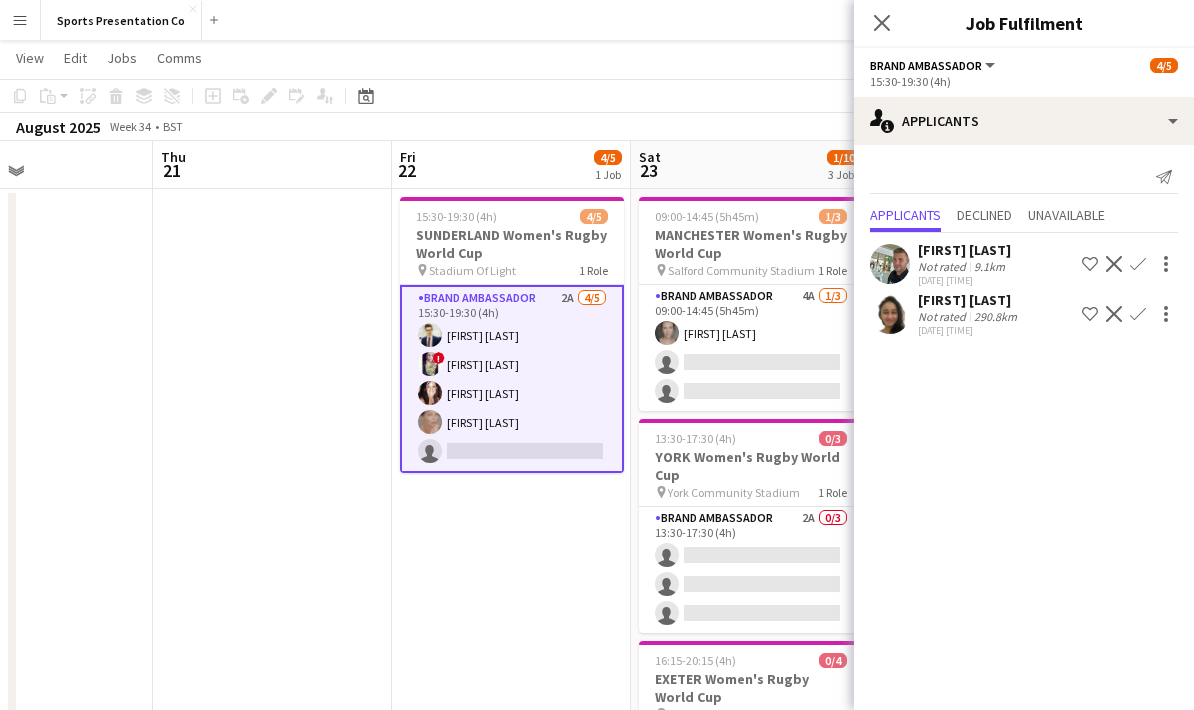 click on "Not rated" at bounding box center [944, 316] 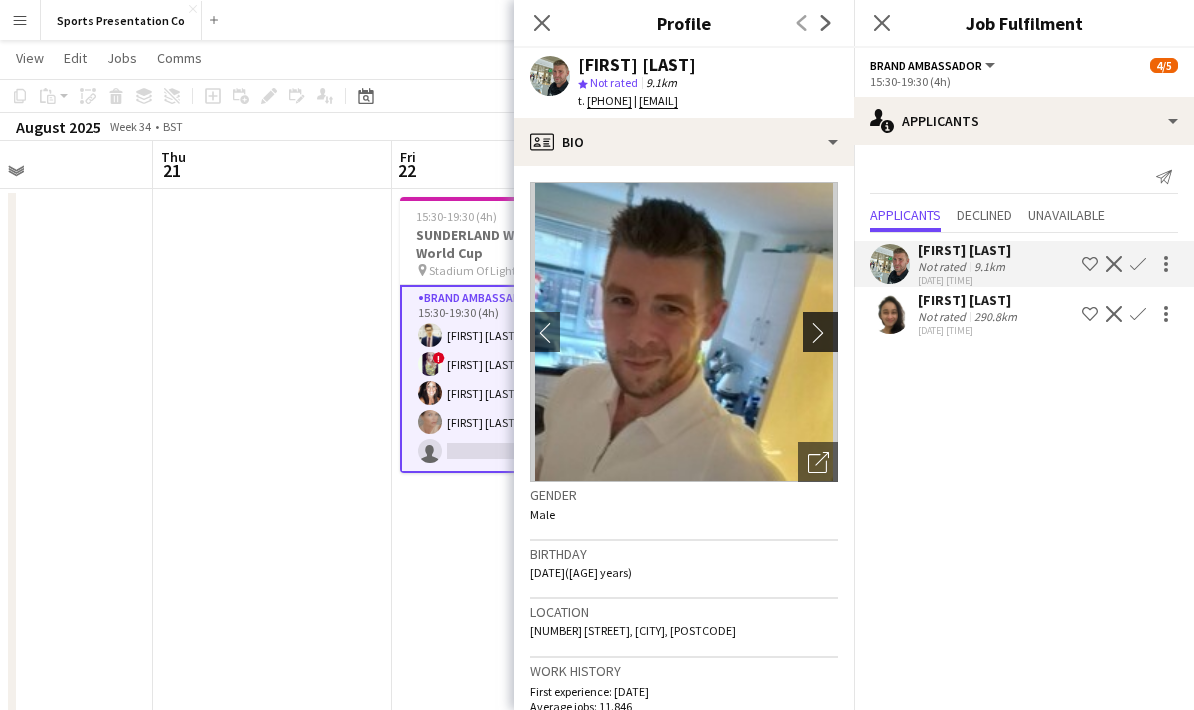 click on "chevron-right" 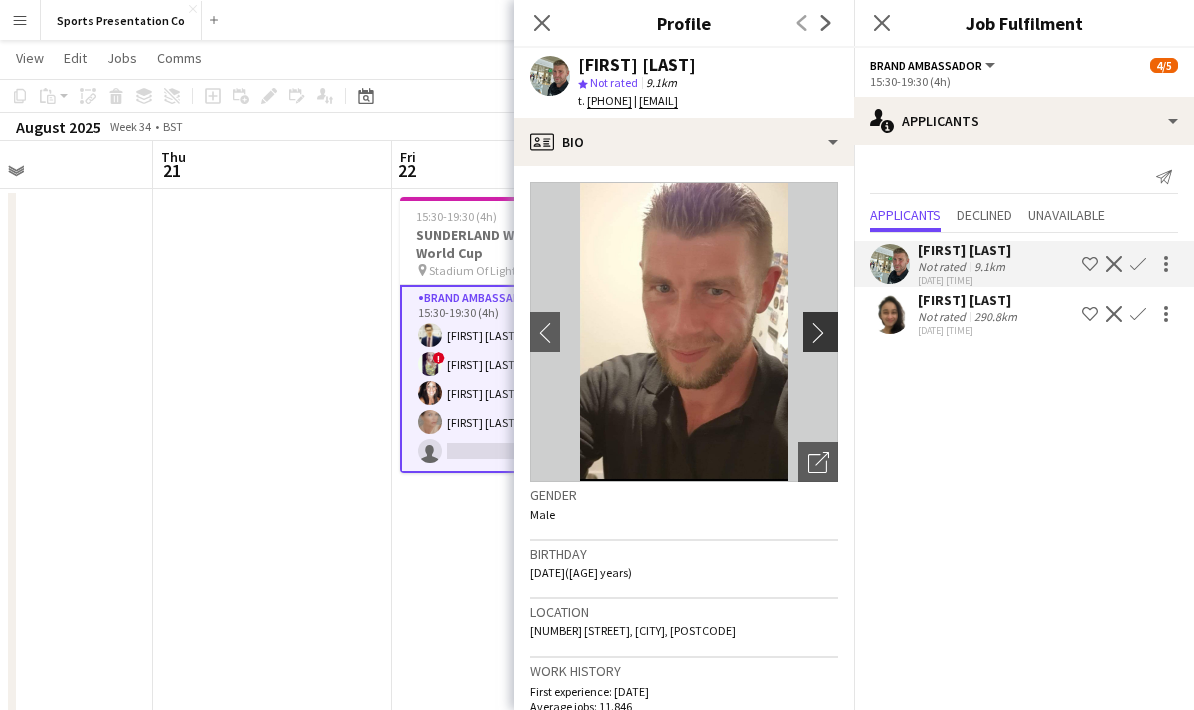 click on "chevron-right" 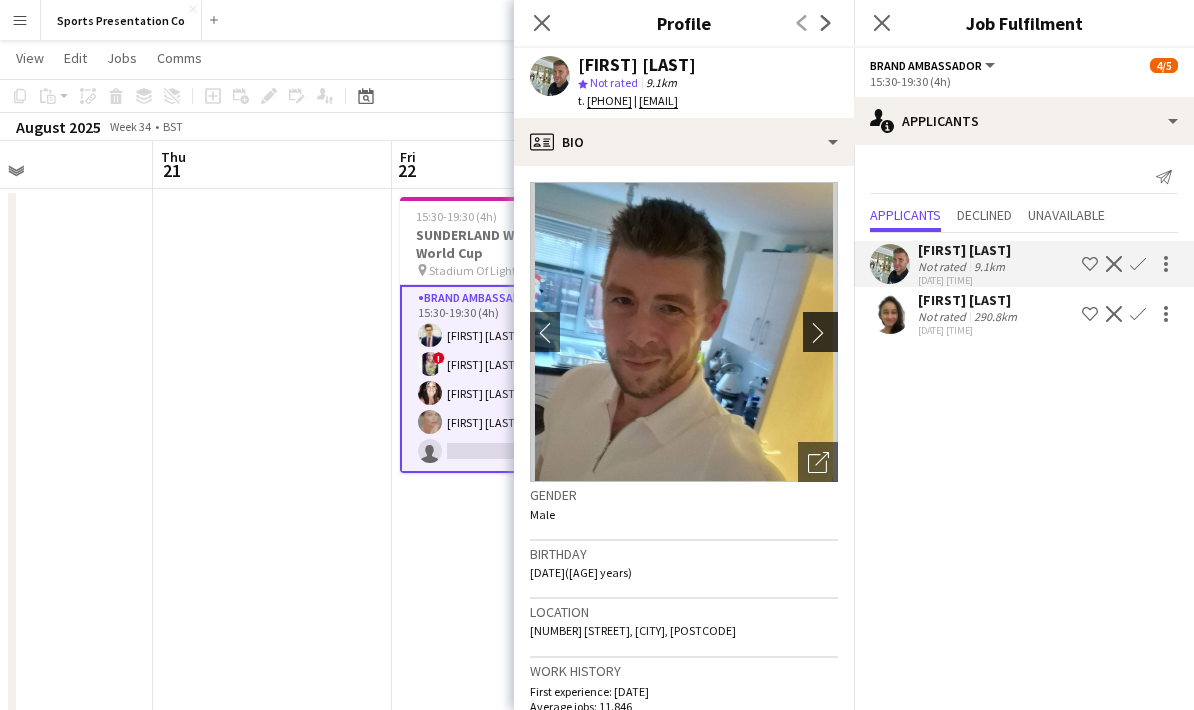 click on "chevron-right" 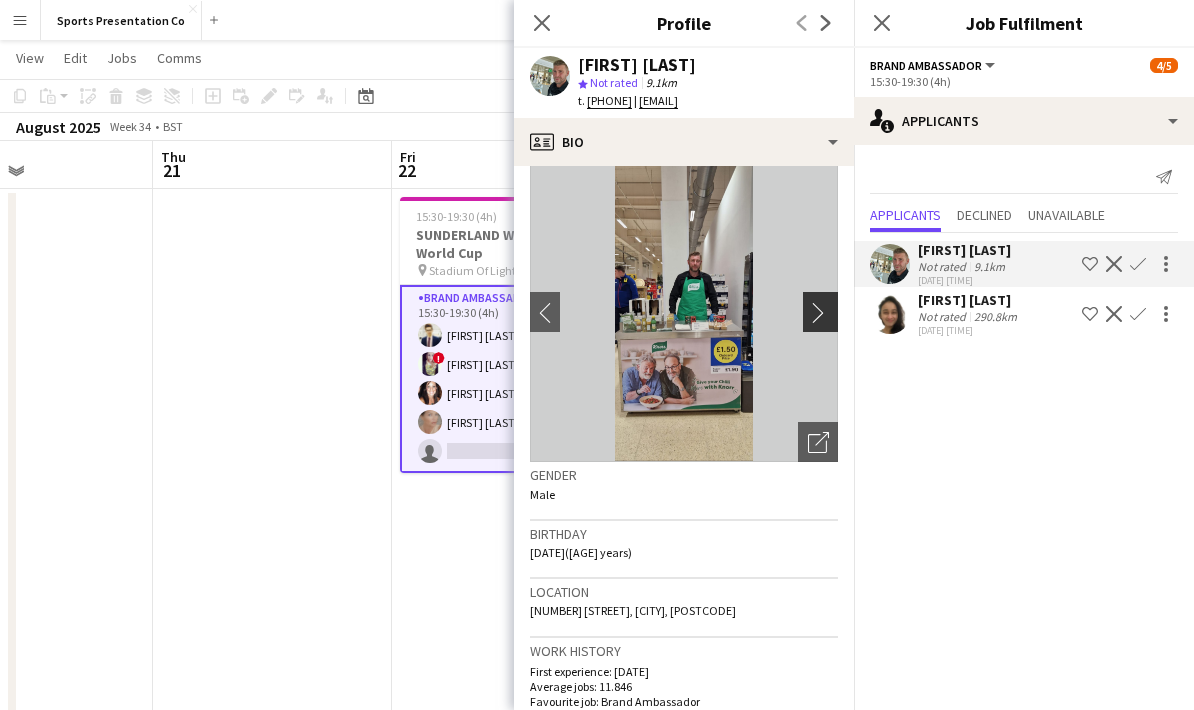 scroll, scrollTop: 19, scrollLeft: 0, axis: vertical 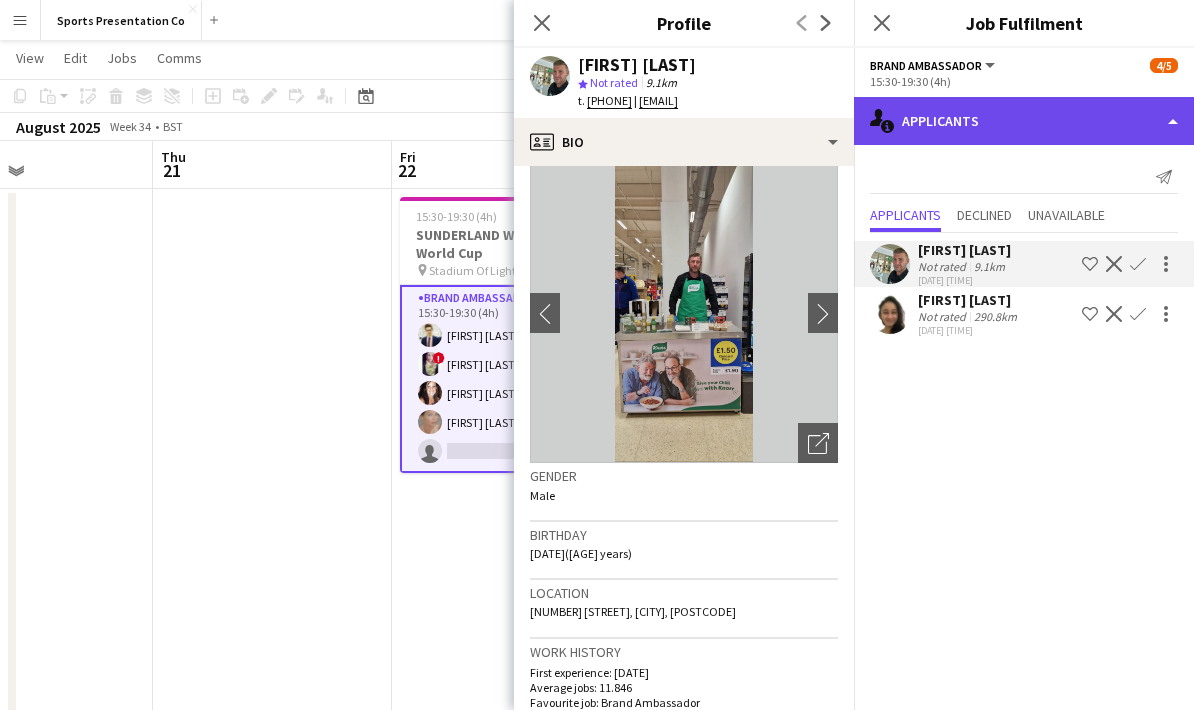 click on "single-neutral-actions-information
Applicants" 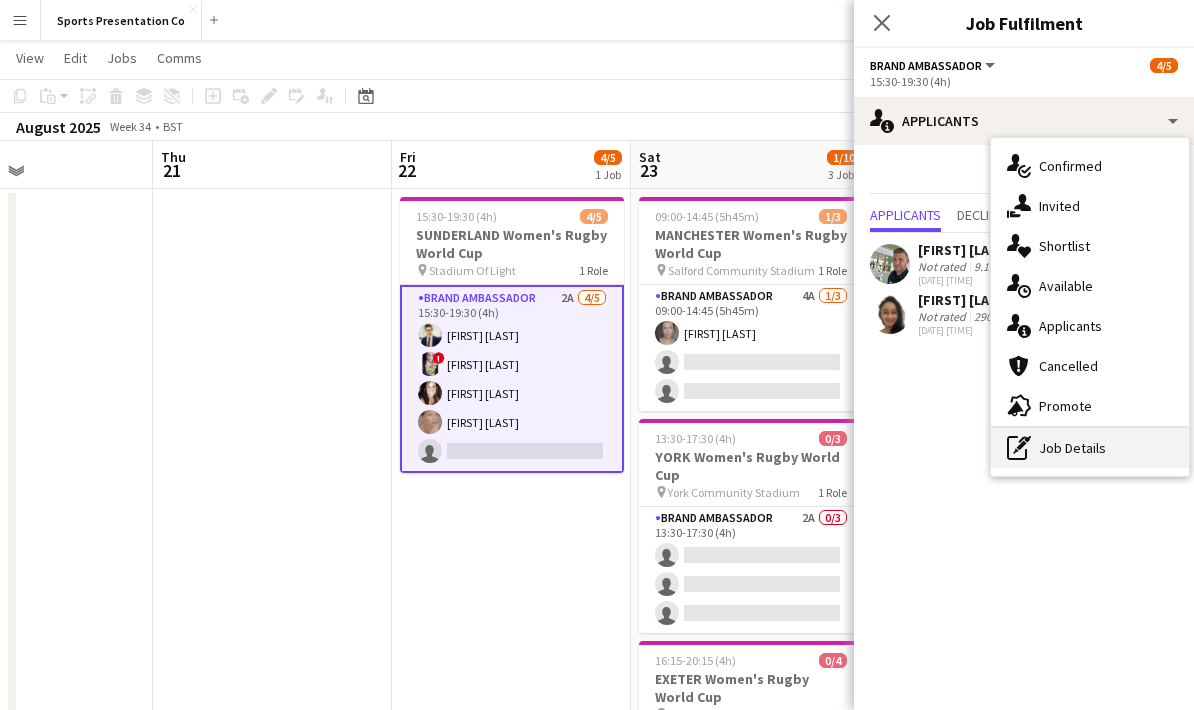 click on "pen-write
Job Details" at bounding box center [1090, 448] 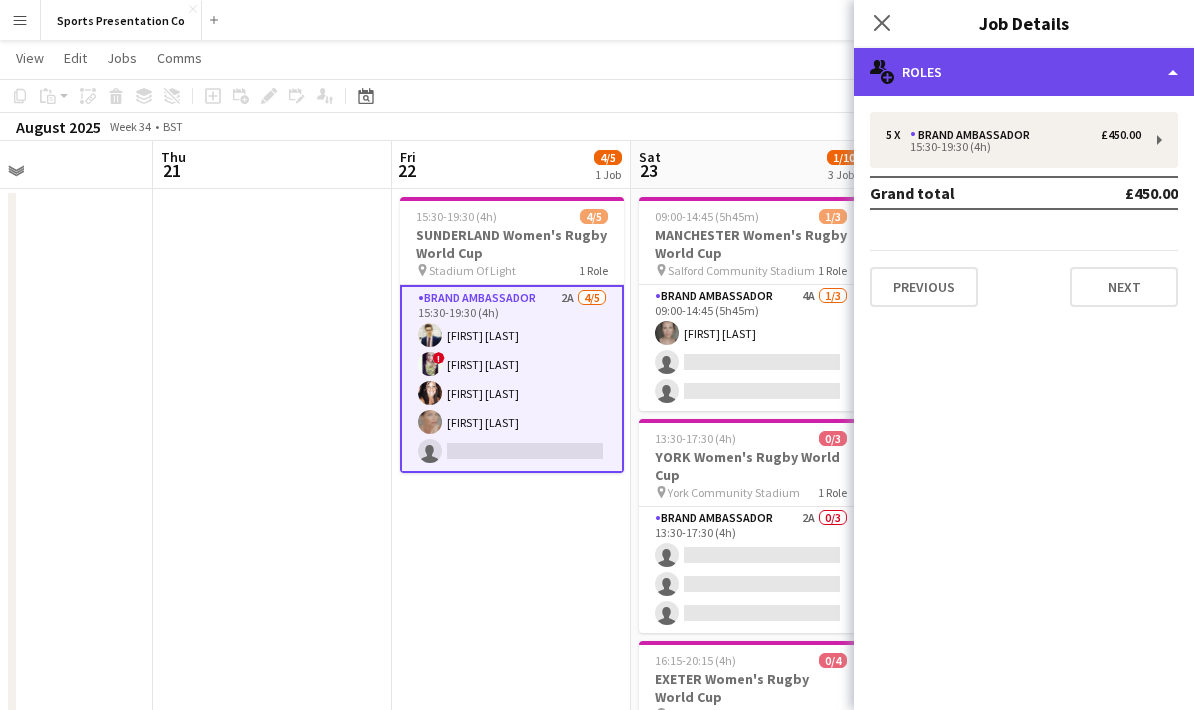 click on "multiple-users-add
Roles" 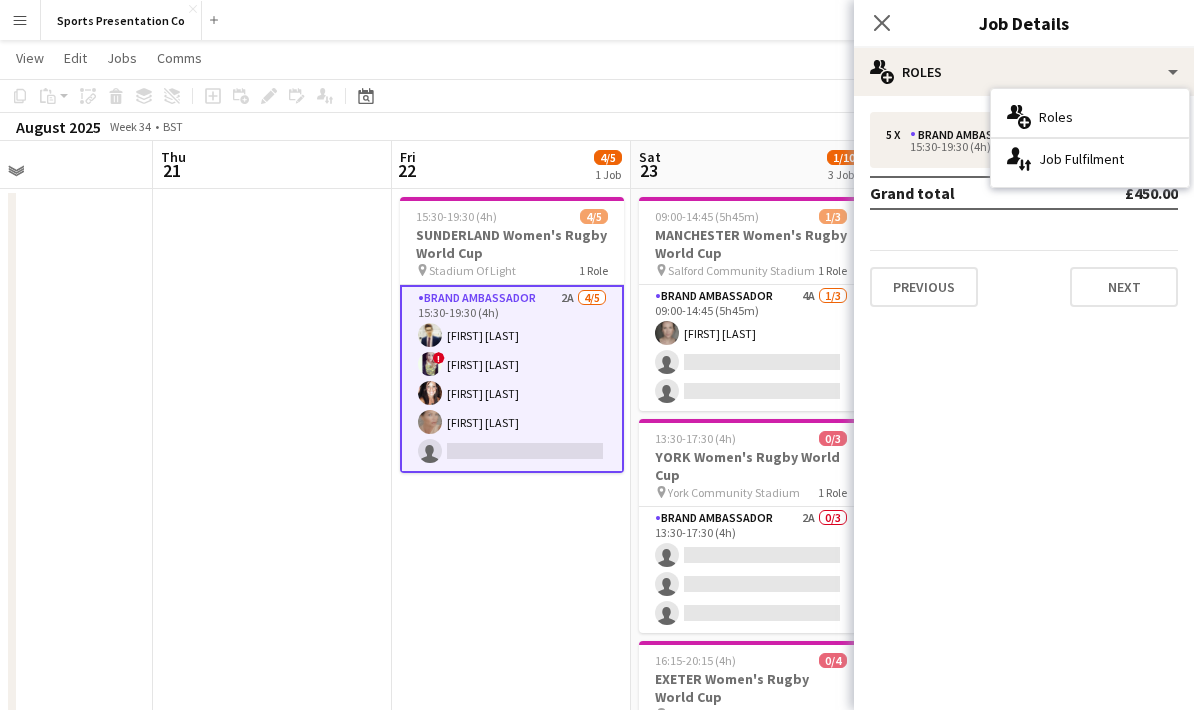 click on "pencil3
General details   5 x   Brand Ambassador   £450.00   15:30-19:30 (4h)   Grand total   £450.00   Previous   Next" 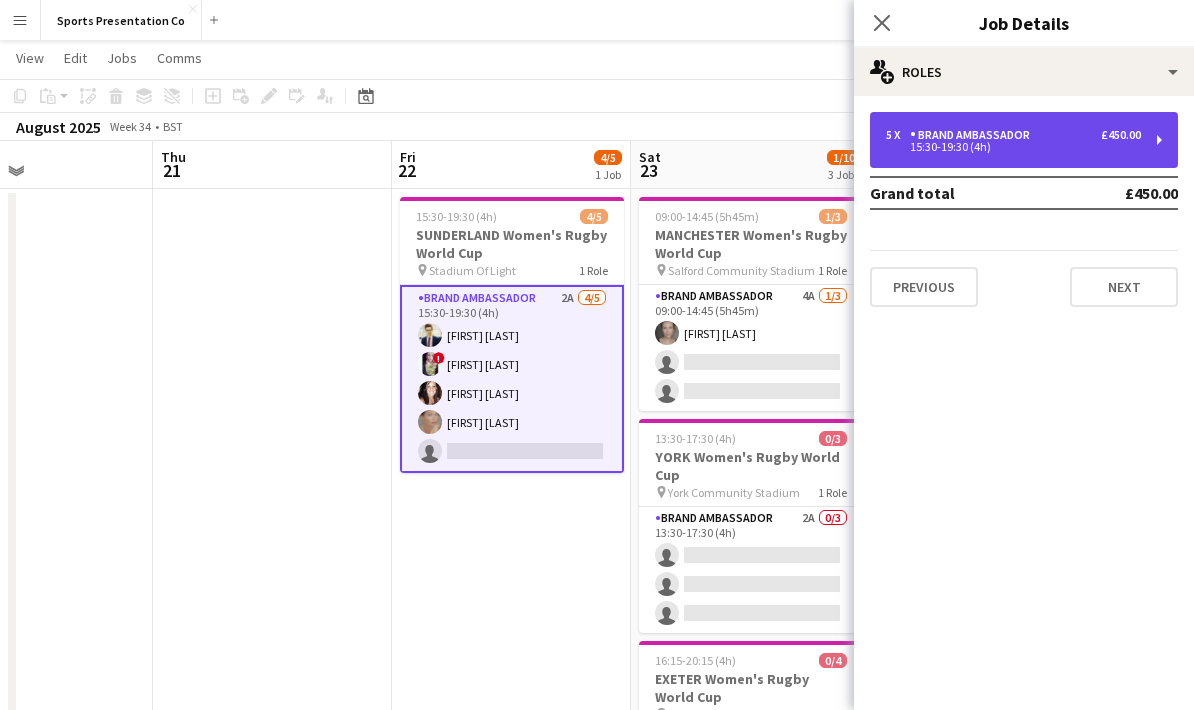 click on "5 x   Brand Ambassador   £450.00   15:30-19:30 (4h)" at bounding box center (1024, 140) 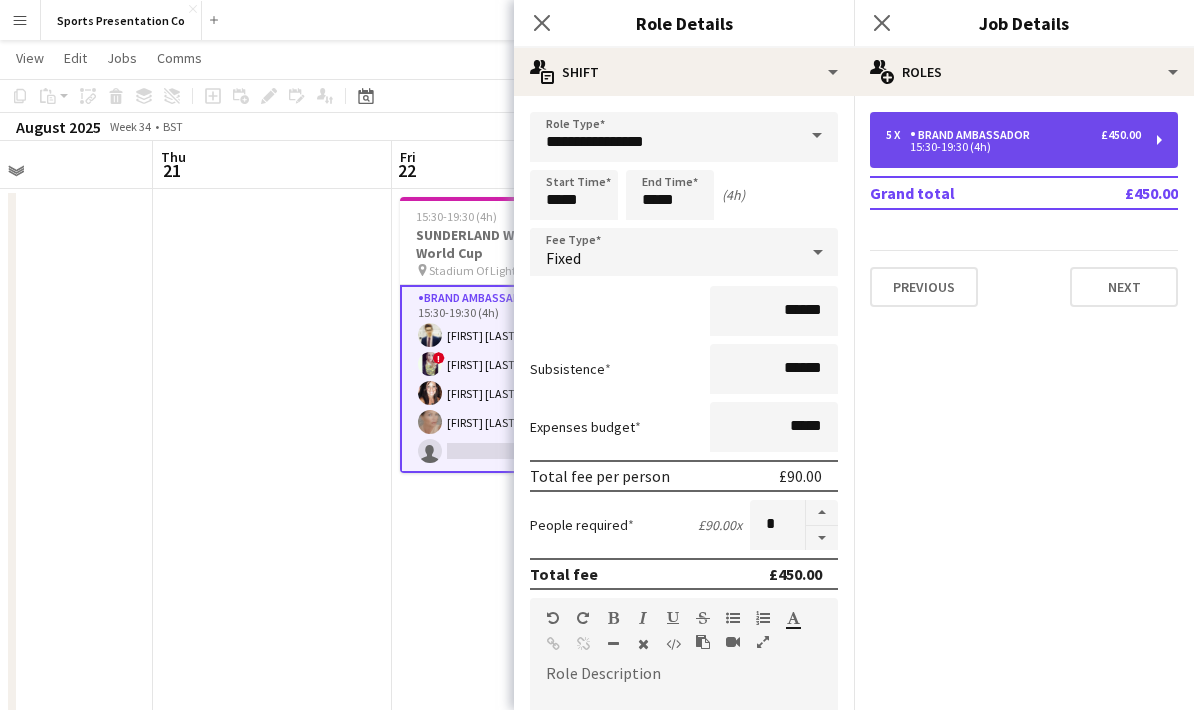 scroll, scrollTop: 0, scrollLeft: 0, axis: both 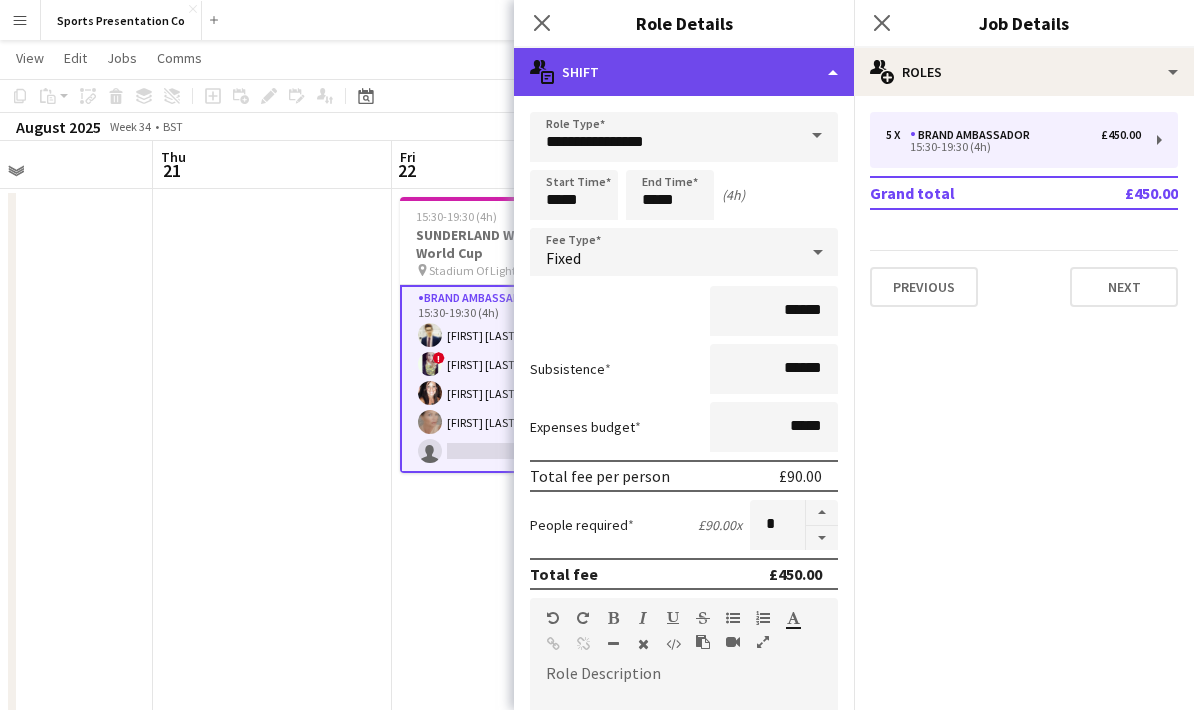 click on "multiple-actions-text
Shift" 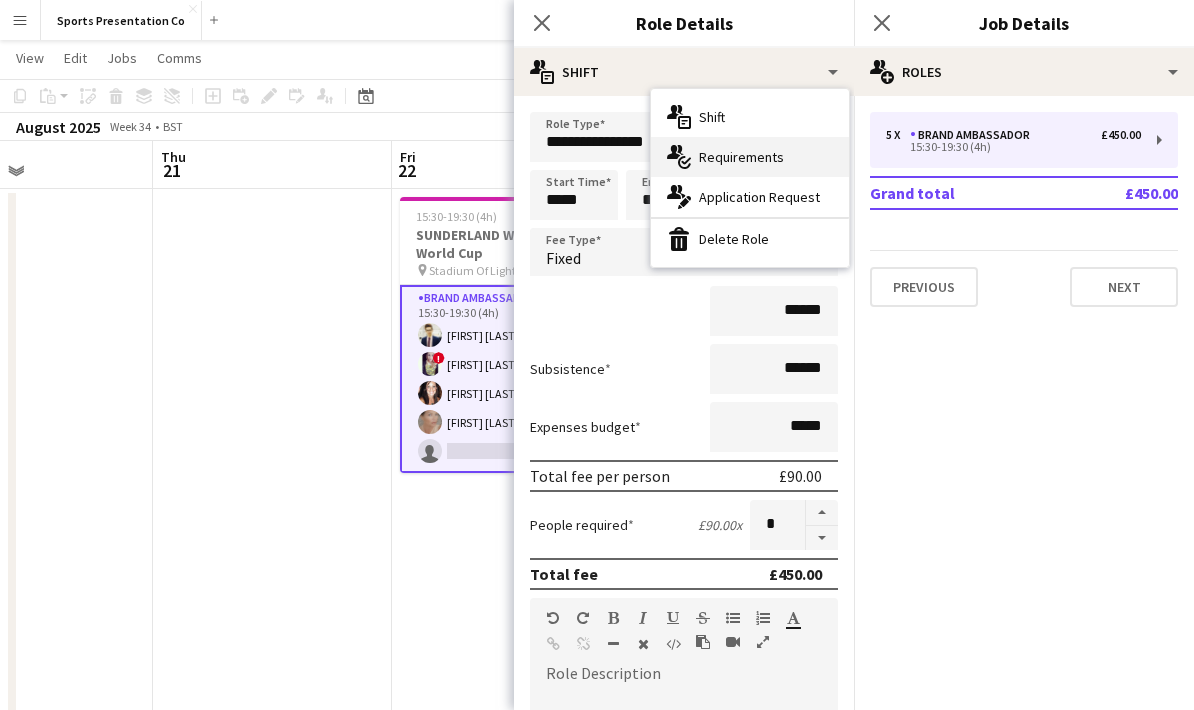 click on "multiple-actions-check-2
Requirements" at bounding box center [750, 157] 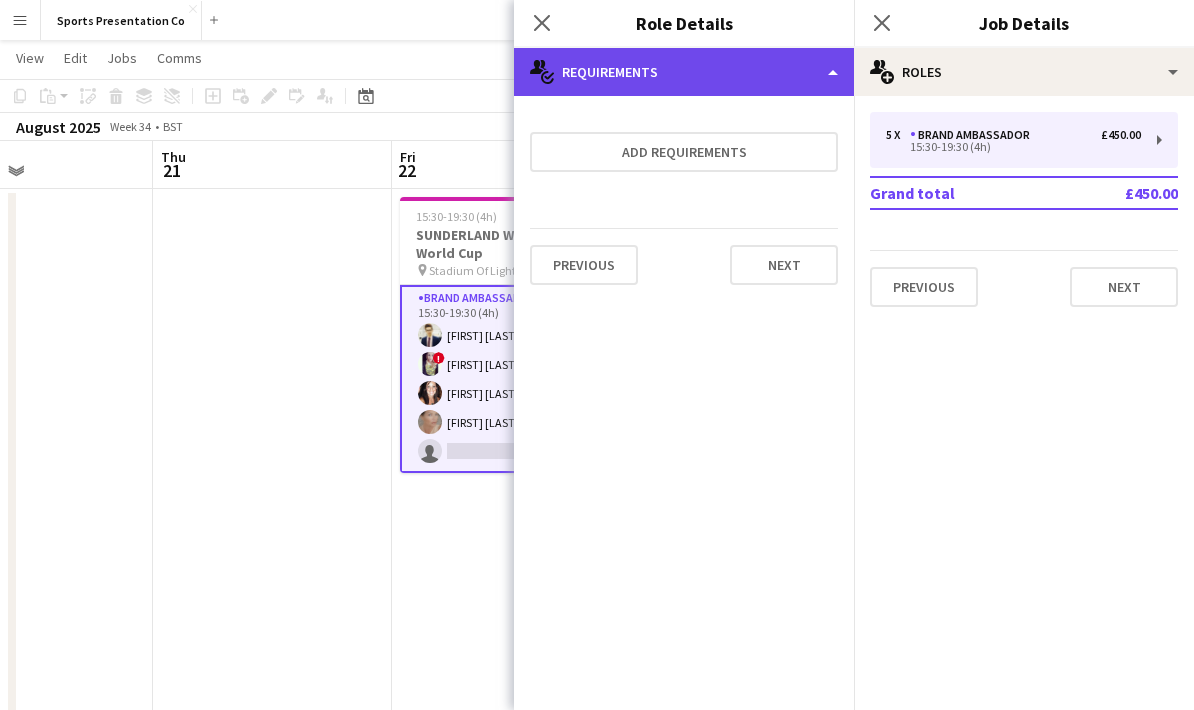 click on "multiple-actions-check-2
Requirements" 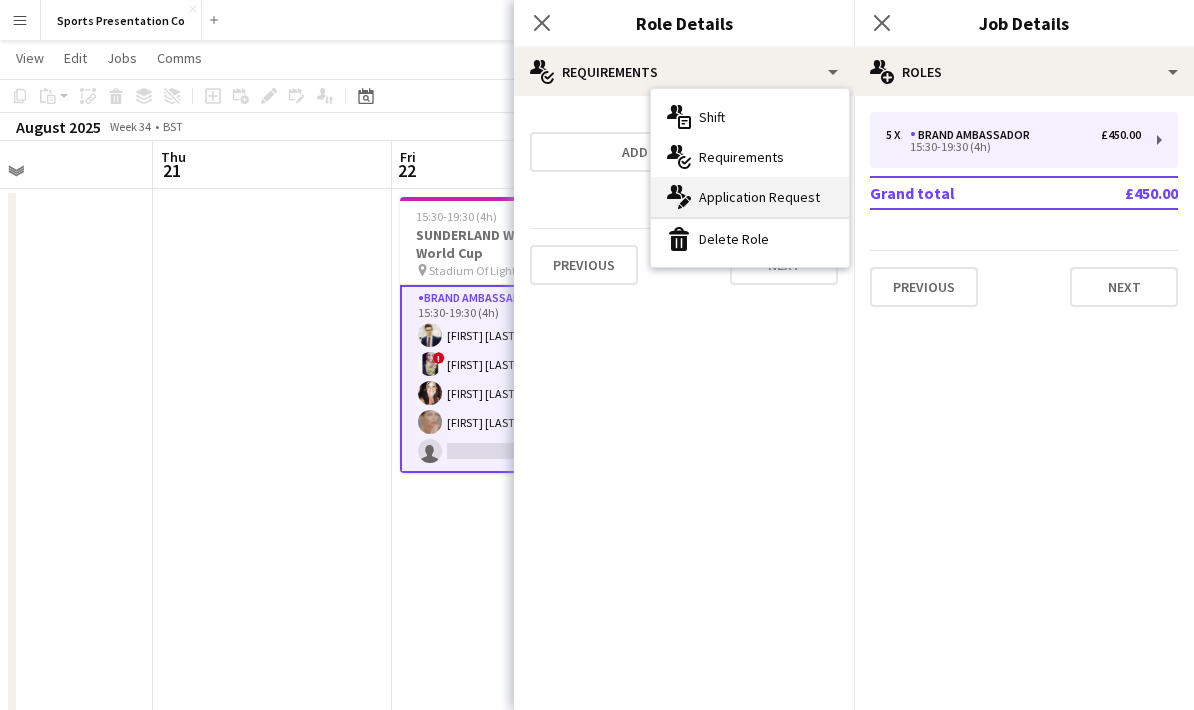 click on "multiple-actions-edit-1
Application Request" at bounding box center (750, 197) 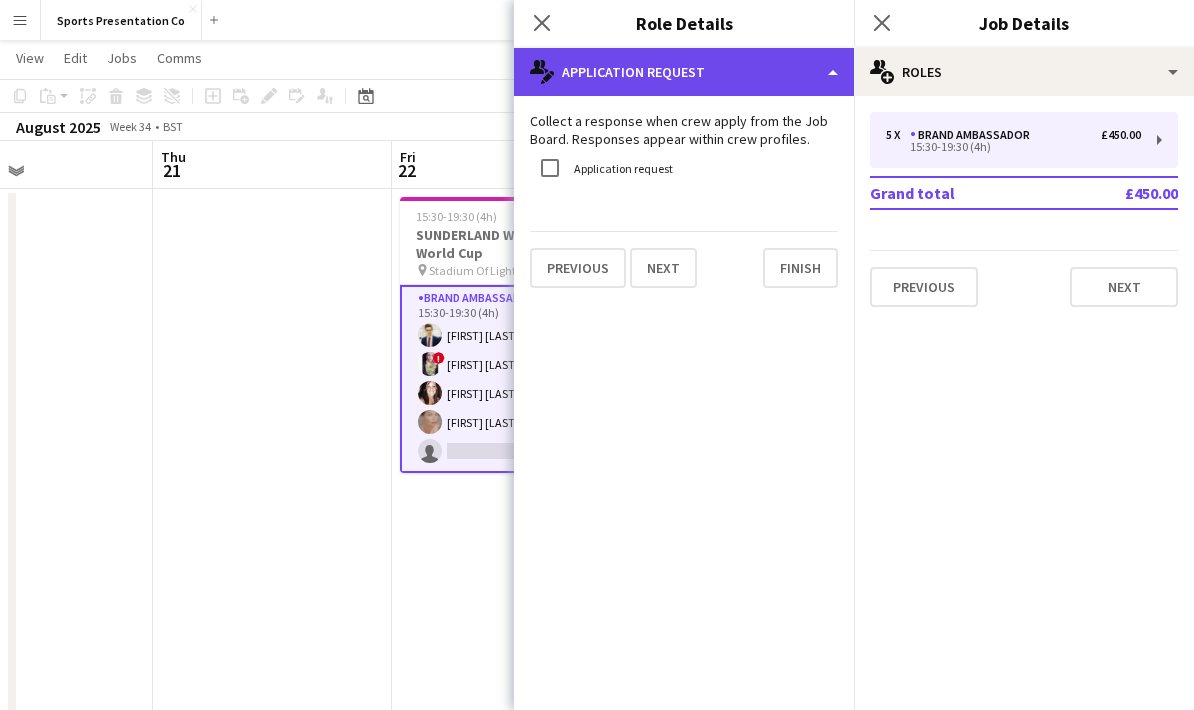 click on "multiple-actions-edit-1
Application Request" 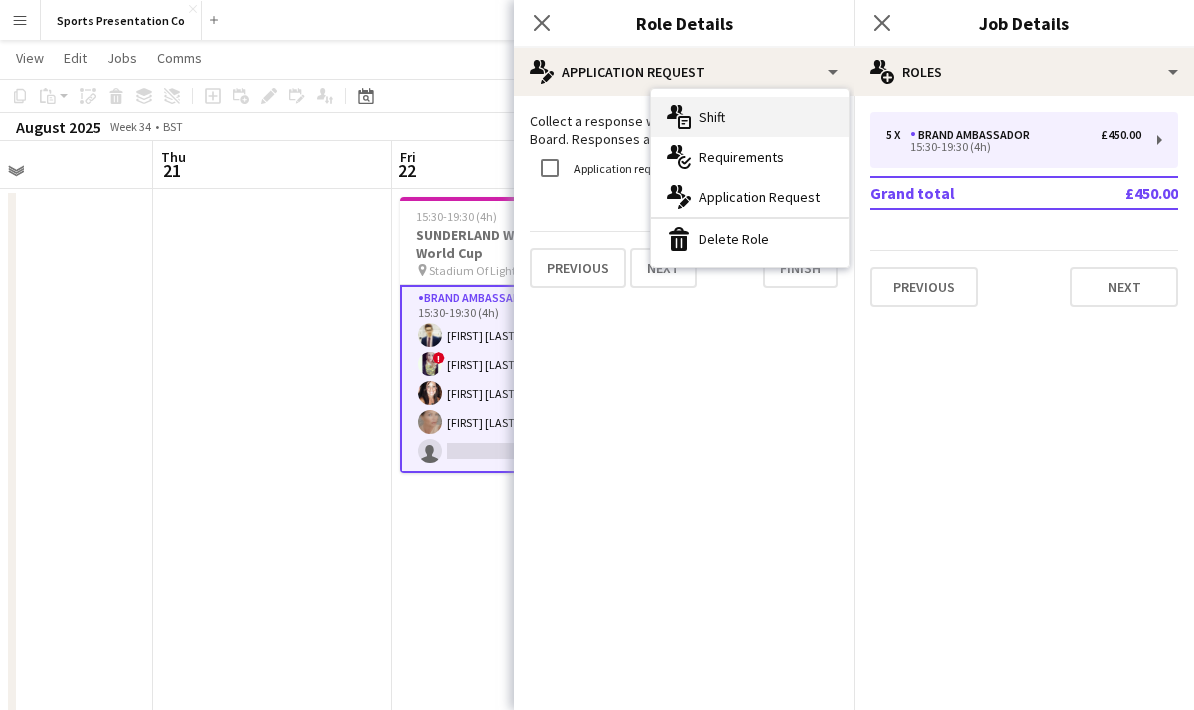 click on "multiple-actions-text
Shift" at bounding box center [750, 117] 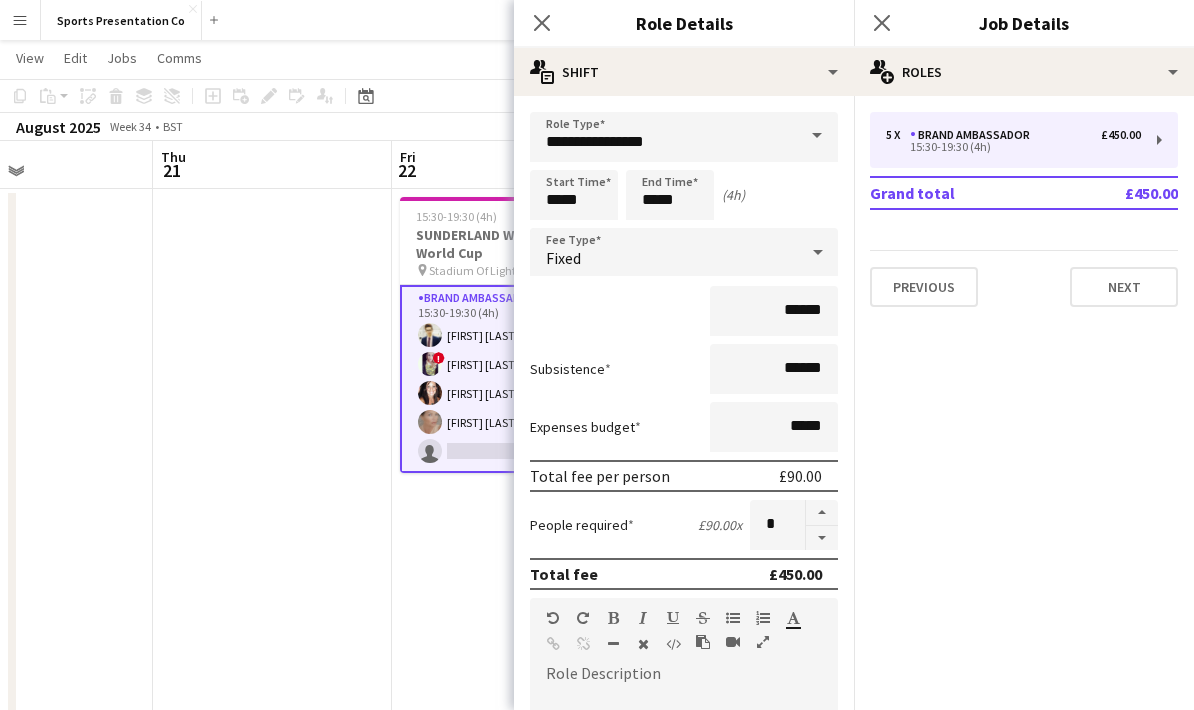 scroll, scrollTop: 0, scrollLeft: 0, axis: both 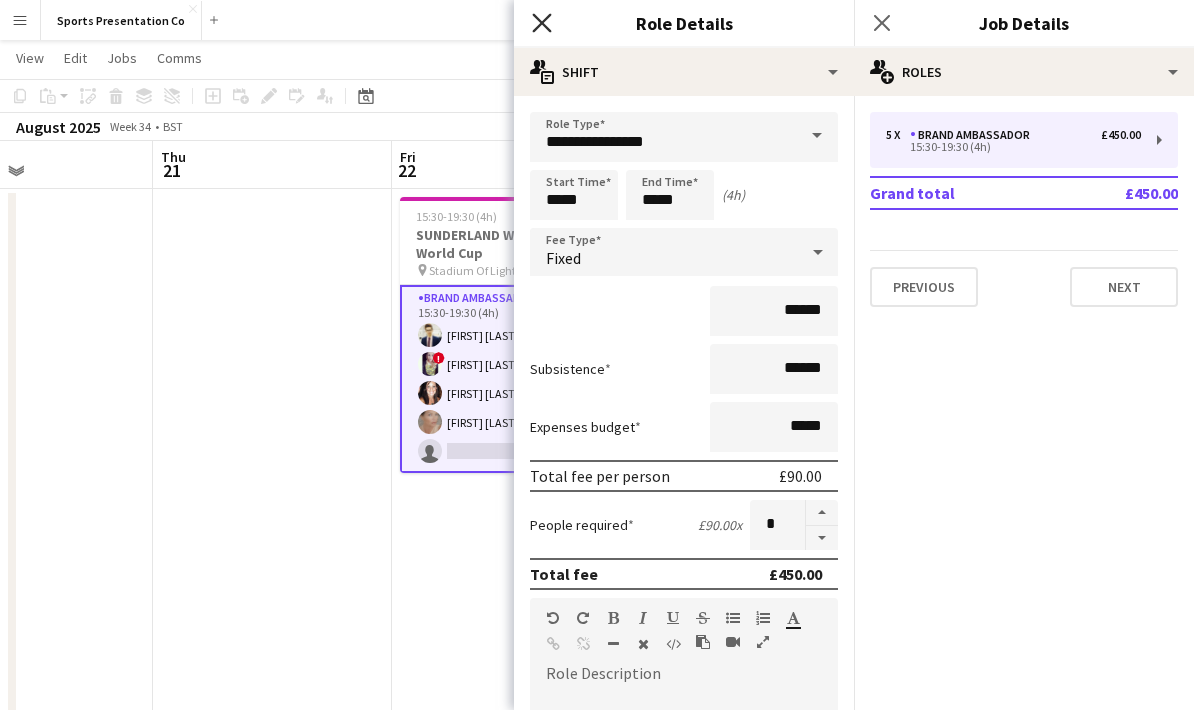 click 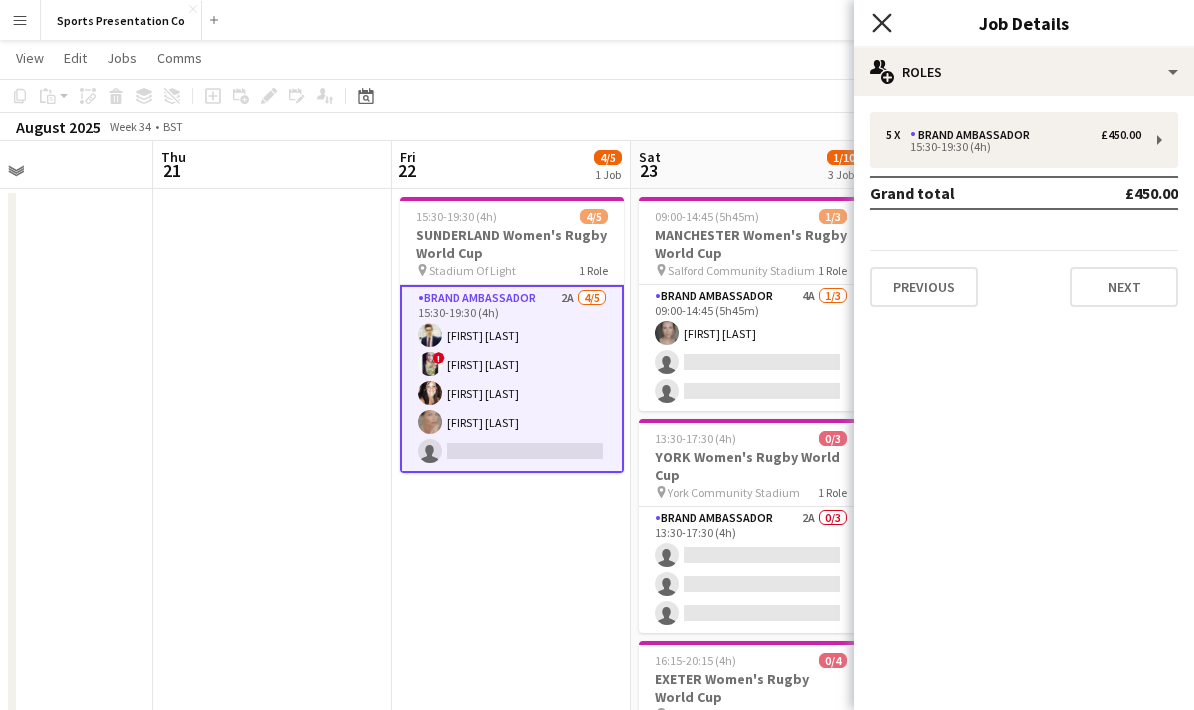 click 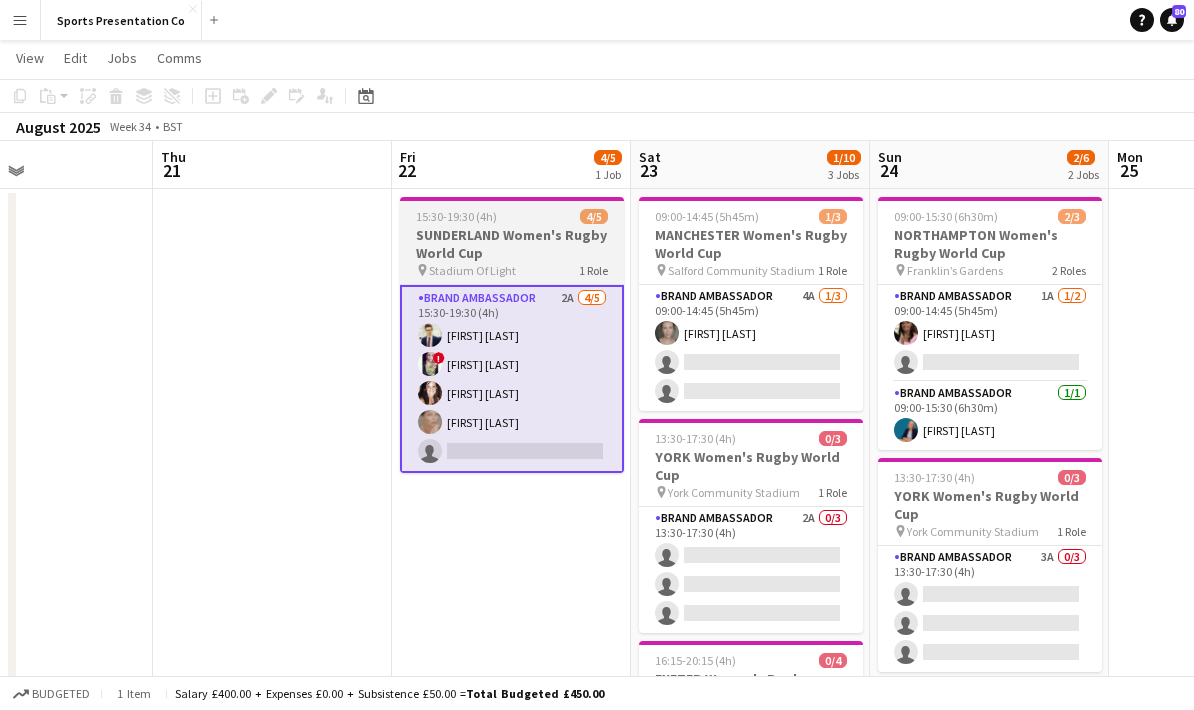 click on "Brand Ambassador   2A   4/5   15:30-19:30 (4h)
[FIRST] [LAST] ! [FIRST] [LAST] [FIRST] [LAST] [FIRST] [LAST]
single-neutral-actions" at bounding box center (512, 379) 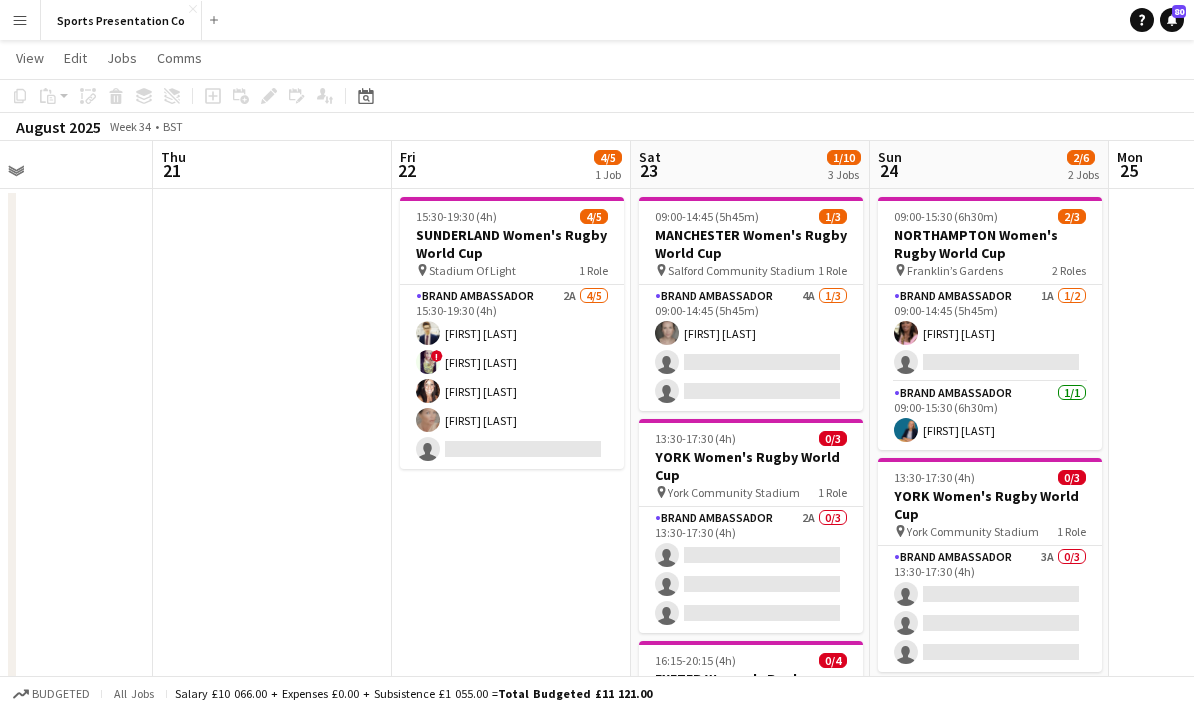 click on "SUNDERLAND Women's Rugby World Cup" at bounding box center (512, 244) 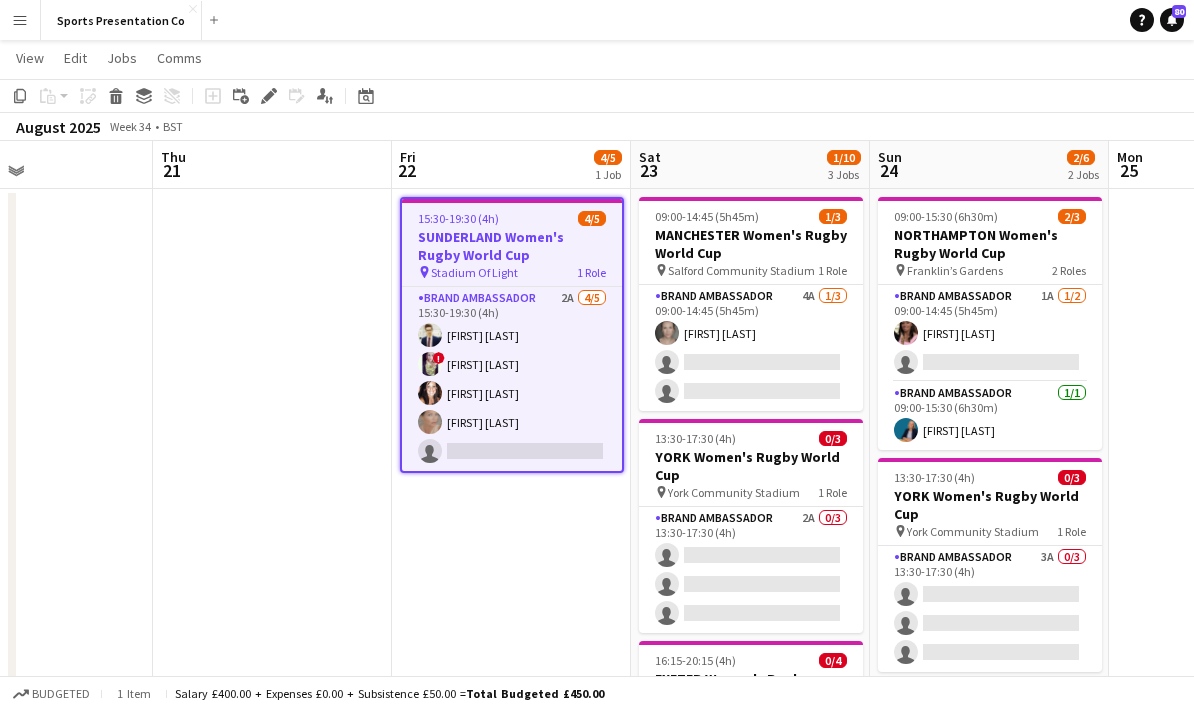 click on "SUNDERLAND Women's Rugby World Cup" at bounding box center [512, 246] 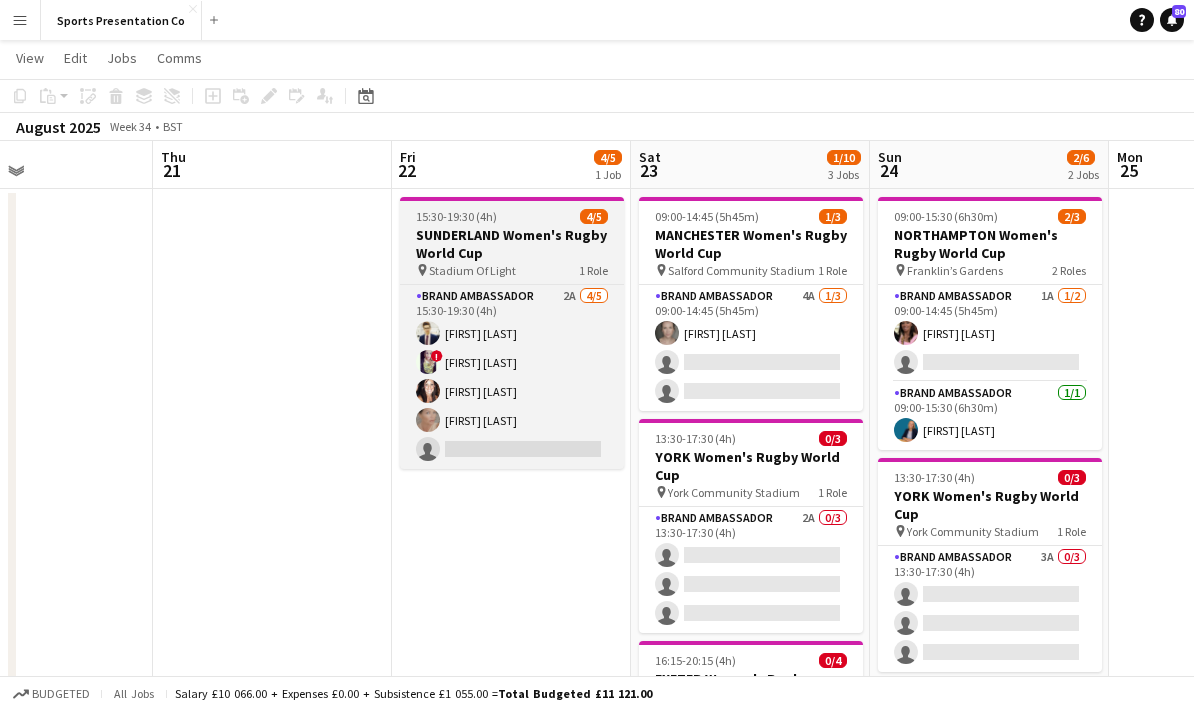 click on "SUNDERLAND Women's Rugby World Cup" at bounding box center (512, 244) 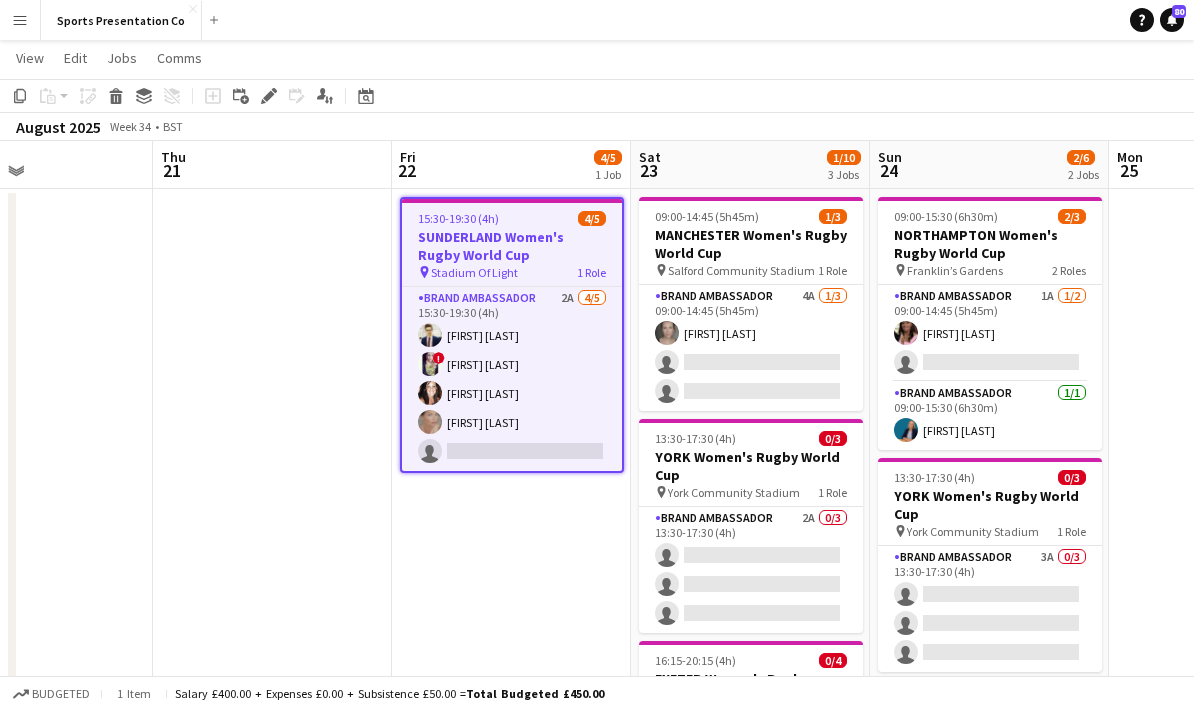 click on "SUNDERLAND Women's Rugby World Cup" at bounding box center (512, 246) 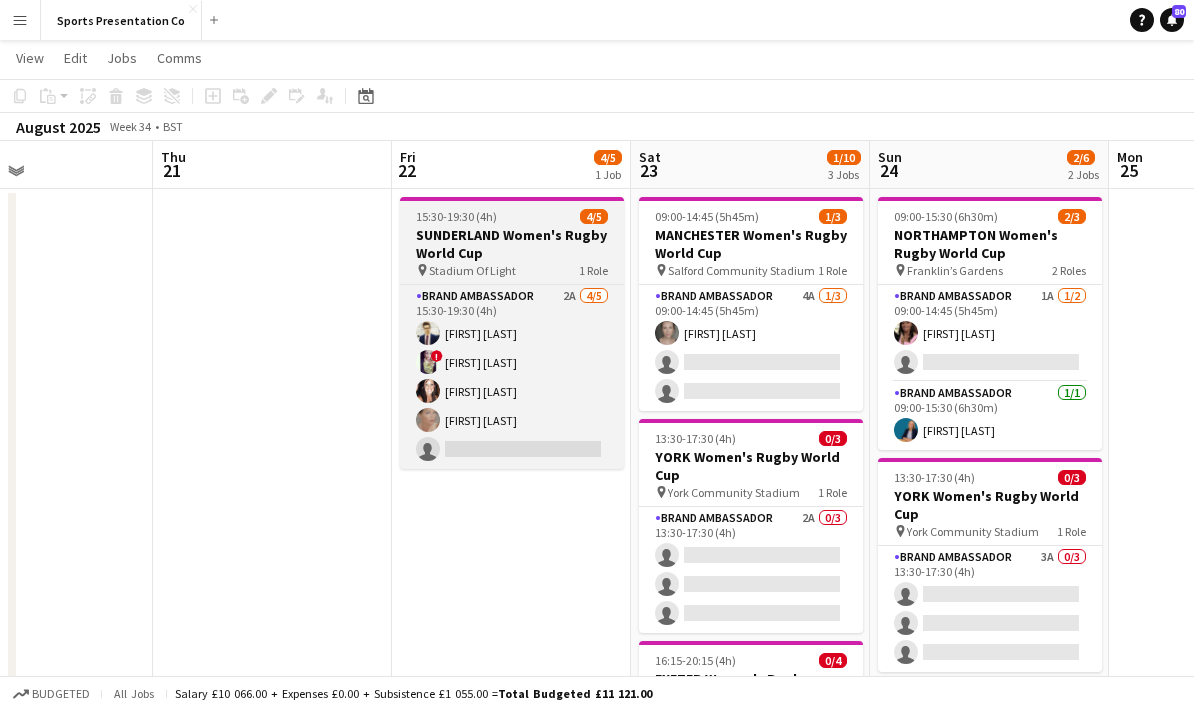 click on "SUNDERLAND Women's Rugby World Cup" at bounding box center (512, 244) 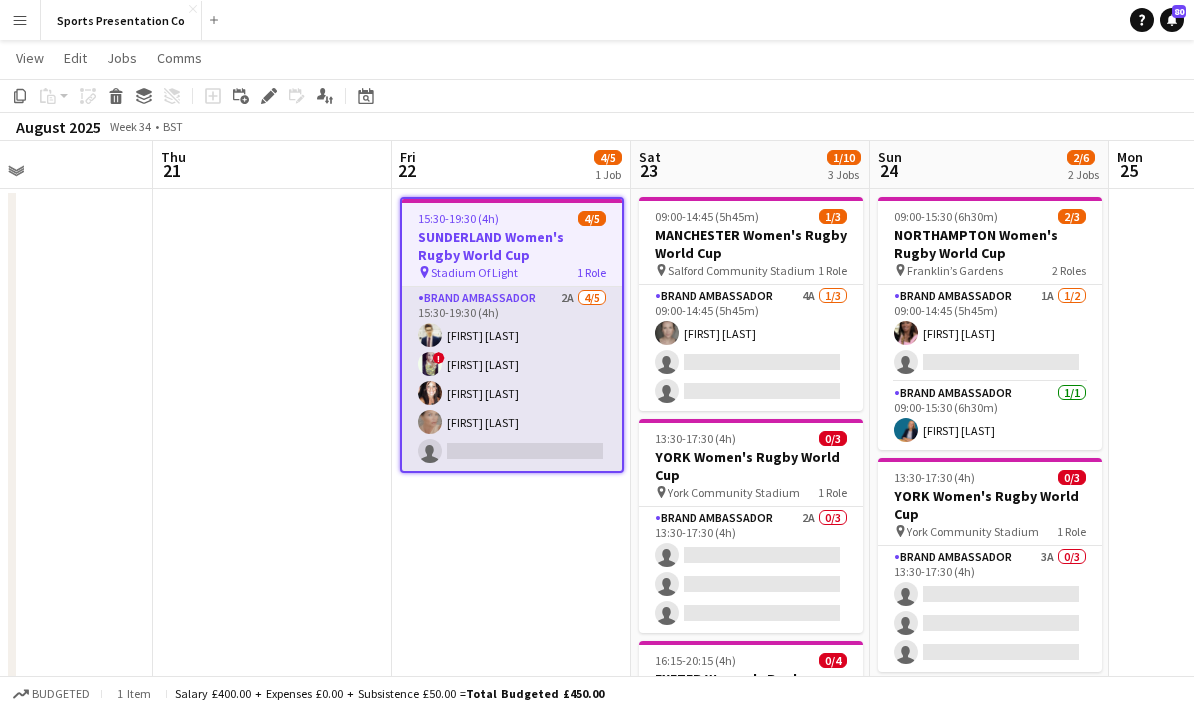 click on "Brand Ambassador   2A   4/5   15:30-19:30 (4h)
[FIRST] [LAST] ! [FIRST] [LAST] [FIRST] [LAST] [FIRST] [LAST]
single-neutral-actions" at bounding box center [512, 379] 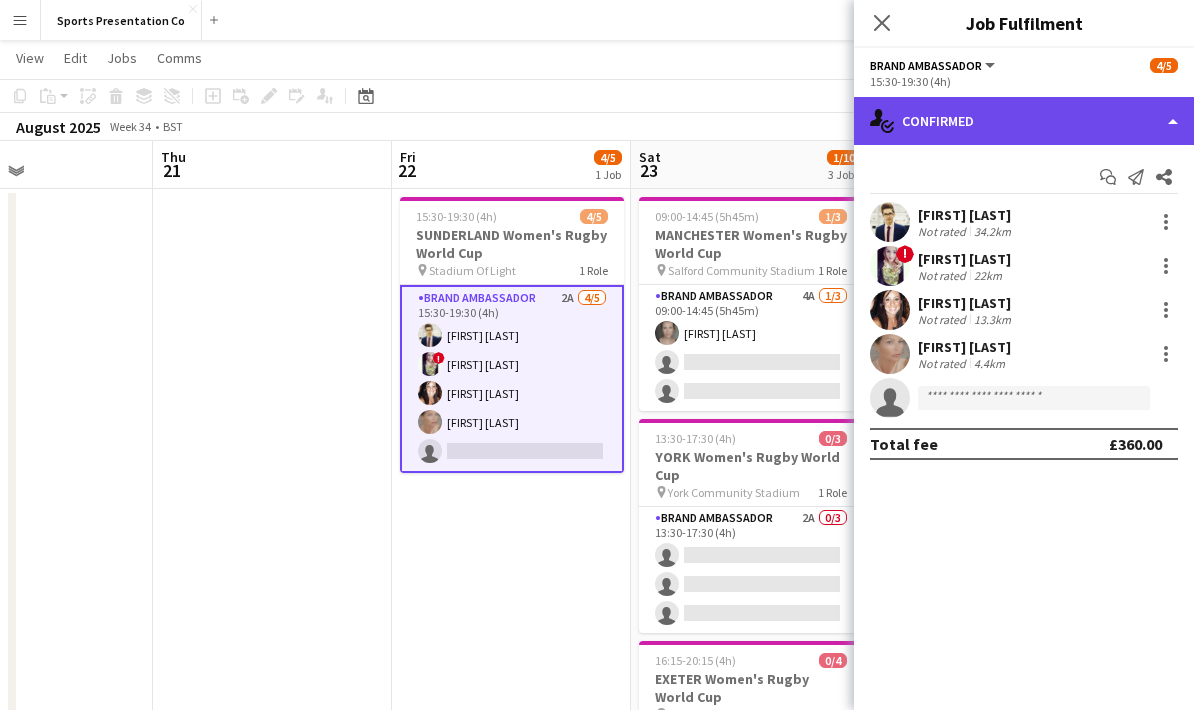 click on "single-neutral-actions-check-2
Confirmed" 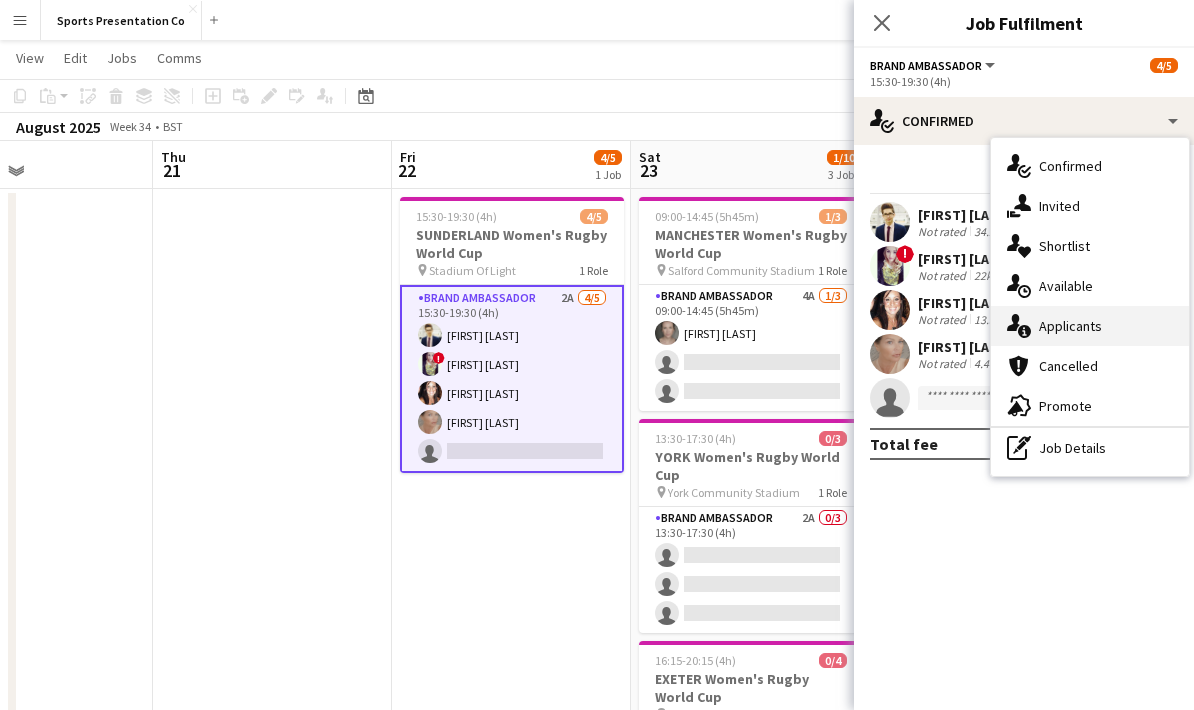 click on "single-neutral-actions-information
Applicants" at bounding box center (1090, 326) 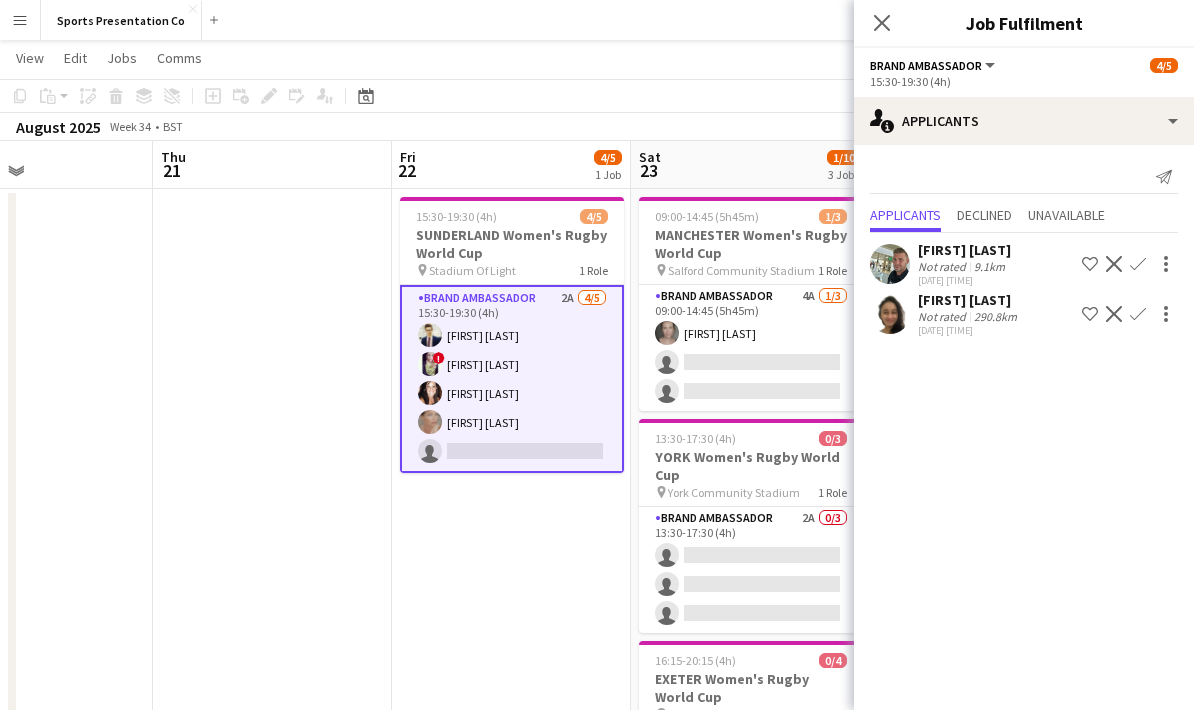 click on "9.1km" at bounding box center (995, 316) 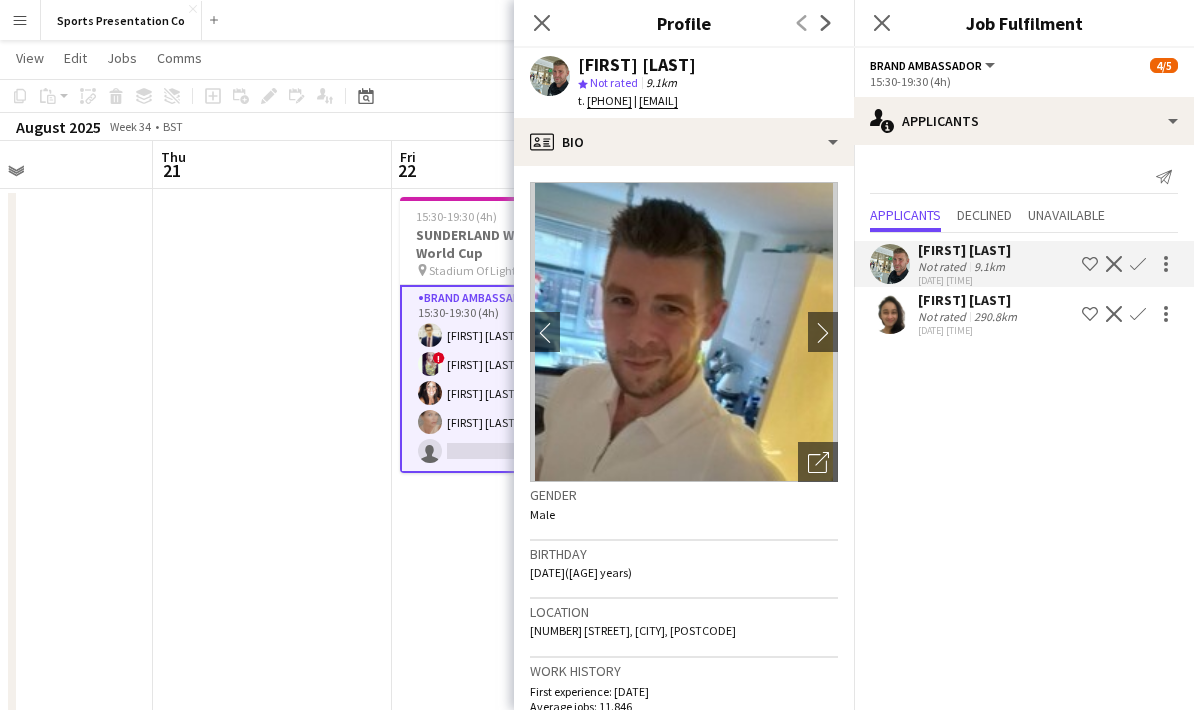 scroll, scrollTop: 0, scrollLeft: 0, axis: both 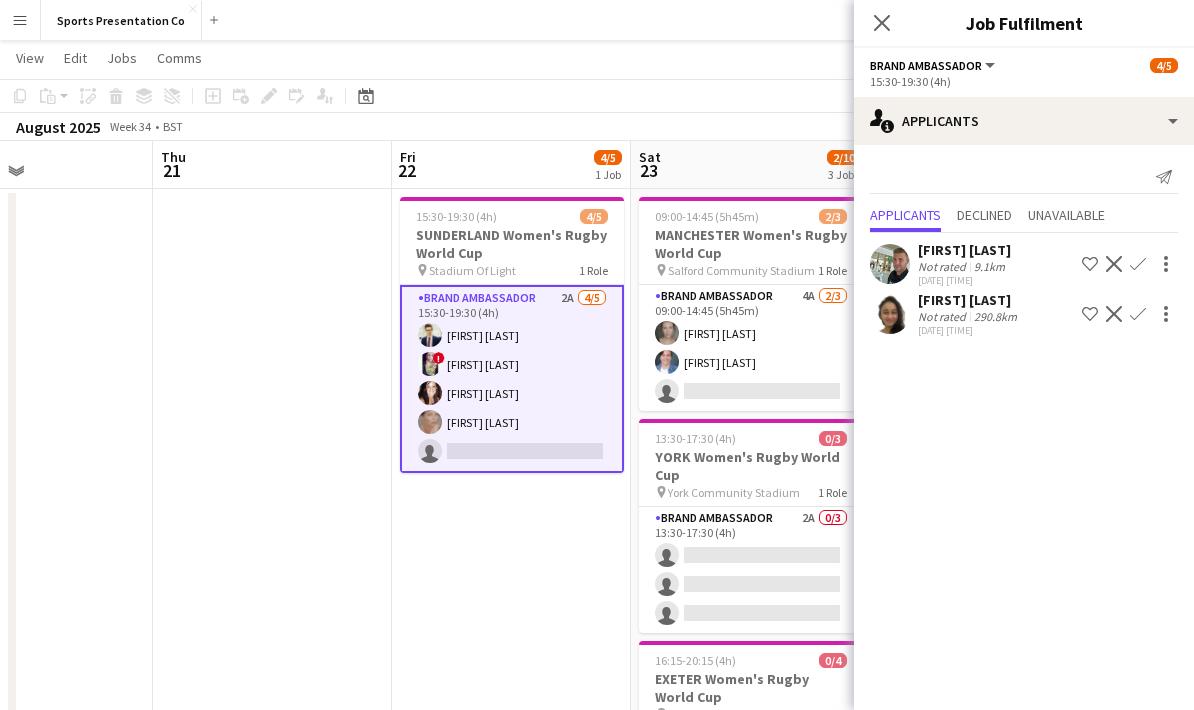 click on "Confirm" at bounding box center (1138, 314) 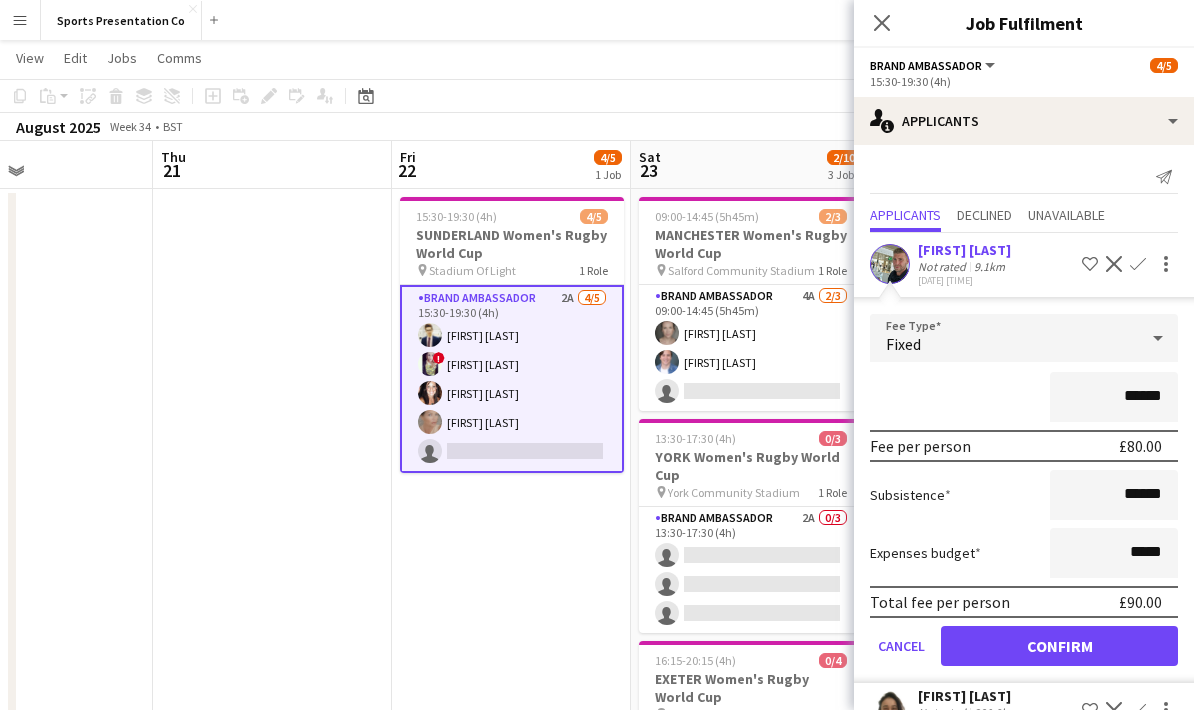 click on "Subsistence  ******" 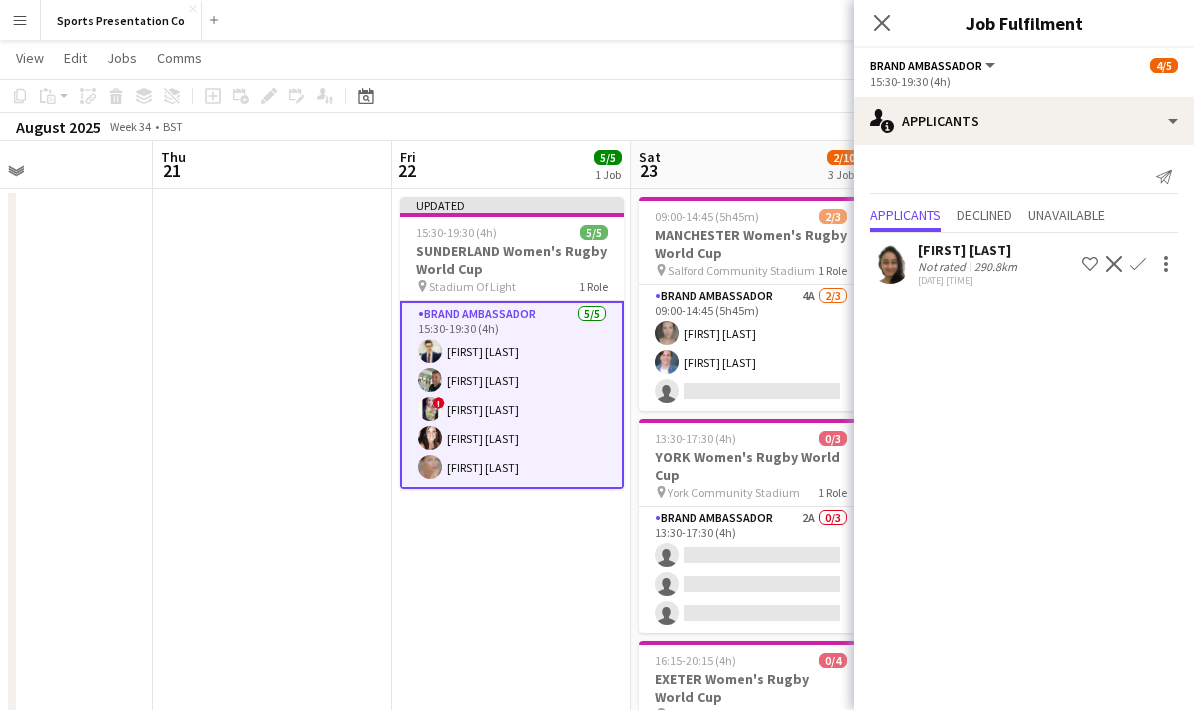 click on "View  Day view expanded Day view collapsed Month view Date picker Jump to today Expand Linked Jobs Collapse Linked Jobs  Edit  Copy Ctrl+C  Paste  Without Crew Ctrl+V With Crew Ctrl+Shift+V Paste as linked job  Group  Group Ungroup  Jobs  New Job Edit Job Delete Job New Linked Job Edit Linked Jobs Job fulfilment Promote Role Copy Role URL  Comms  Notify confirmed crew Create chat" 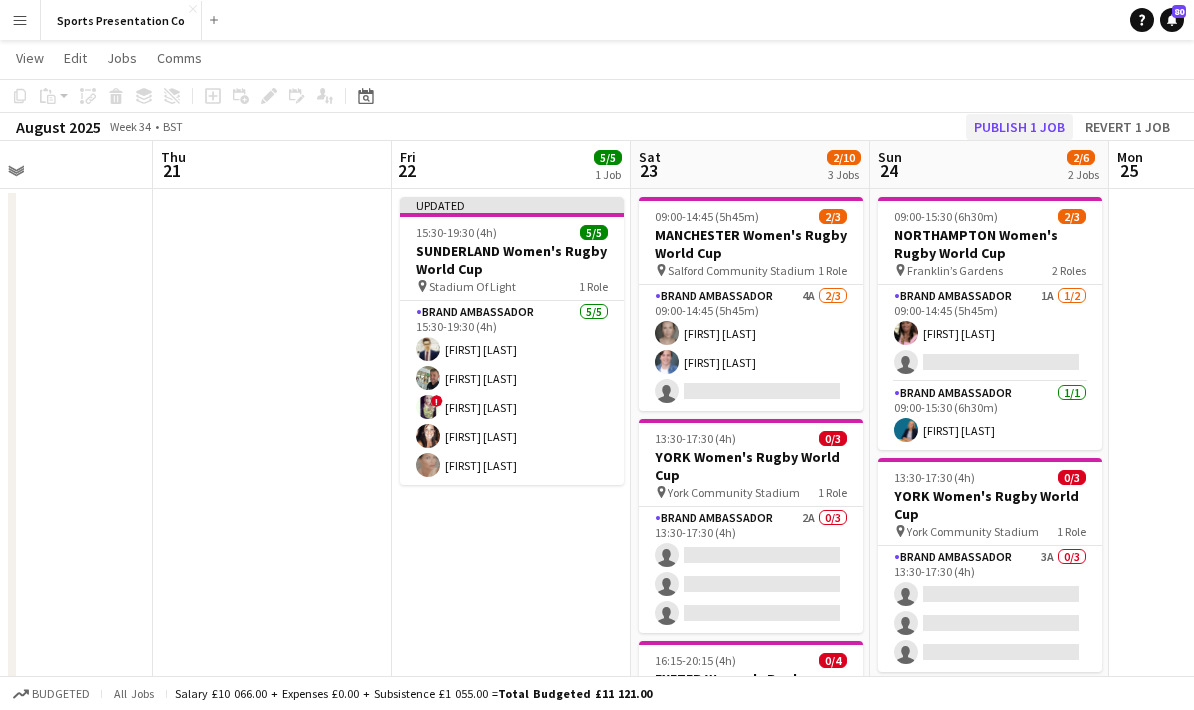 click on "Publish 1 job" 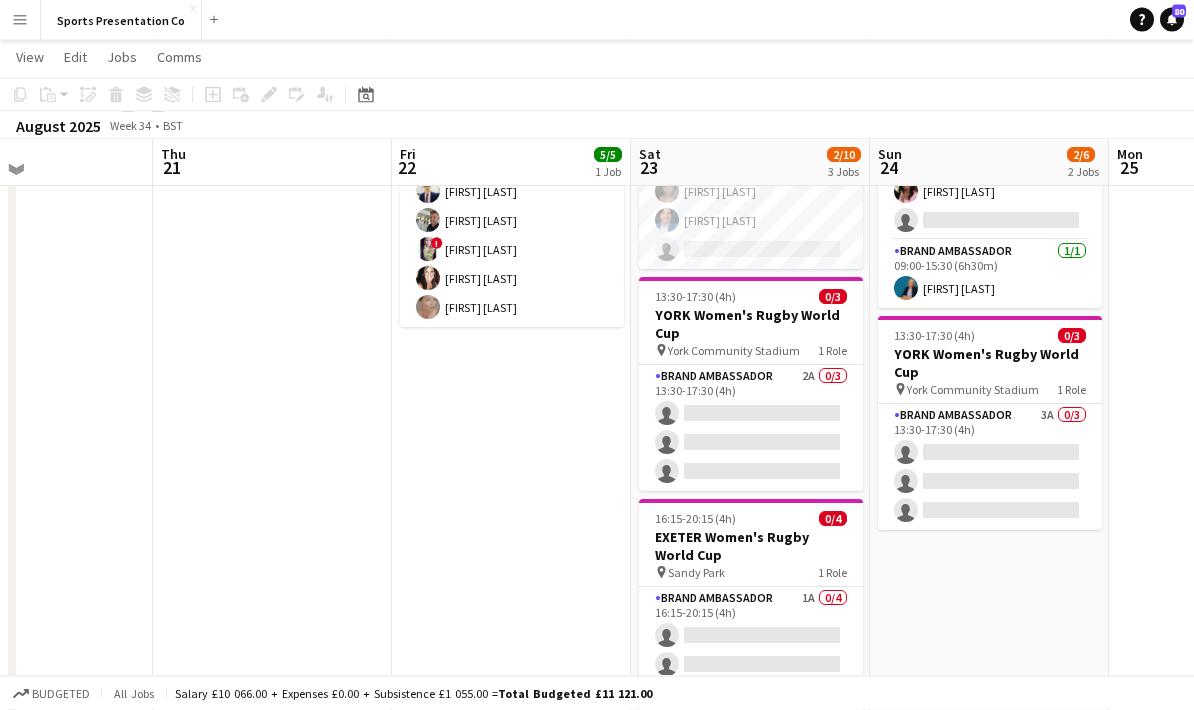 scroll, scrollTop: 175, scrollLeft: 0, axis: vertical 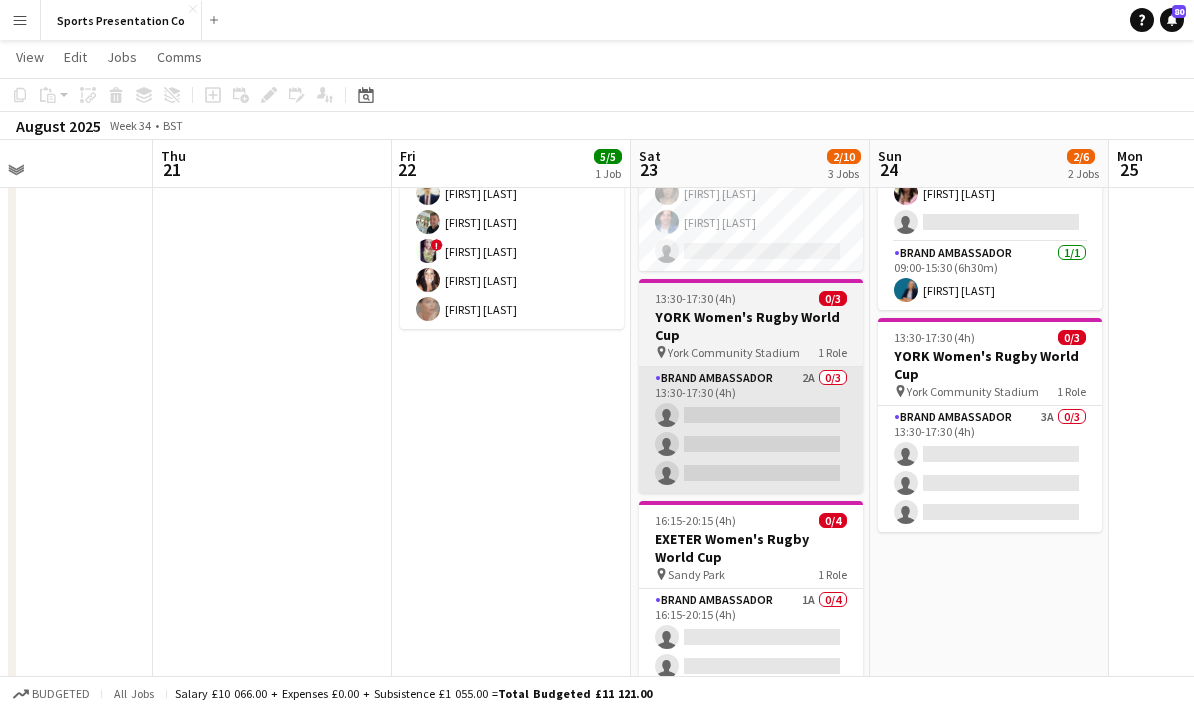 click on "Brand Ambassador   2A   0/3   13:30-17:30 (4h)
single-neutral-actions
single-neutral-actions
single-neutral-actions" at bounding box center [751, 430] 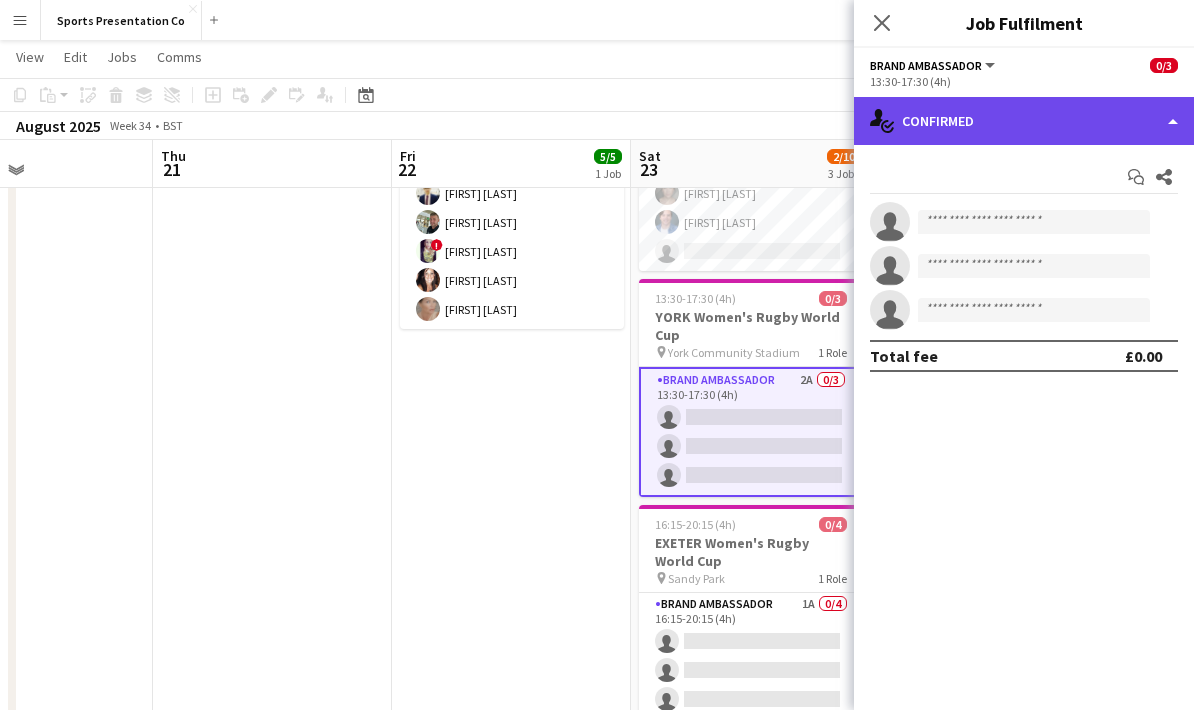 click on "single-neutral-actions-check-2
Confirmed" 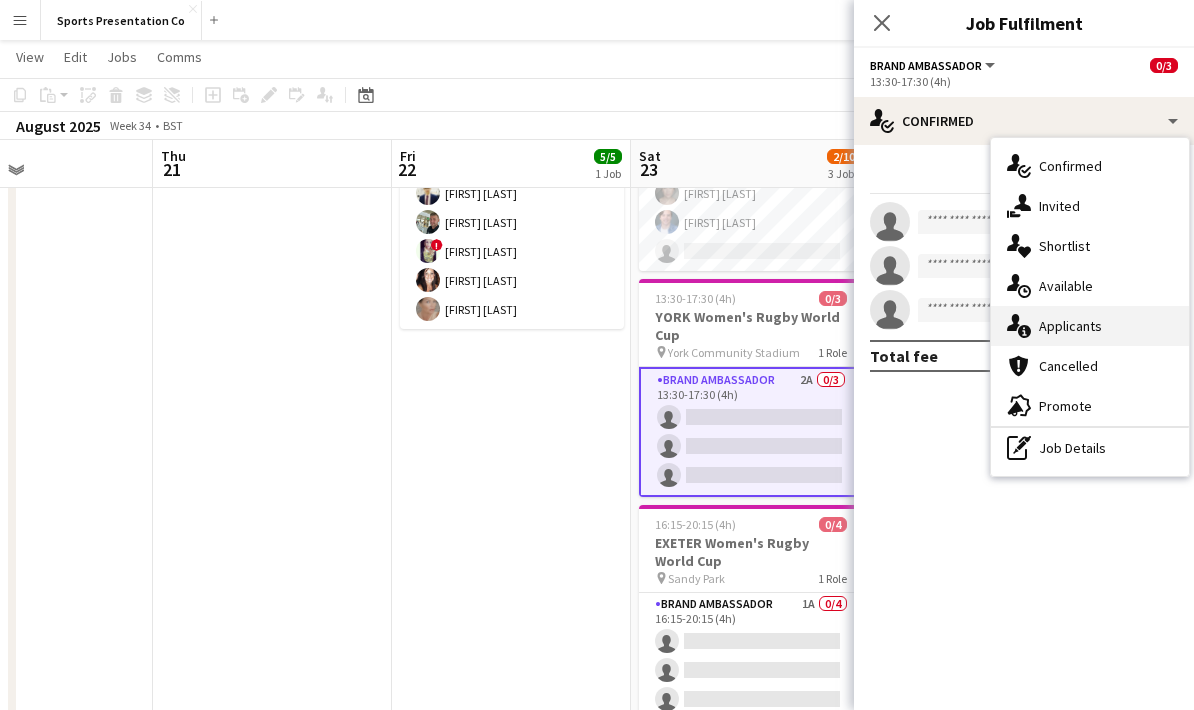 click on "single-neutral-actions-information
Applicants" at bounding box center (1090, 326) 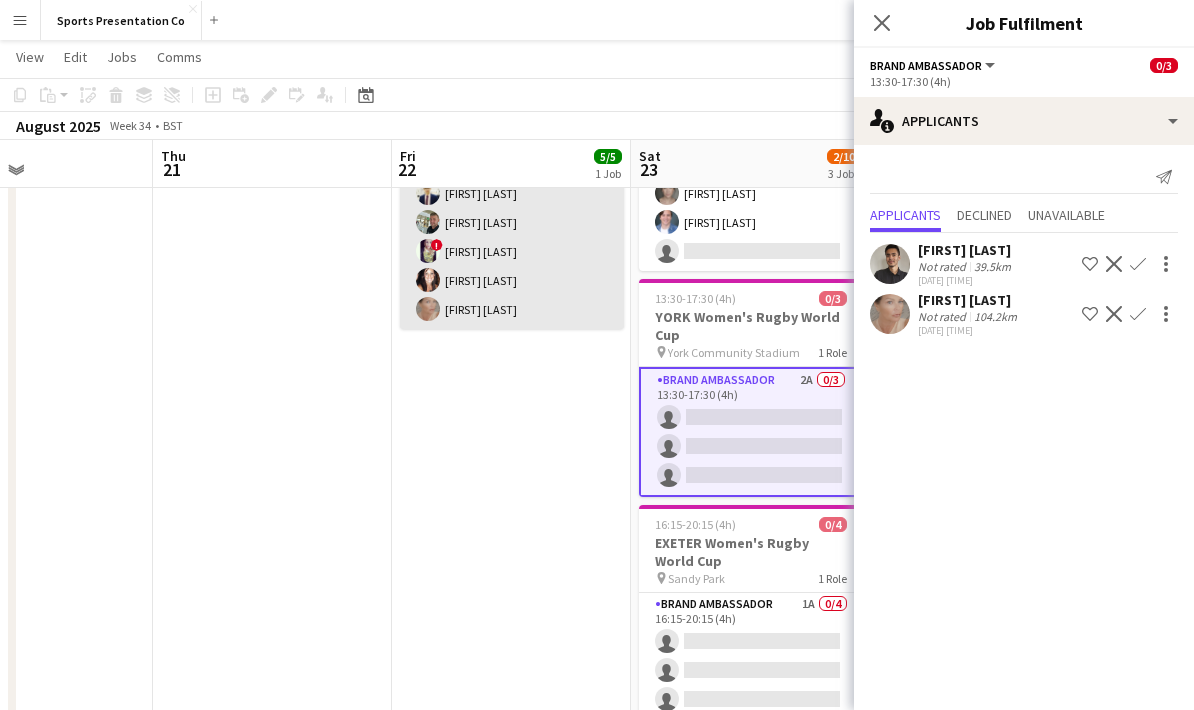 click on "Brand Ambassador   5/5   15:30-19:30 (4h)
[FIRST] [LAST] [FIRST] [LAST] ! [FIRST] [LAST] [FIRST] [LAST] [FIRST] [LAST]" at bounding box center [512, 237] 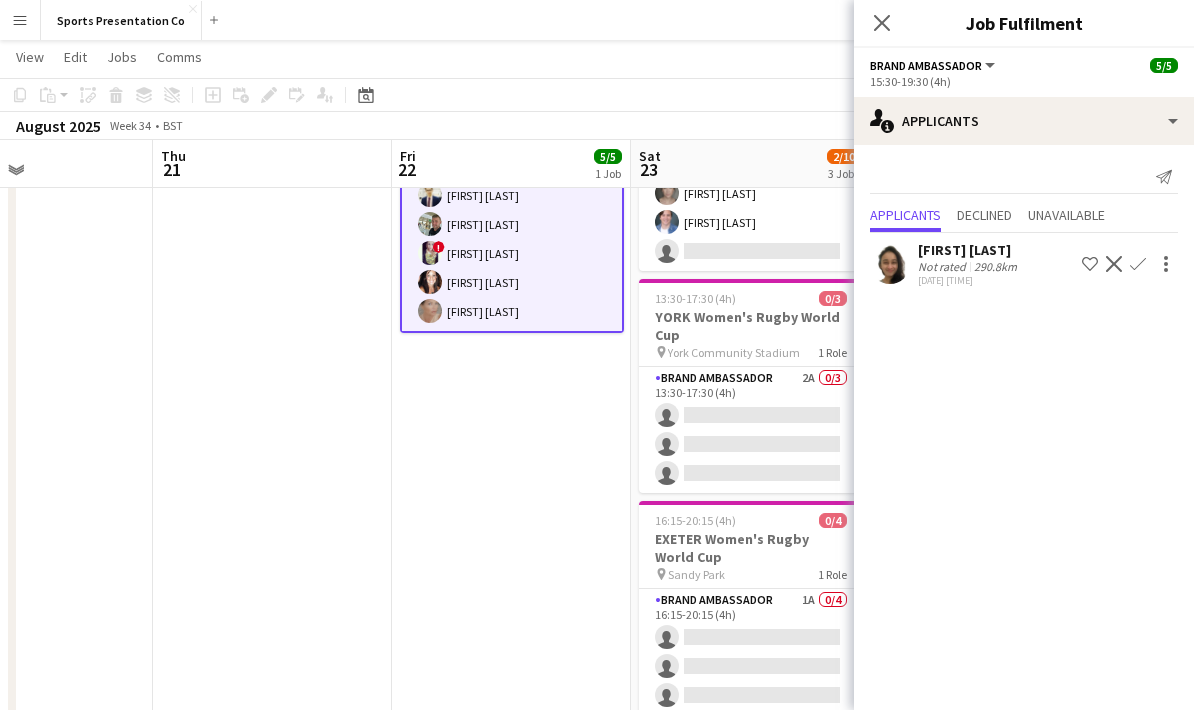 click on "Brand Ambassador   5/5   15:30-19:30 (4h)
[FIRST] [LAST] [FIRST] [LAST] ! [FIRST] [LAST] [FIRST] [LAST] [FIRST] [LAST]" at bounding box center (512, 239) 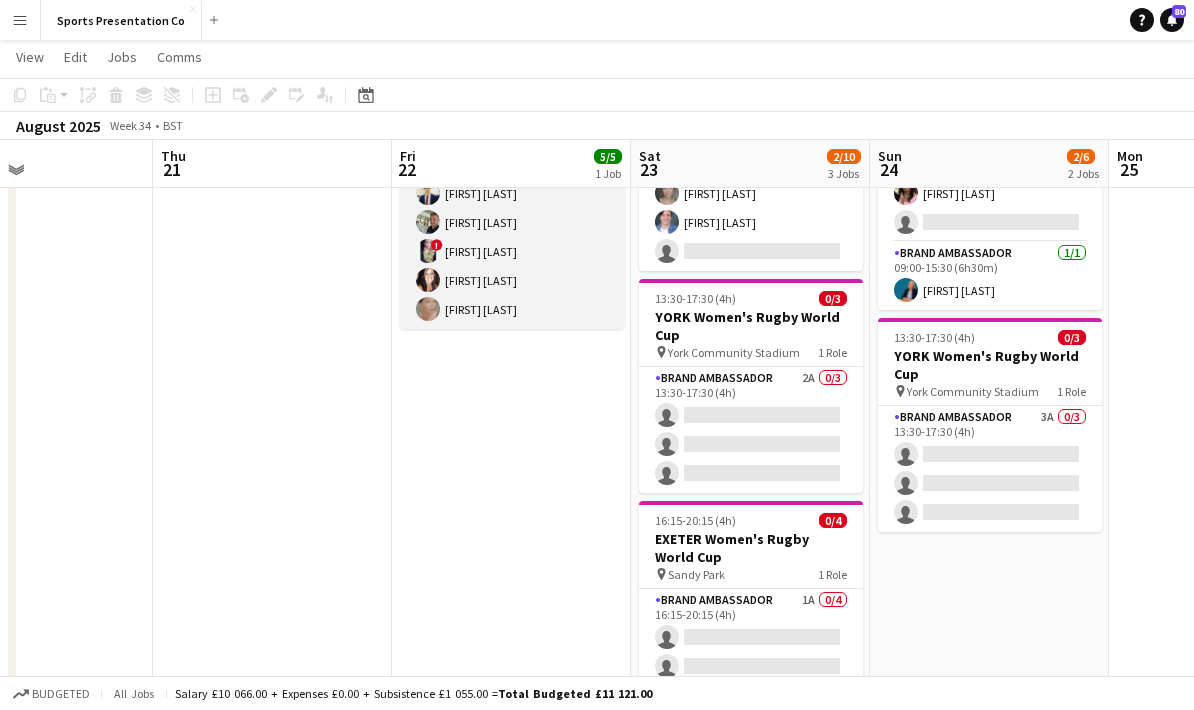 click on "Brand Ambassador   5/5   15:30-19:30 (4h)
[FIRST] [LAST] [FIRST] [LAST] ! [FIRST] [LAST] [FIRST] [LAST] [FIRST] [LAST]" at bounding box center (512, 237) 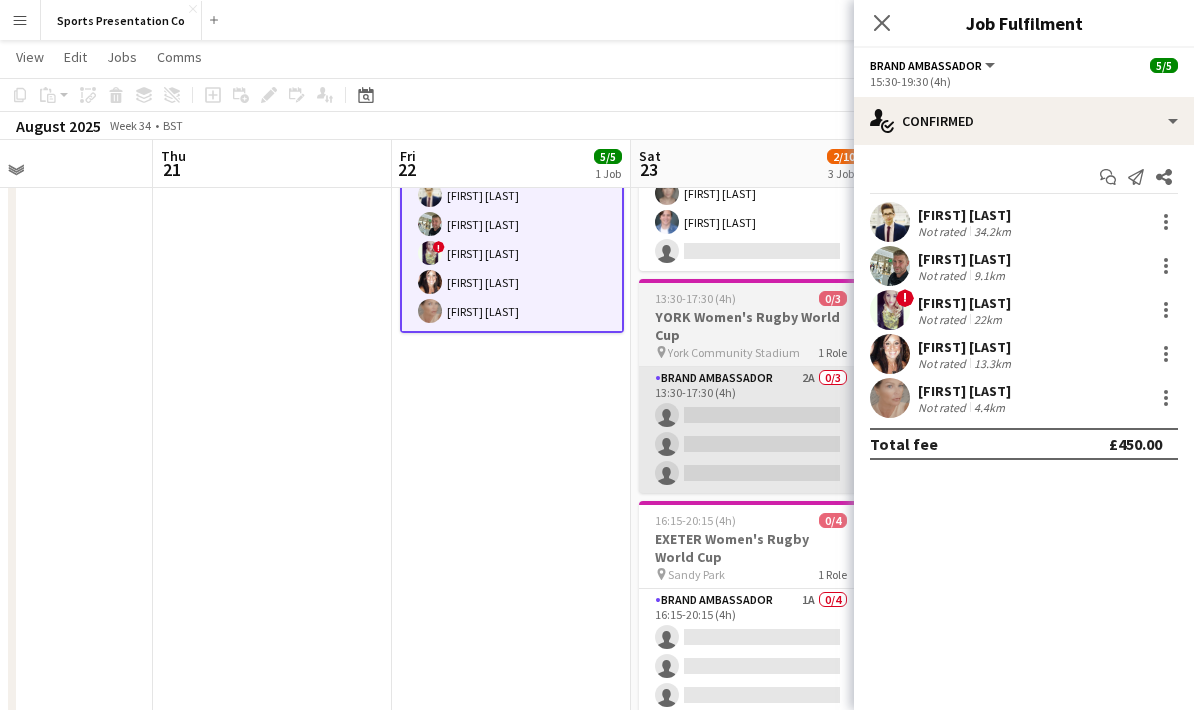 click on "Brand Ambassador   2A   0/3   13:30-17:30 (4h)
single-neutral-actions
single-neutral-actions
single-neutral-actions" at bounding box center [751, 430] 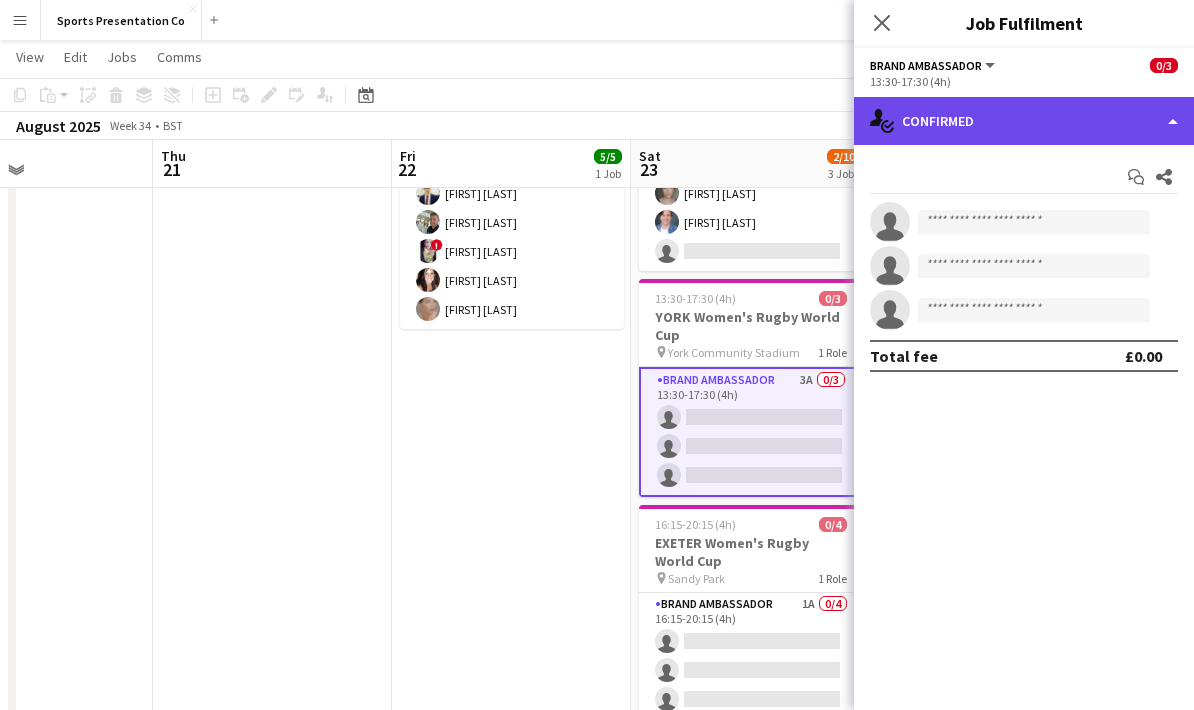 click on "single-neutral-actions-check-2
Confirmed" 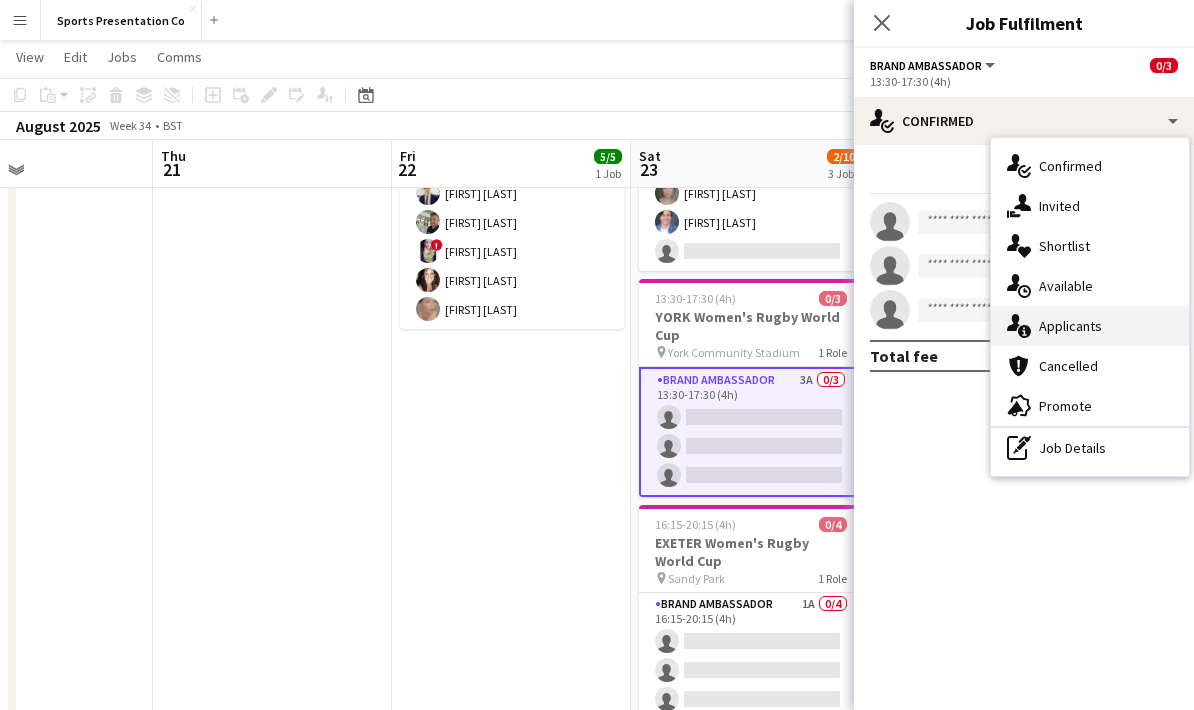 click on "single-neutral-actions-information
Applicants" at bounding box center (1090, 326) 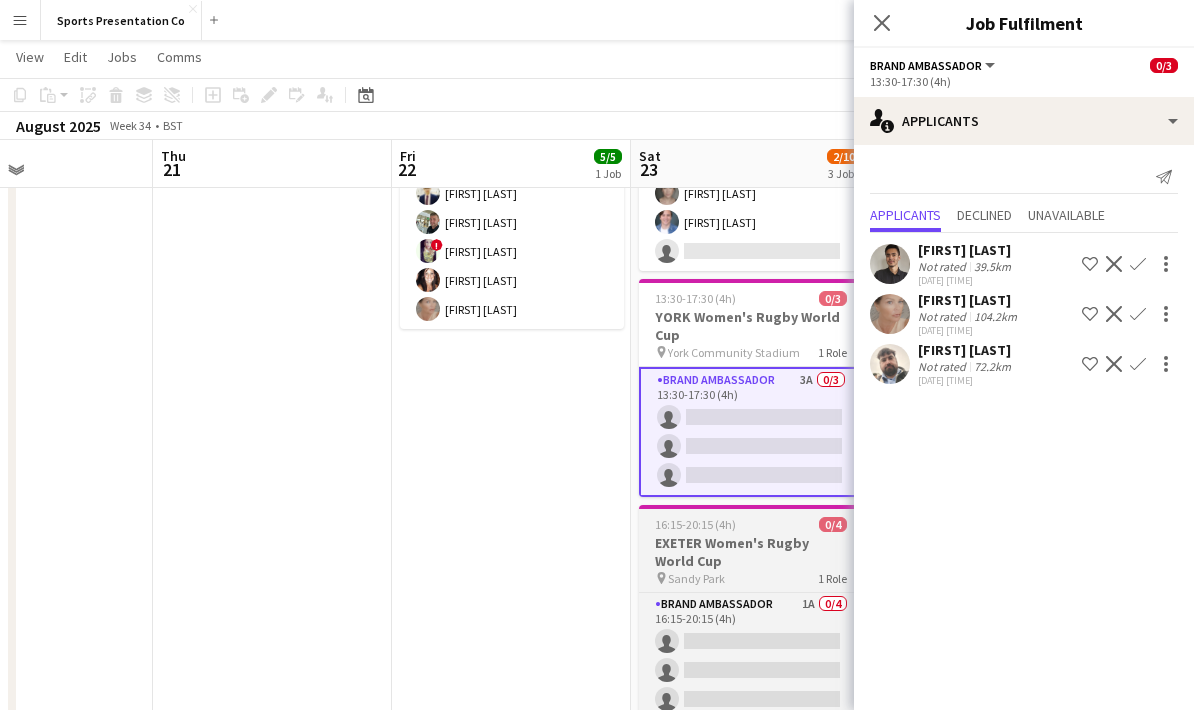 click on "pin
Sandy Park   1 Role" at bounding box center [751, 578] 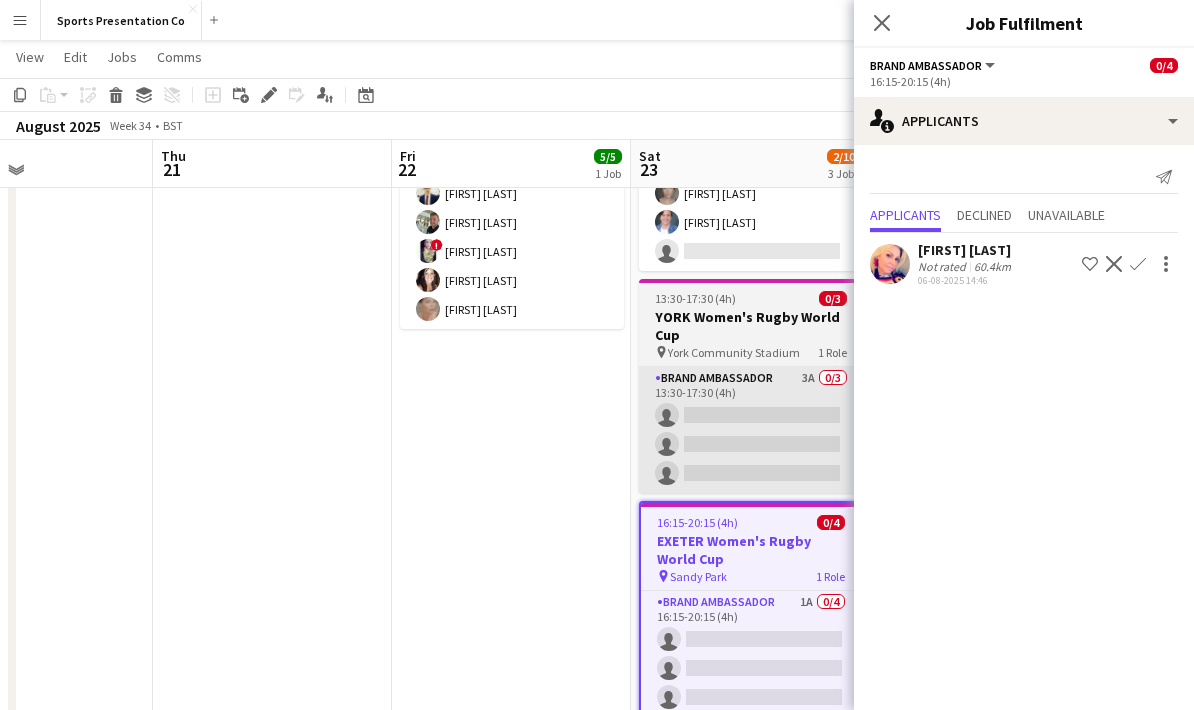 click on "Brand Ambassador   3A   0/3   13:30-17:30 (4h)
single-neutral-actions
single-neutral-actions
single-neutral-actions" at bounding box center (751, 430) 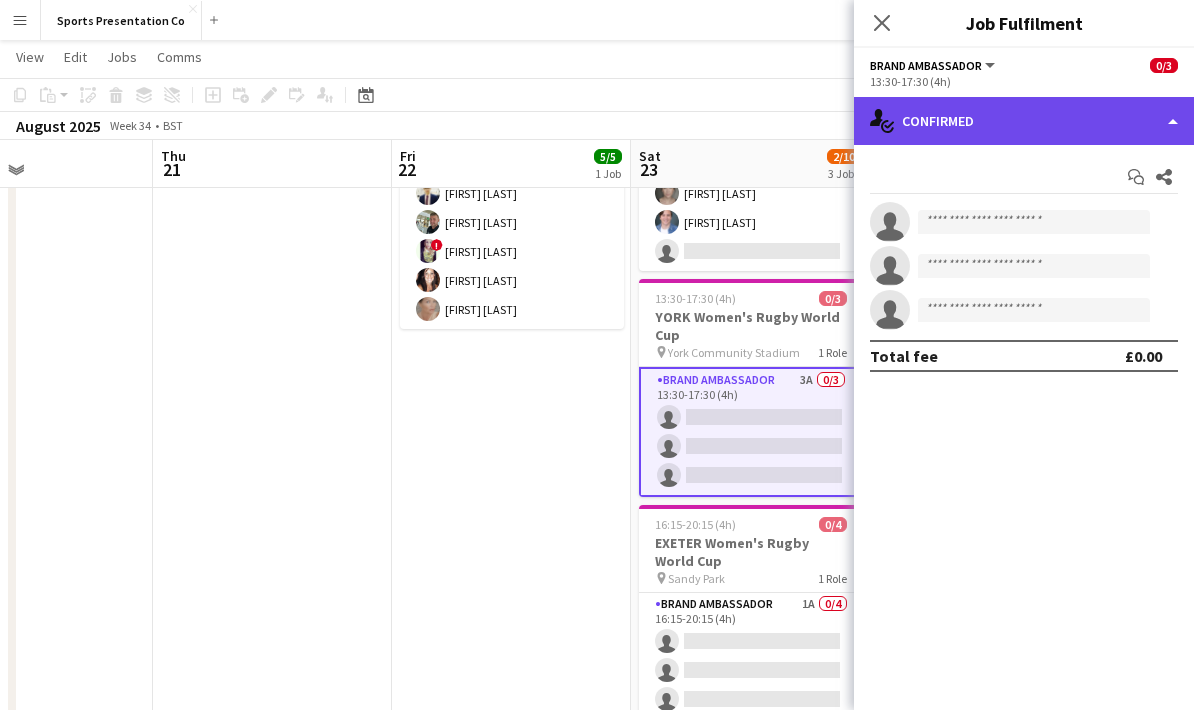 click on "single-neutral-actions-check-2
Confirmed" 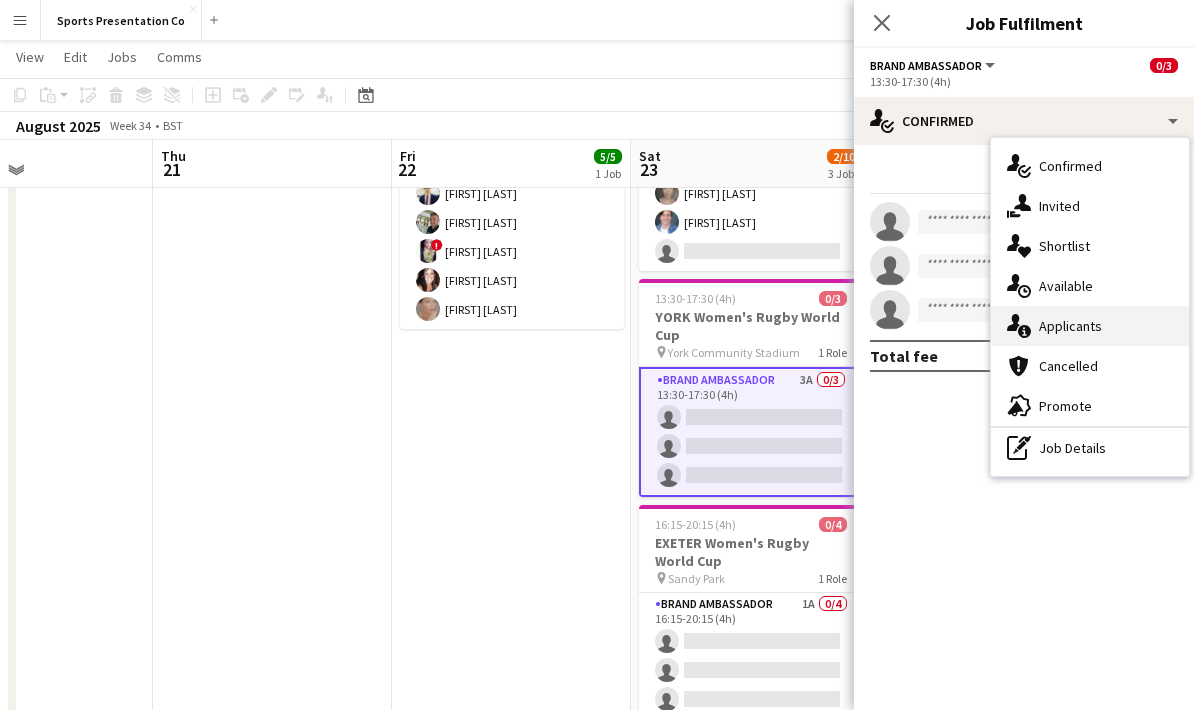 click on "single-neutral-actions-information
Applicants" at bounding box center [1090, 326] 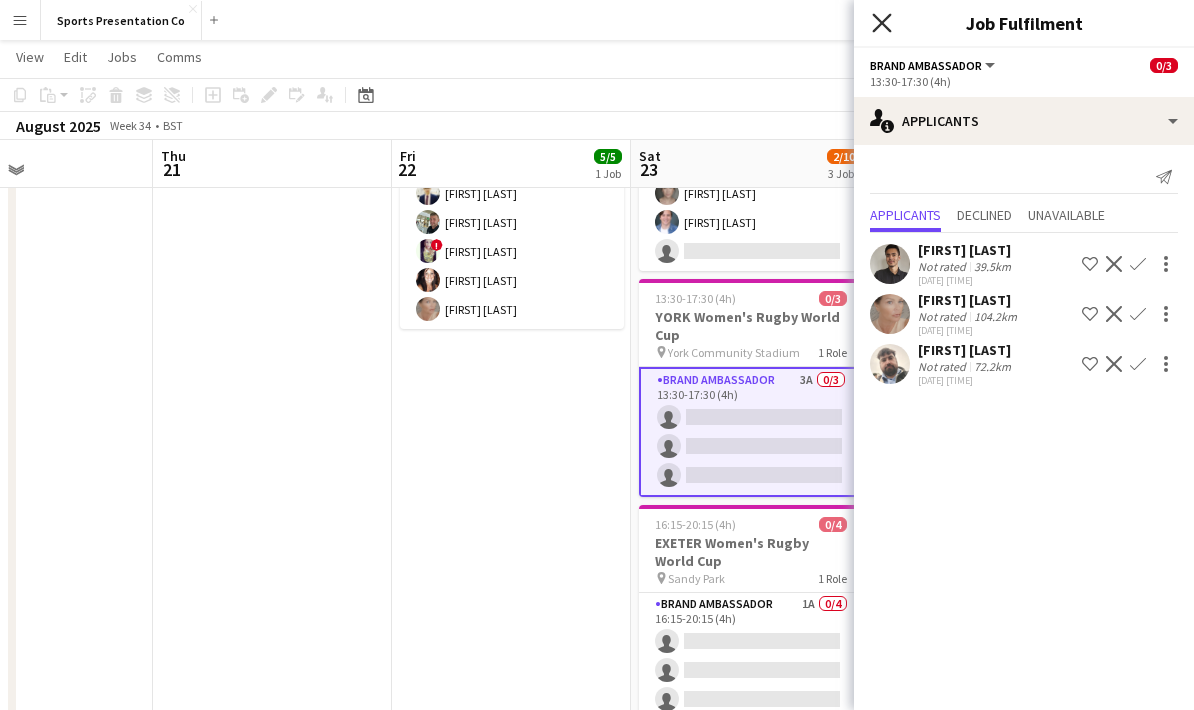 click 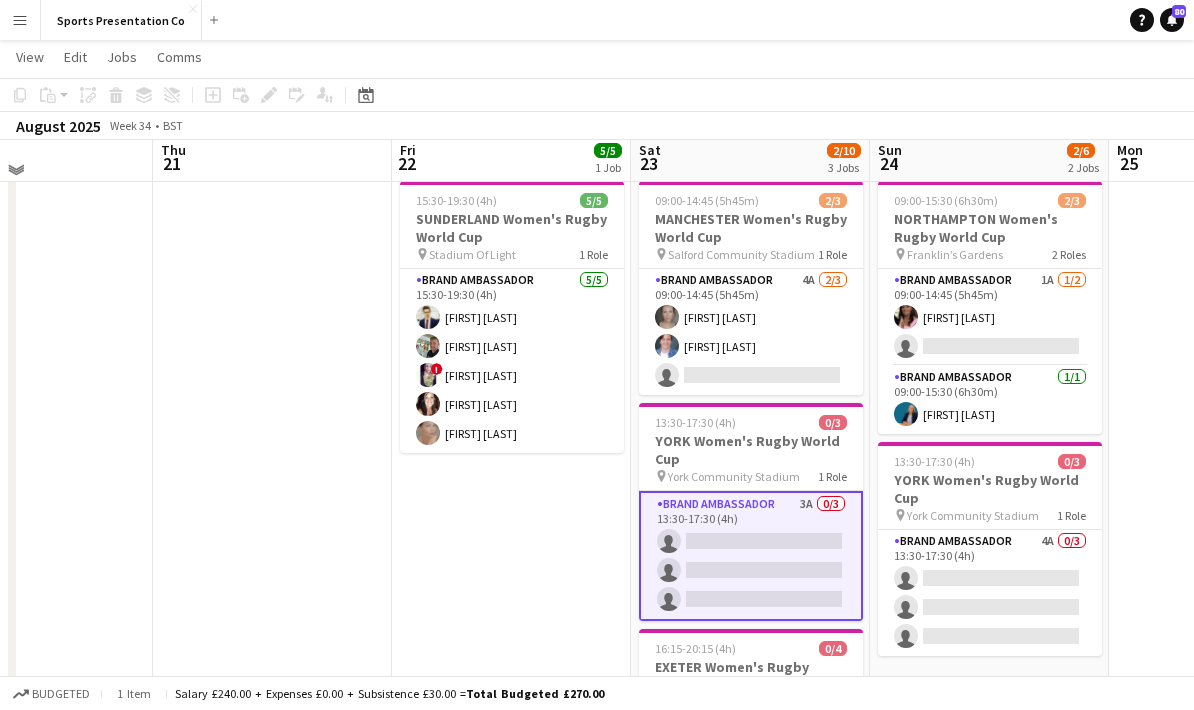 scroll, scrollTop: 57, scrollLeft: 0, axis: vertical 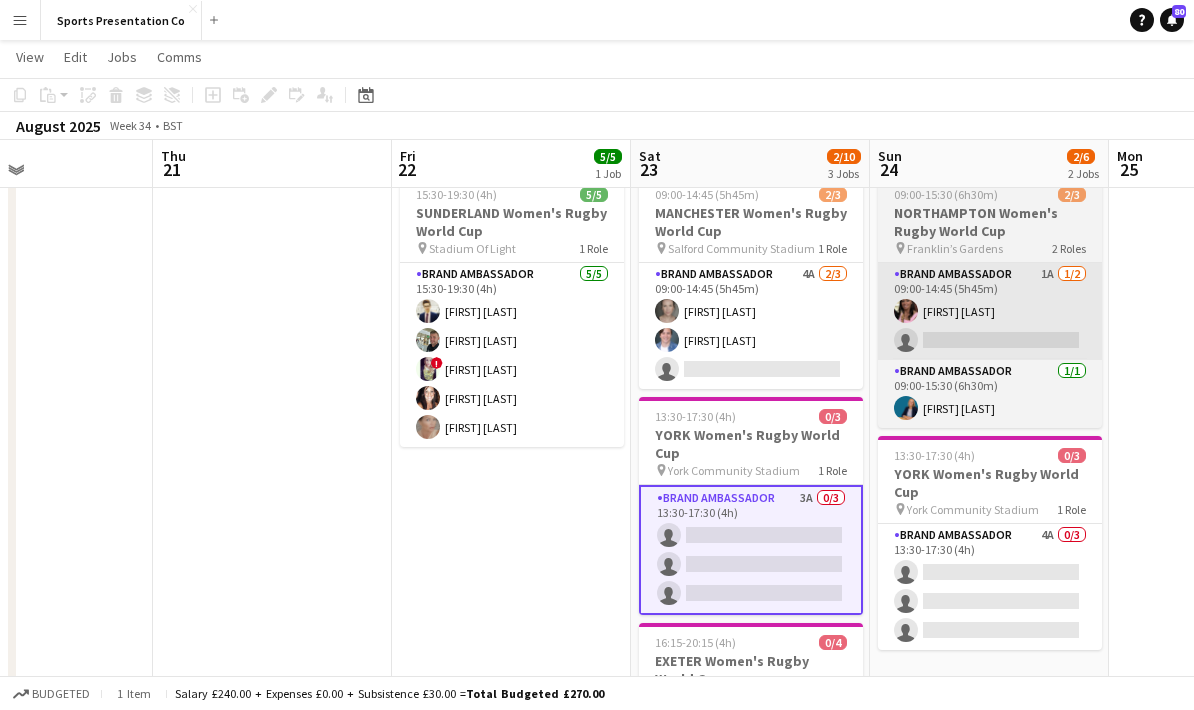 click on "Brand Ambassador   1A   1/2   09:00-14:45 (5h45m)
[FIRST] [LAST]
single-neutral-actions" at bounding box center [990, 311] 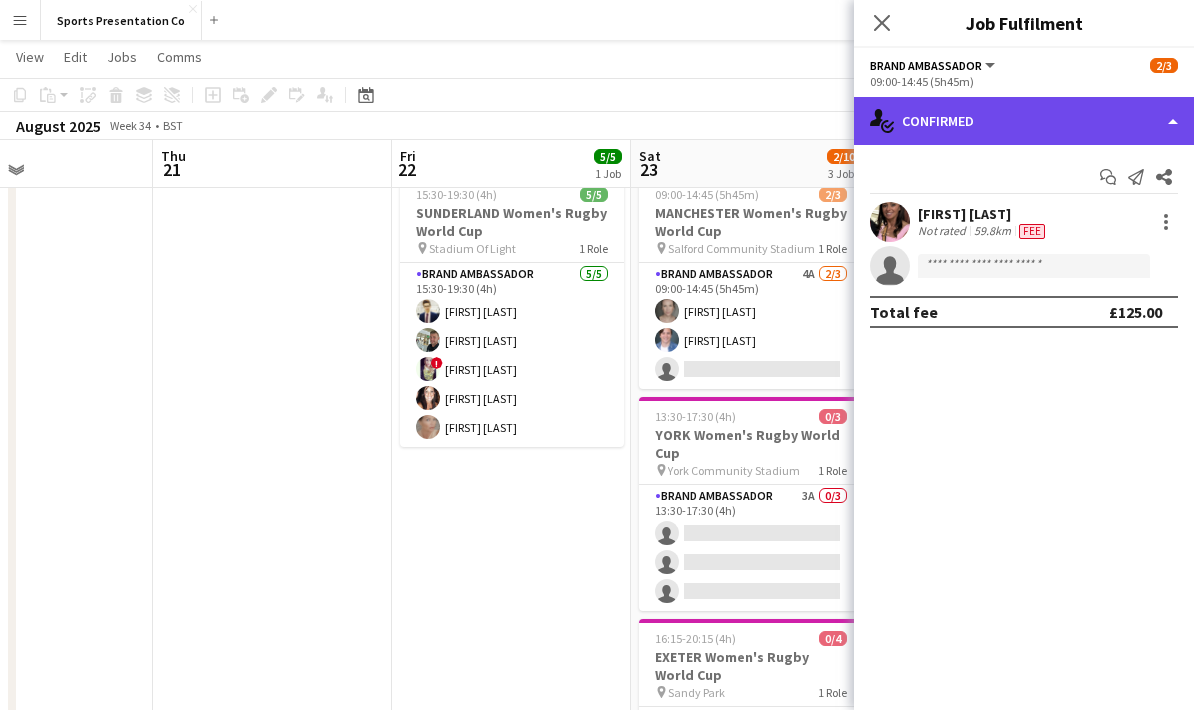click on "single-neutral-actions-check-2
Confirmed" 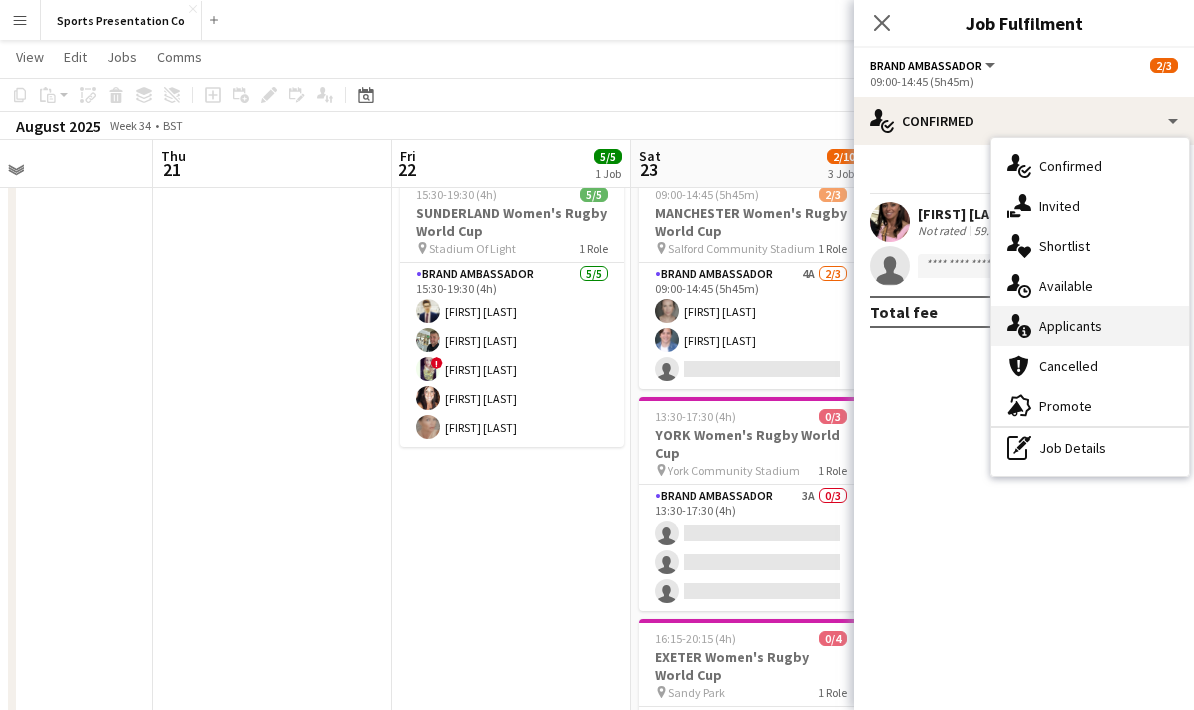 click on "single-neutral-actions-information
Applicants" at bounding box center [1090, 326] 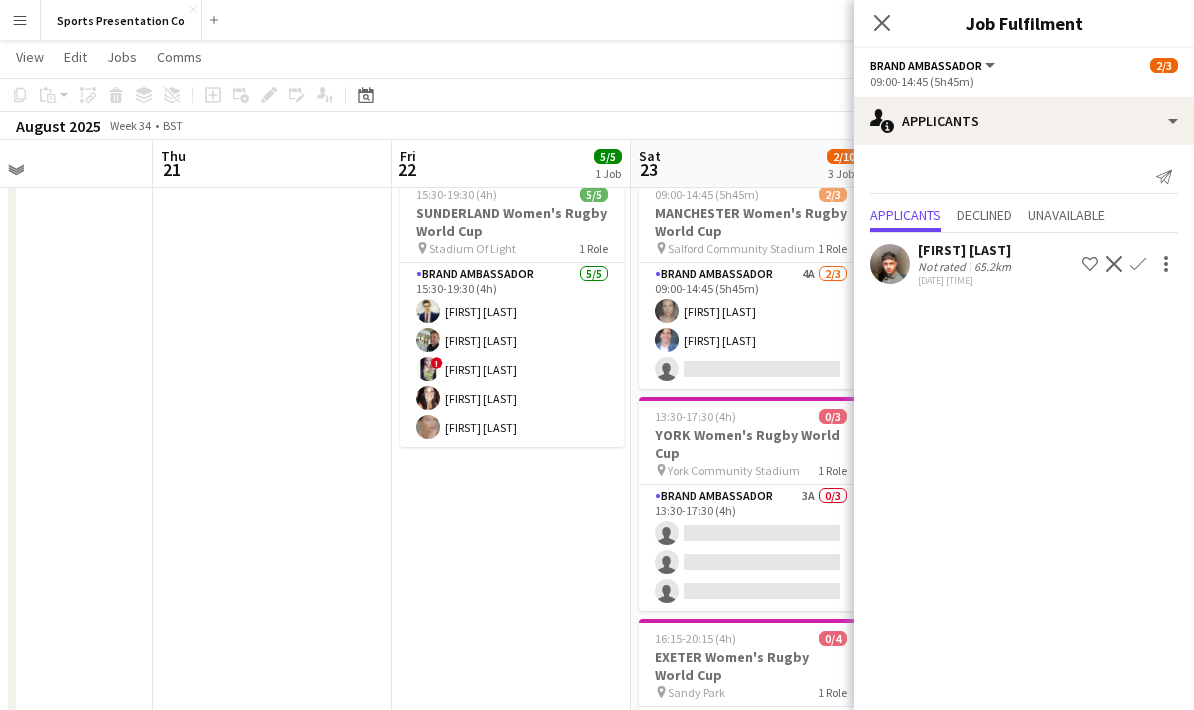 click on "Copy
Paste
Paste   Ctrl+V Paste with crew  Ctrl+Shift+V
Paste linked Job
Delete
Group
Ungroup
Add job
Add linked Job
Edit
Edit linked Job
Applicants
Date picker
AUG 2025 AUG 2025 Monday M Tuesday T Wednesday W Thursday T Friday F Saturday S Sunday S  AUG   1   2   3   4   5   6   7   8   9   10   11   12   13   14   15   16   17   18   19   20   21   22   23   24   25   26   27   28   29   30   31
Comparison range
Comparison range
Today" 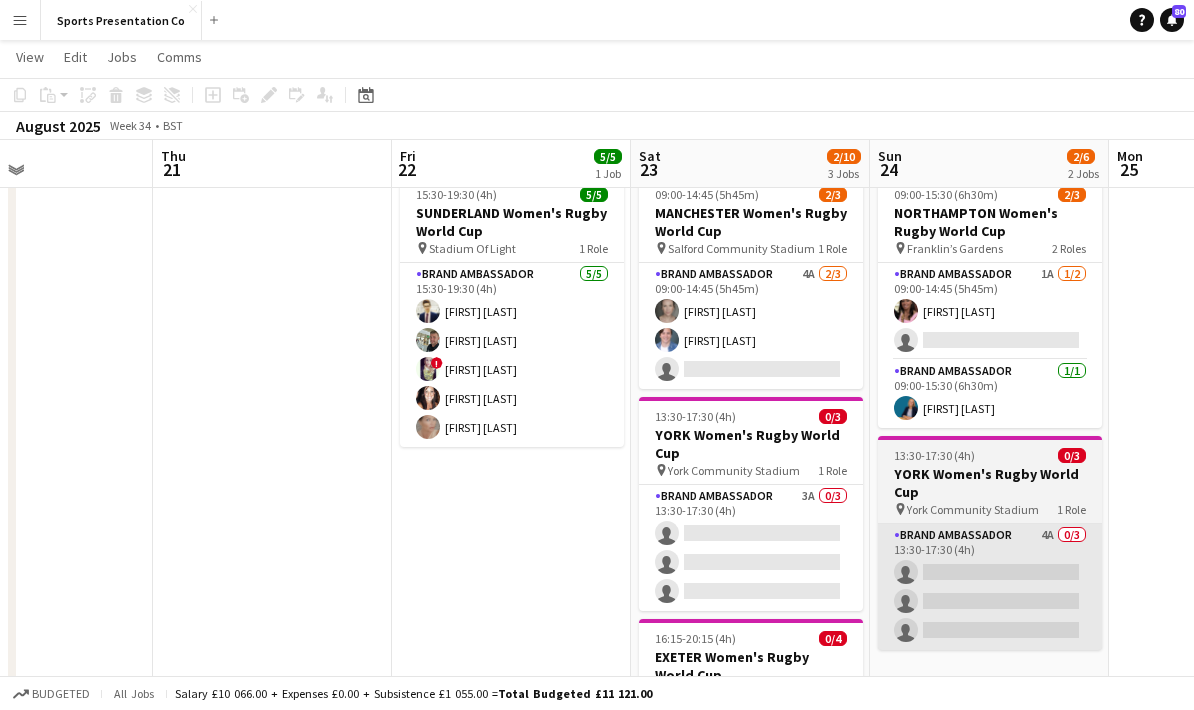 click on "Brand Ambassador   4A   0/3   13:30-17:30 (4h)
single-neutral-actions
single-neutral-actions
single-neutral-actions" at bounding box center (990, 587) 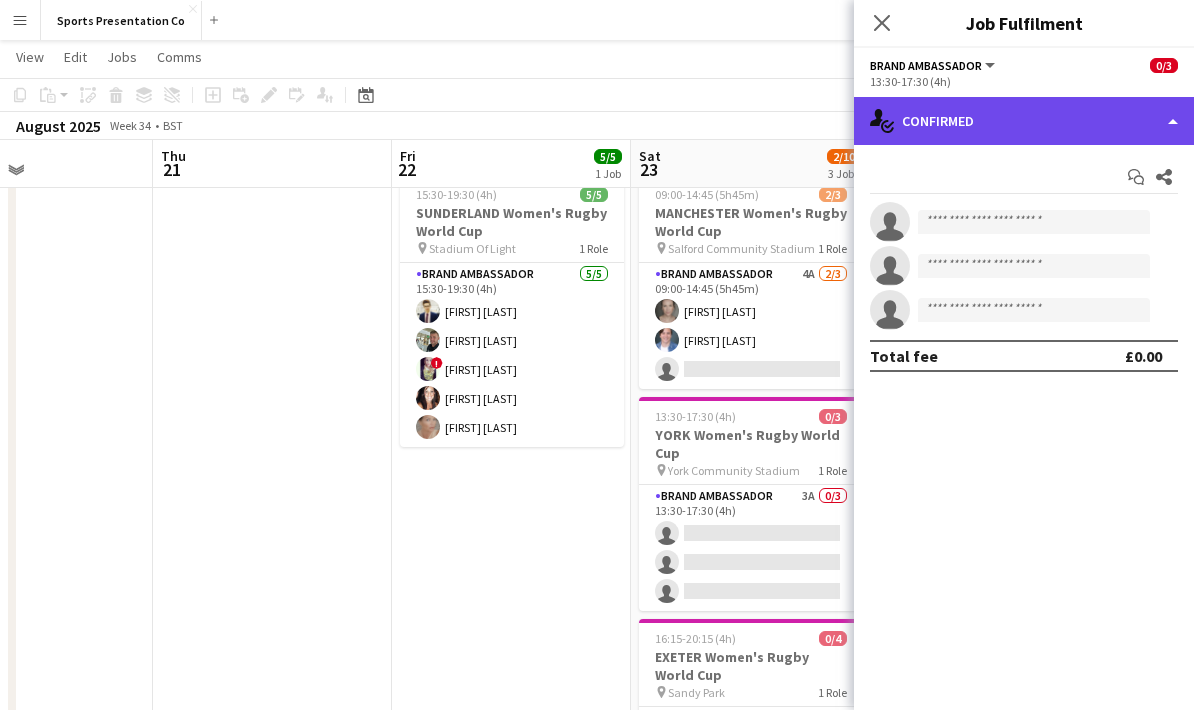 click on "single-neutral-actions-check-2
Confirmed" 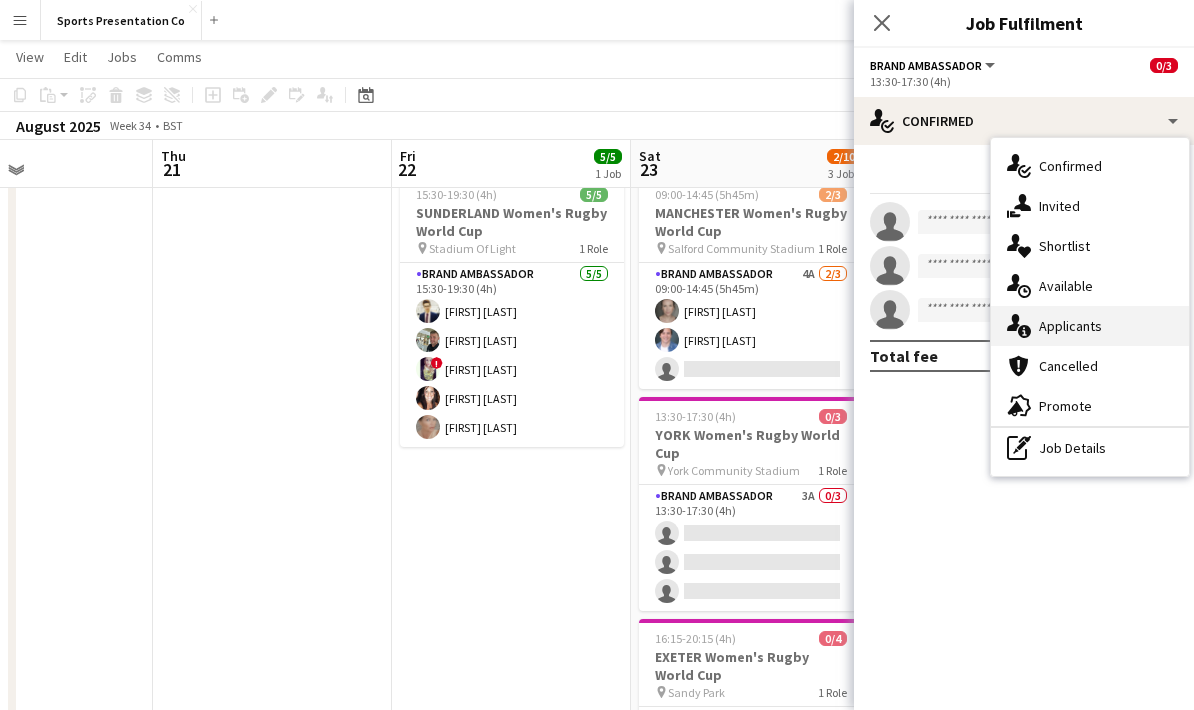 click on "single-neutral-actions-information
Applicants" at bounding box center [1090, 326] 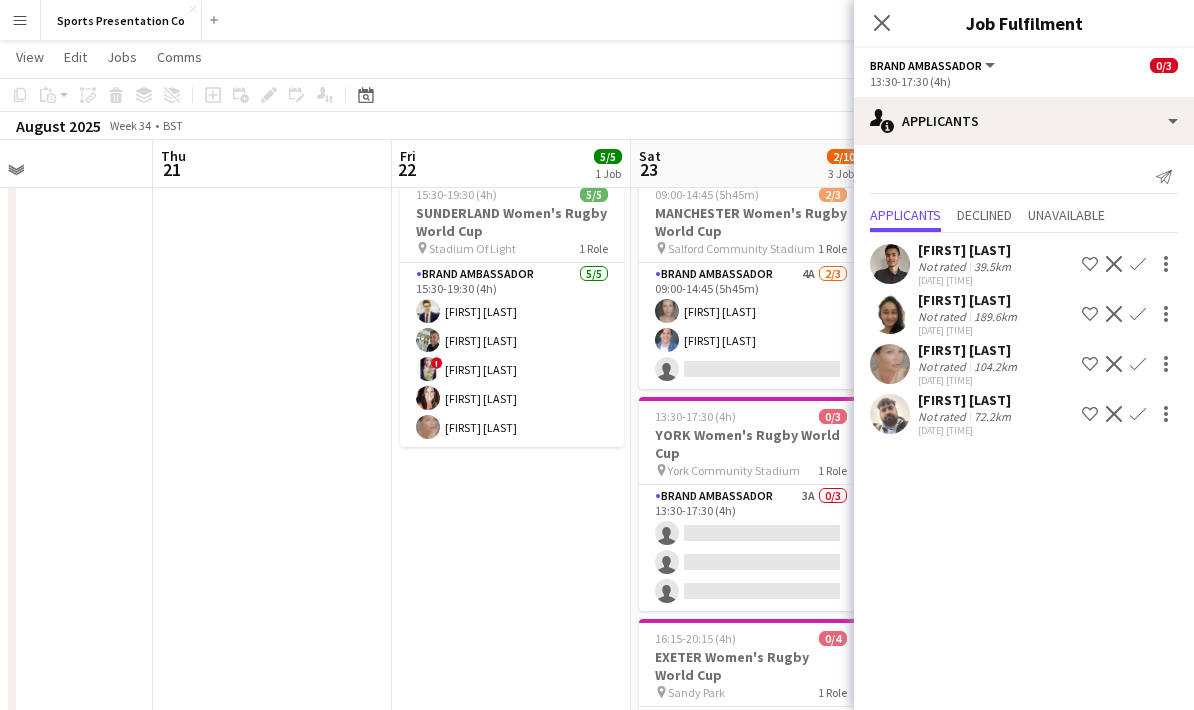 click on "15:30-19:30 (4h)    5/5   SUNDERLAND Women's Rugby World Cup
pin
Stadium Of Light   1 Role   Brand Ambassador   5/5   15:30-19:30 (4h)
[FIRST] [LAST] [FIRST] [LAST] ! [FIRST] [LAST] [FIRST] [LAST] [FIRST] [LAST]" at bounding box center (511, 537) 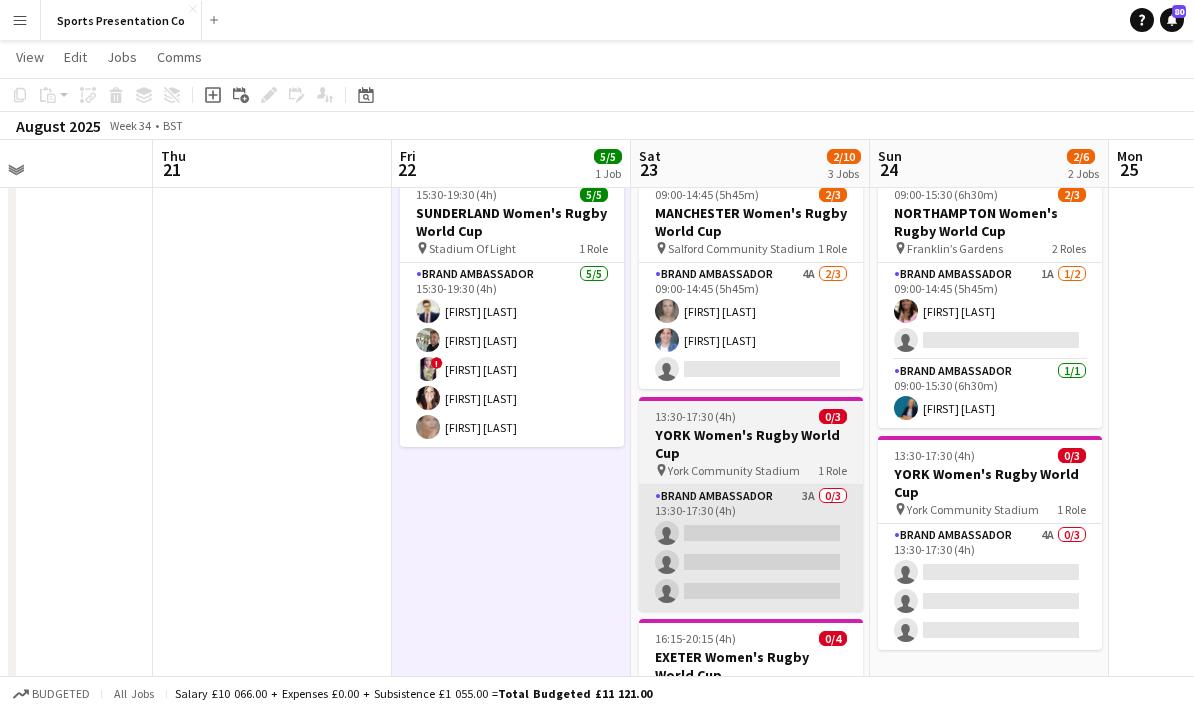 click on "Brand Ambassador   3A   0/3   13:30-17:30 (4h)
single-neutral-actions
single-neutral-actions
single-neutral-actions" at bounding box center (751, 548) 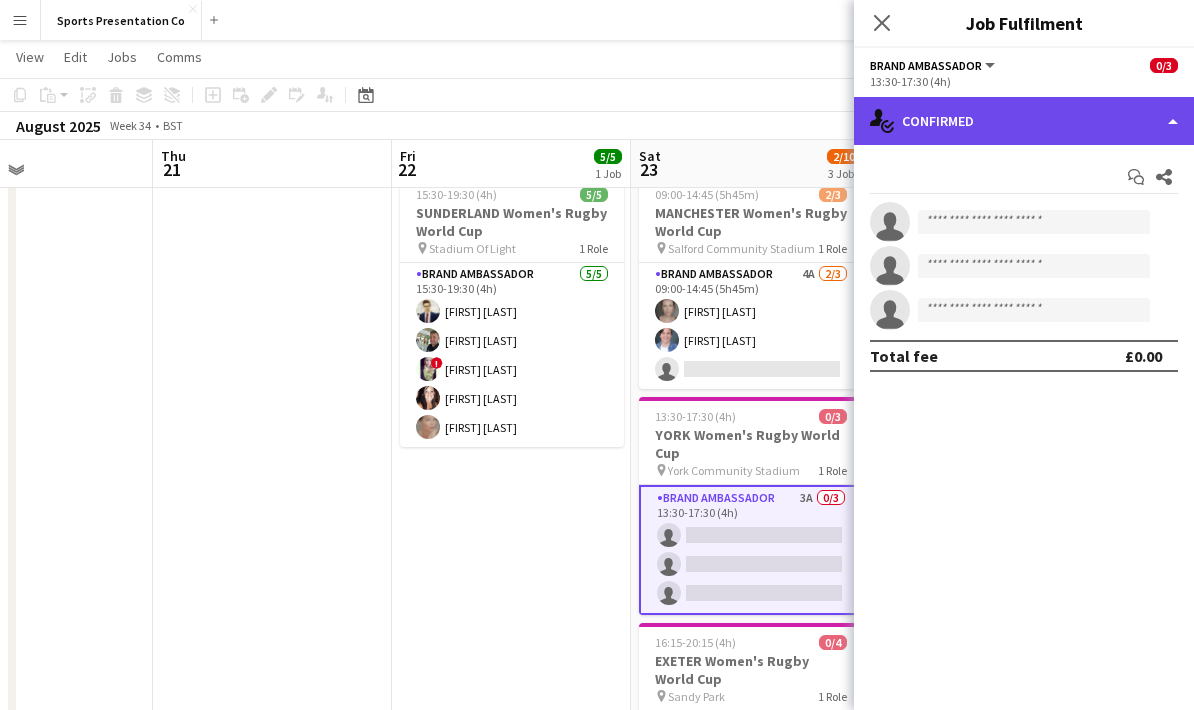 click on "single-neutral-actions-check-2
Confirmed" 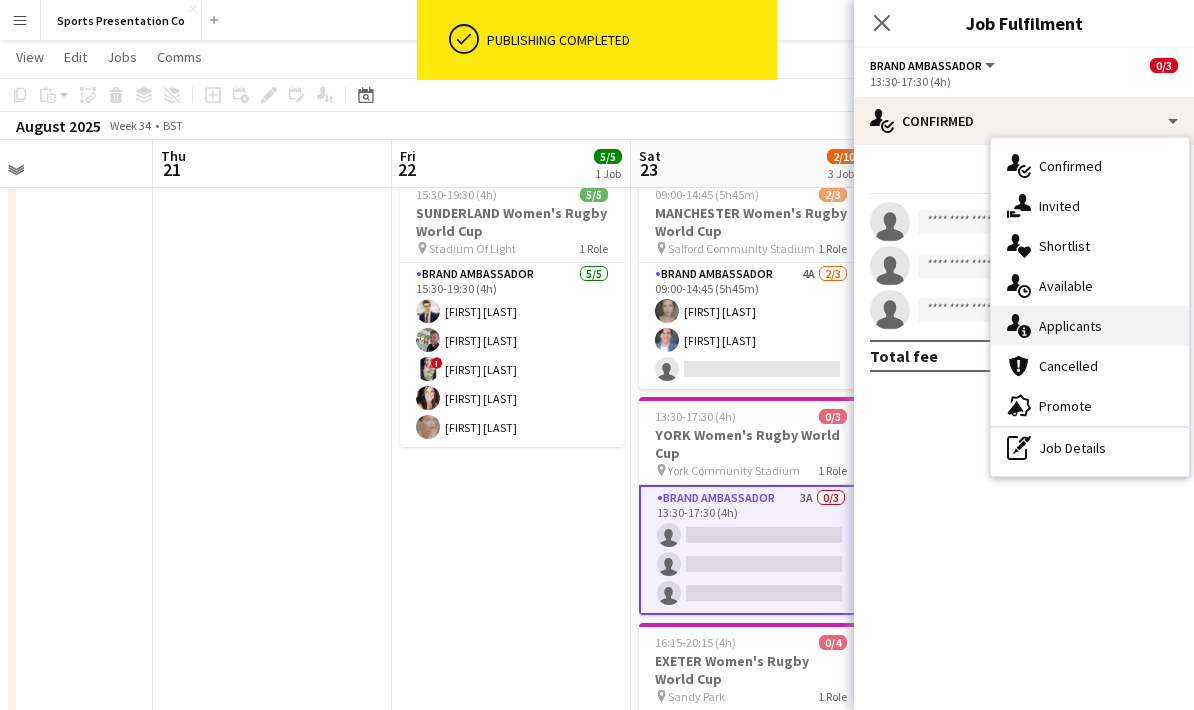 click on "single-neutral-actions-information
Applicants" at bounding box center (1090, 326) 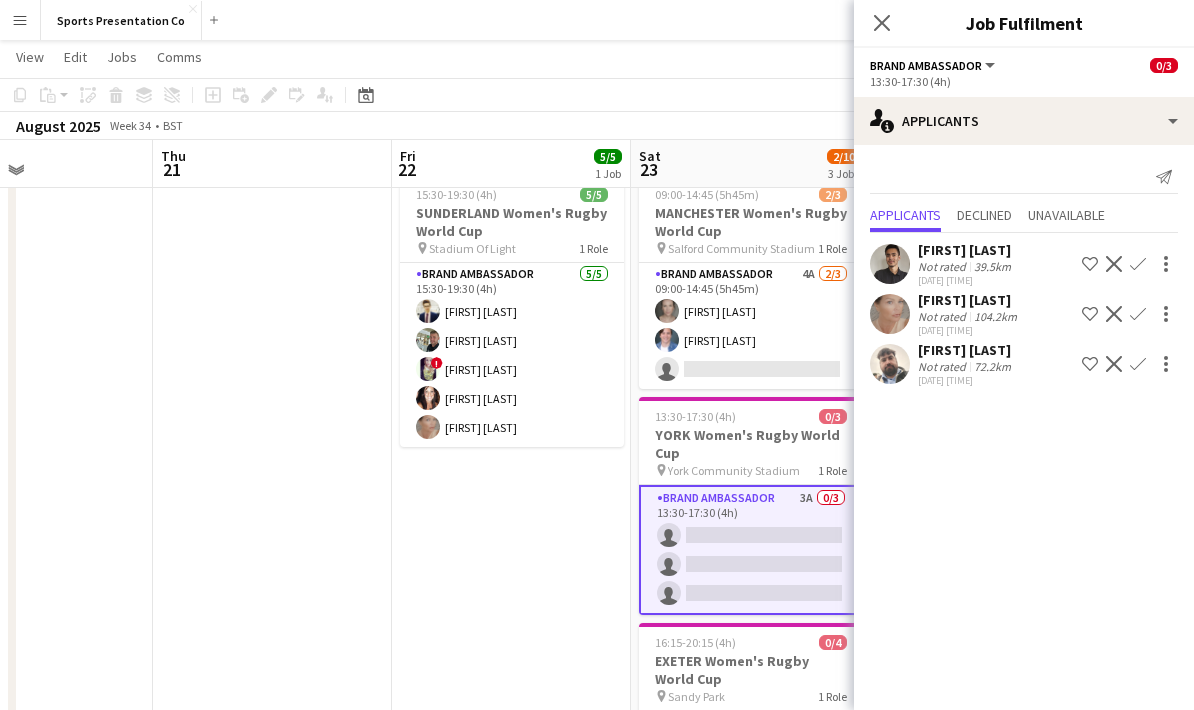 click on "15:30-19:30 (4h)    5/5   SUNDERLAND Women's Rugby World Cup
pin
Stadium Of Light   1 Role   Brand Ambassador   5/5   15:30-19:30 (4h)
[FIRST] [LAST] [FIRST] [LAST] ! [FIRST] [LAST] [FIRST] [LAST] [FIRST] [LAST]" at bounding box center [511, 537] 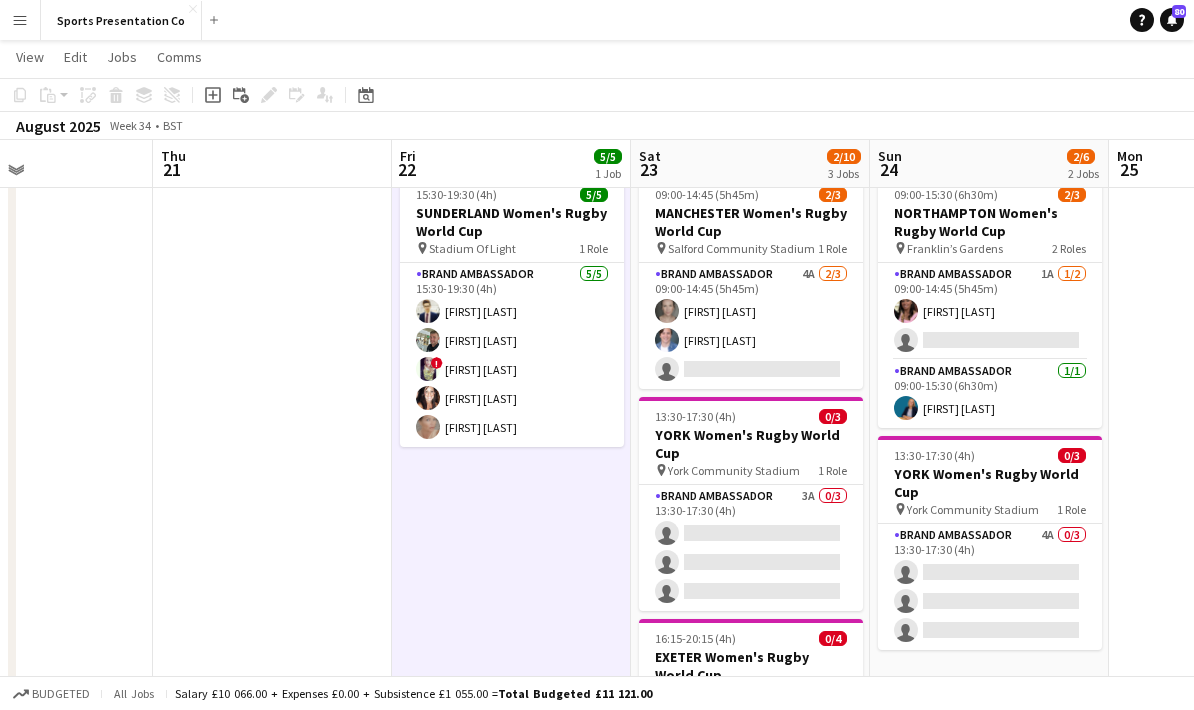 click at bounding box center (1228, 537) 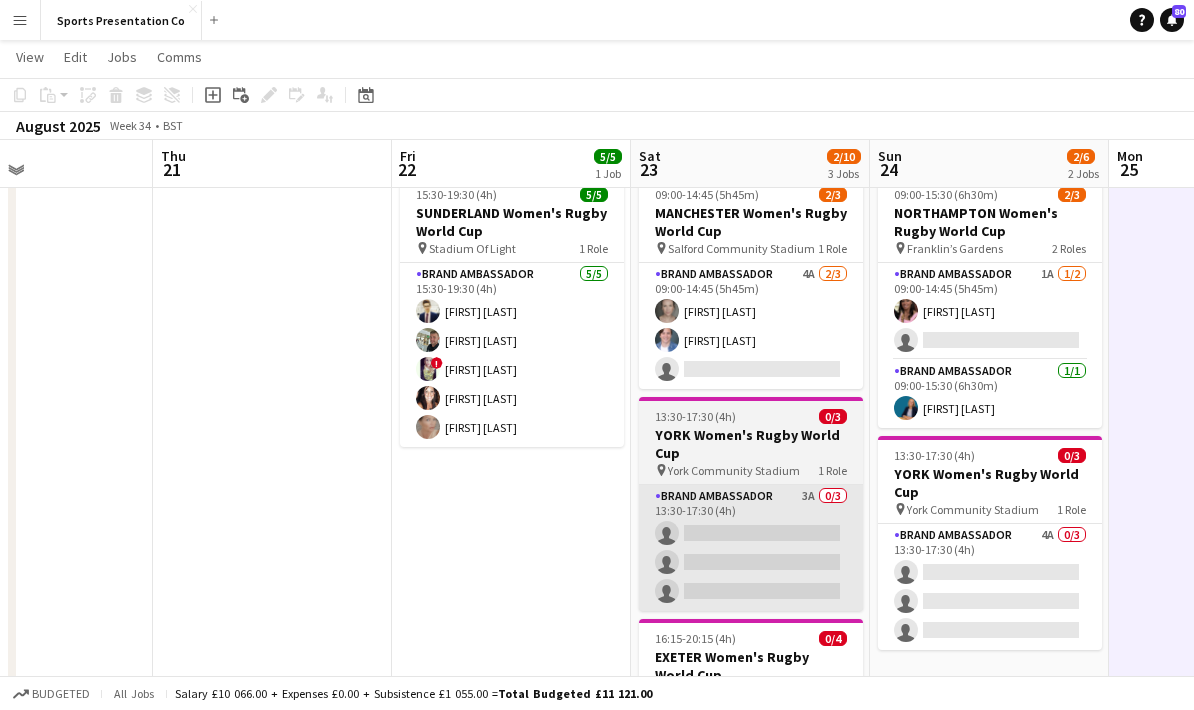click on "Brand Ambassador   3A   0/3   13:30-17:30 (4h)
single-neutral-actions
single-neutral-actions
single-neutral-actions" at bounding box center (751, 548) 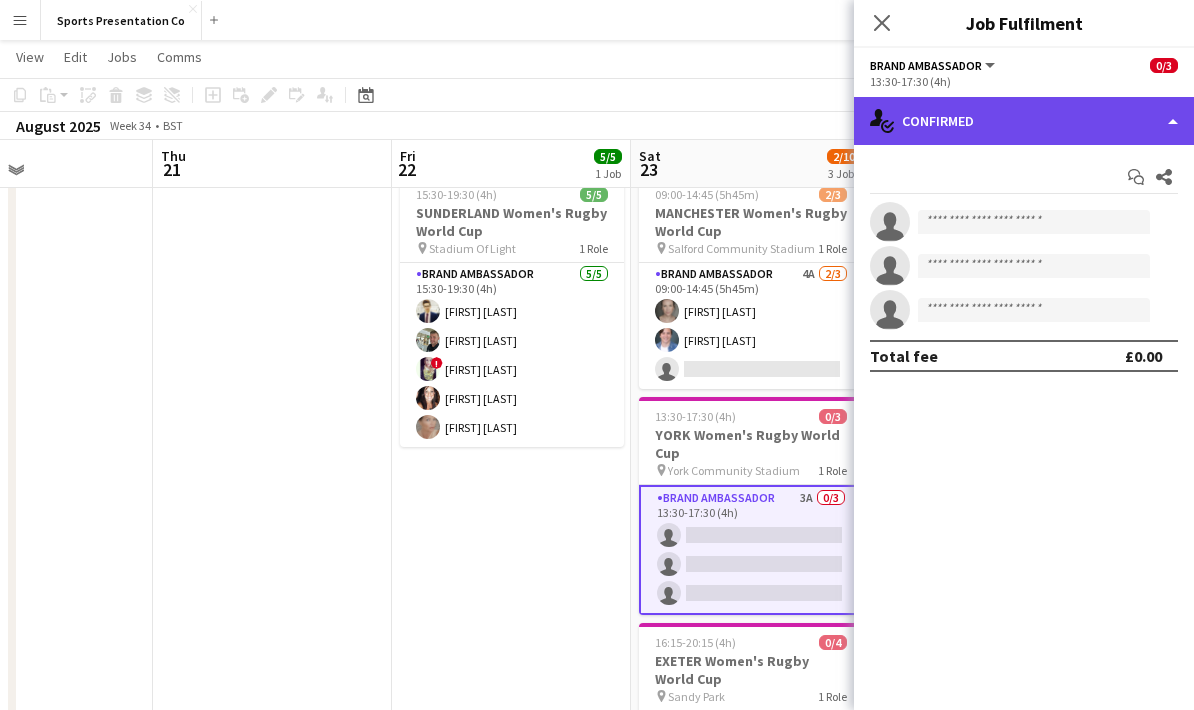 click on "single-neutral-actions-check-2
Confirmed" 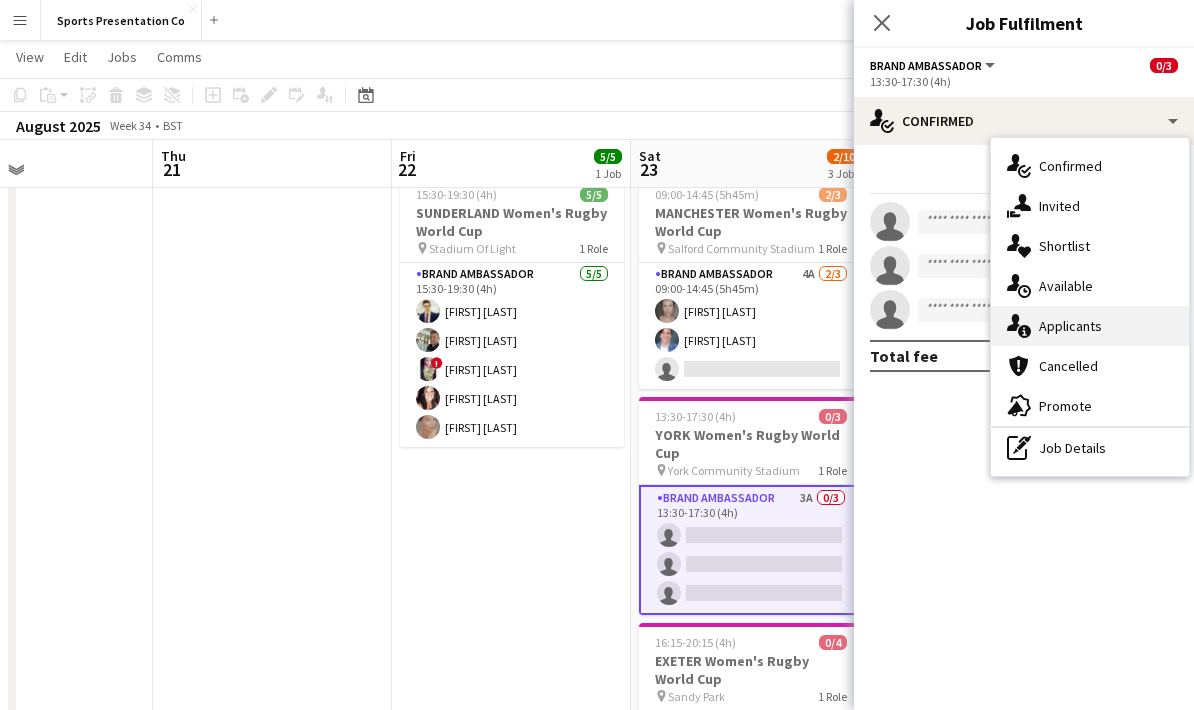 click on "single-neutral-actions-information
Applicants" at bounding box center (1090, 326) 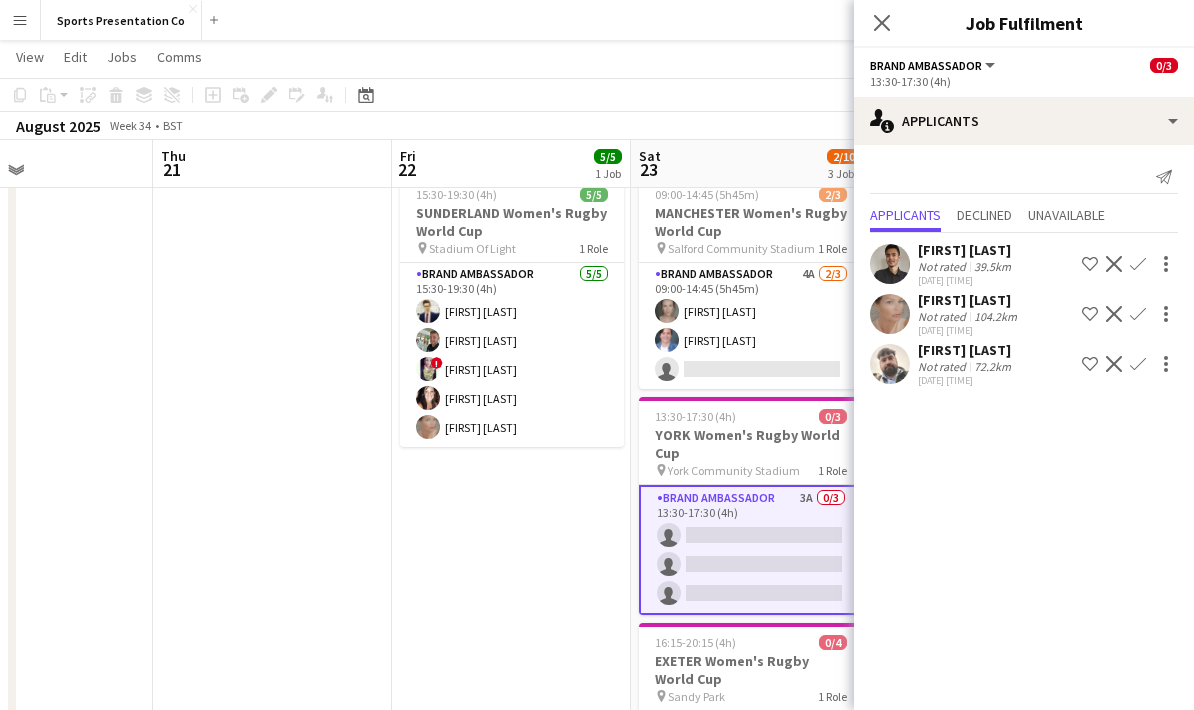 click on "Not rated" at bounding box center (944, 366) 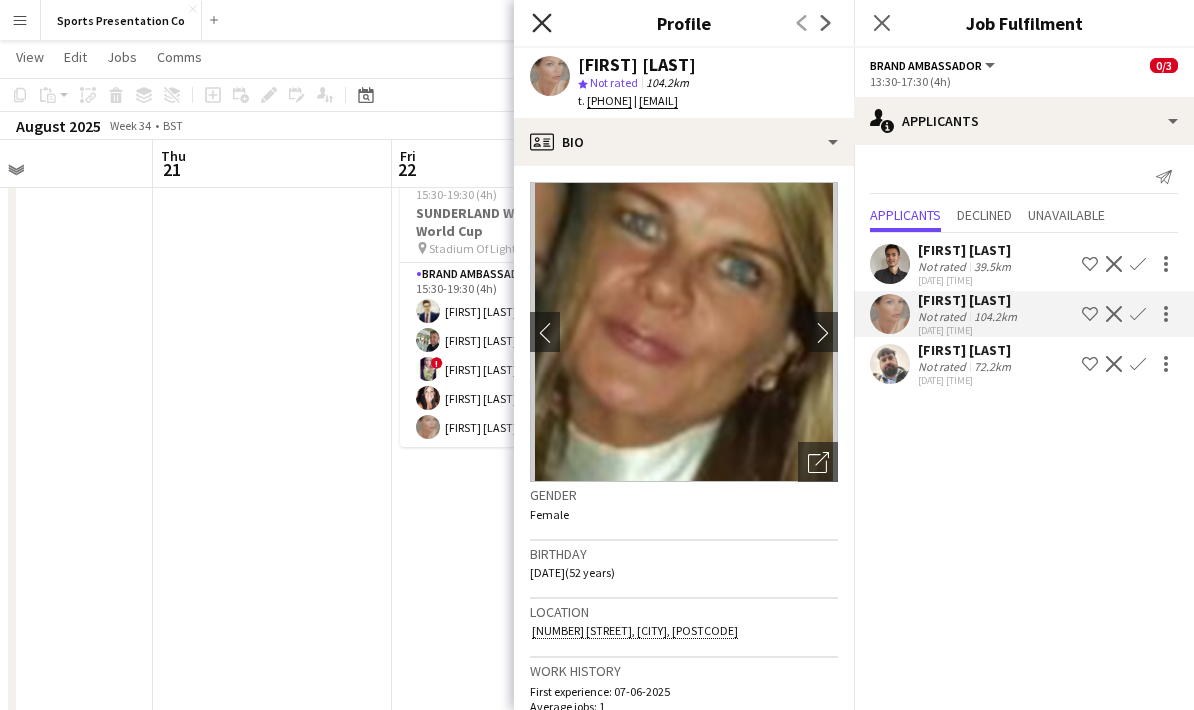 click on "Close pop-in" 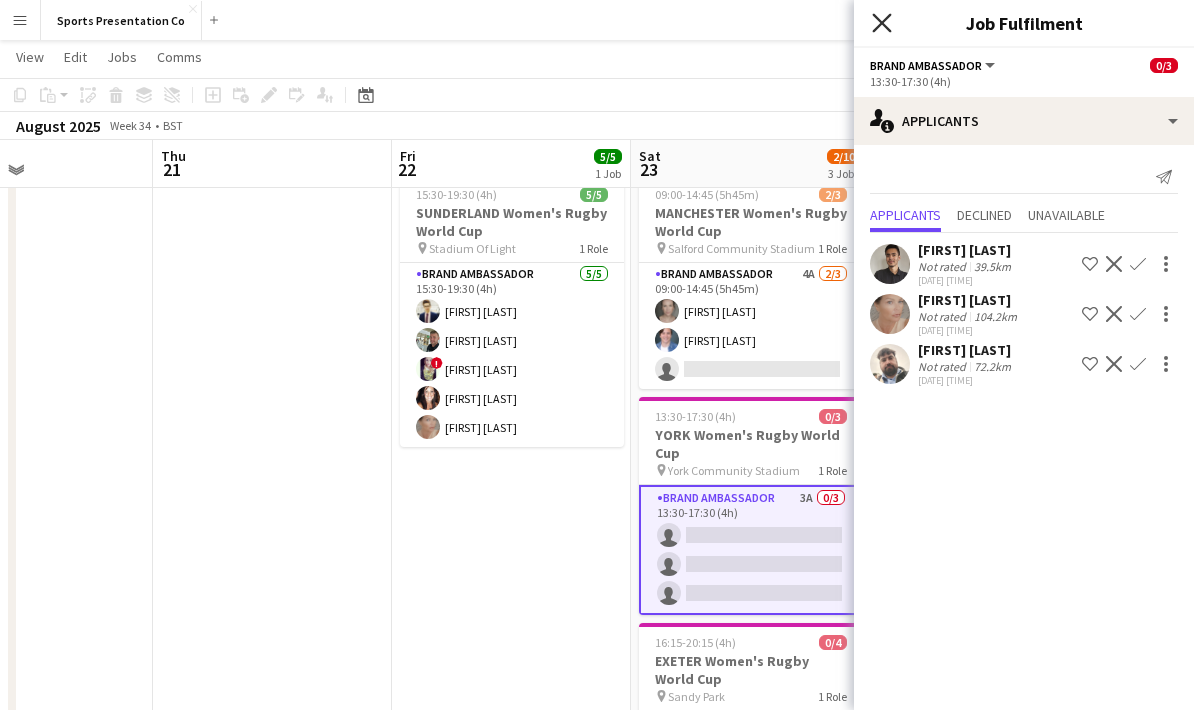 click on "Close pop-in" 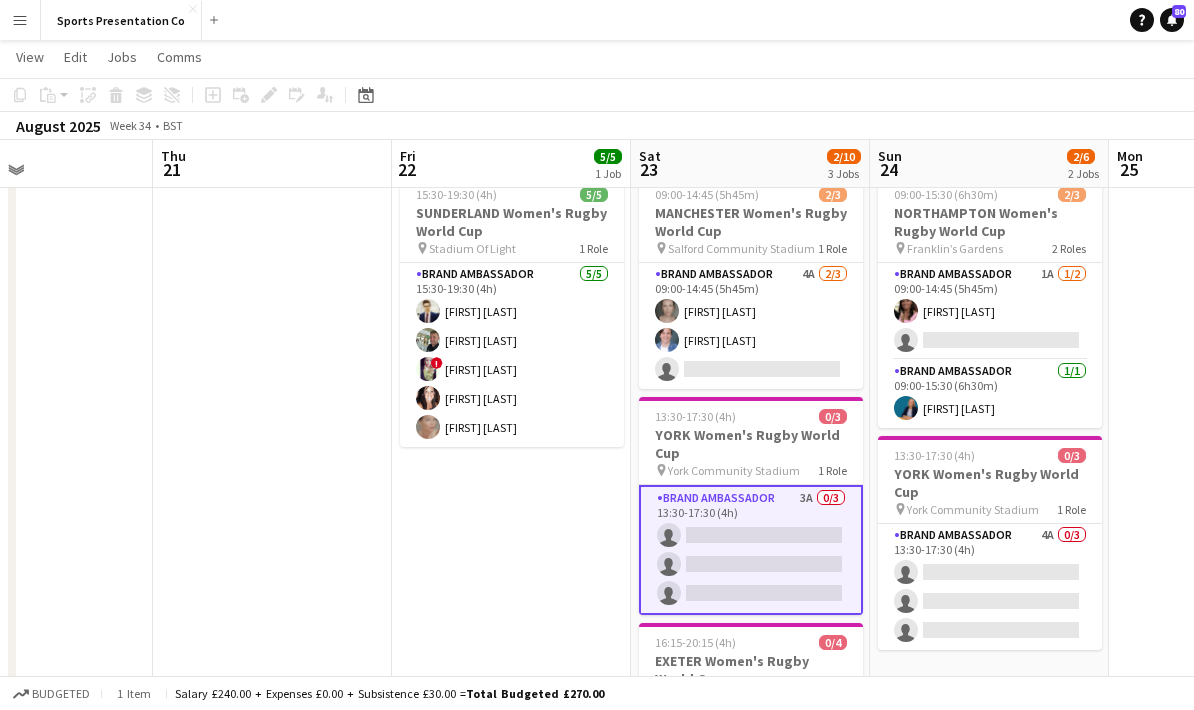click at bounding box center [1228, 537] 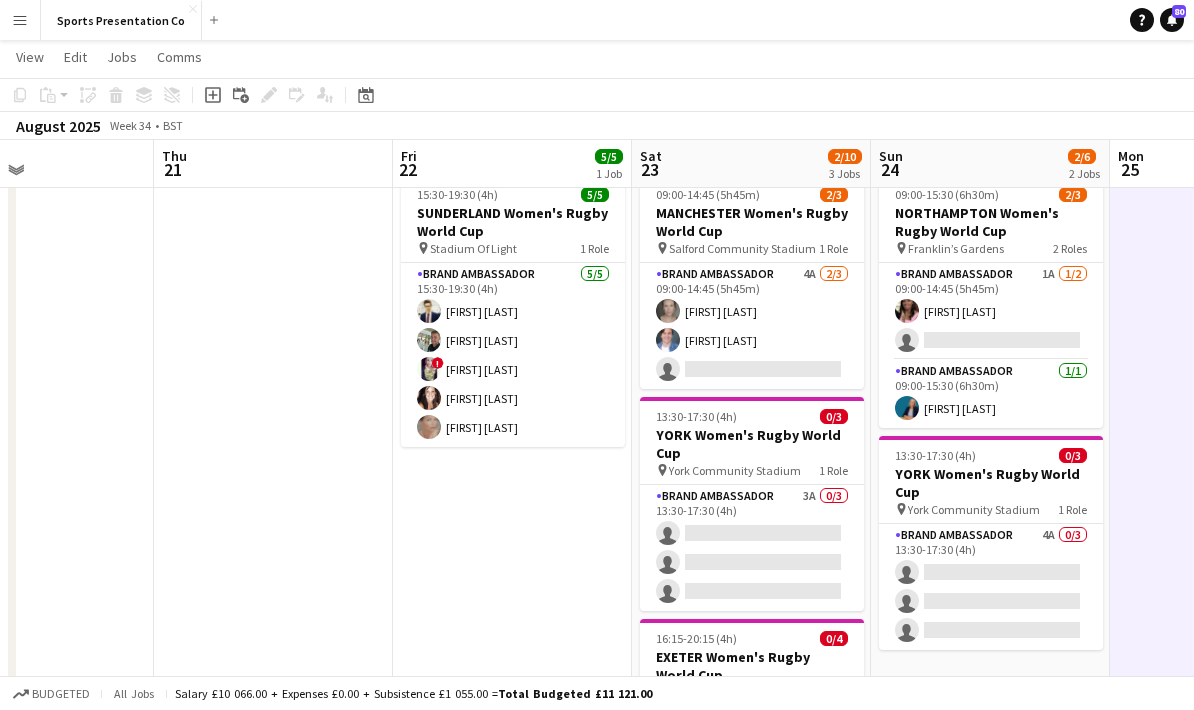 scroll, scrollTop: 0, scrollLeft: 561, axis: horizontal 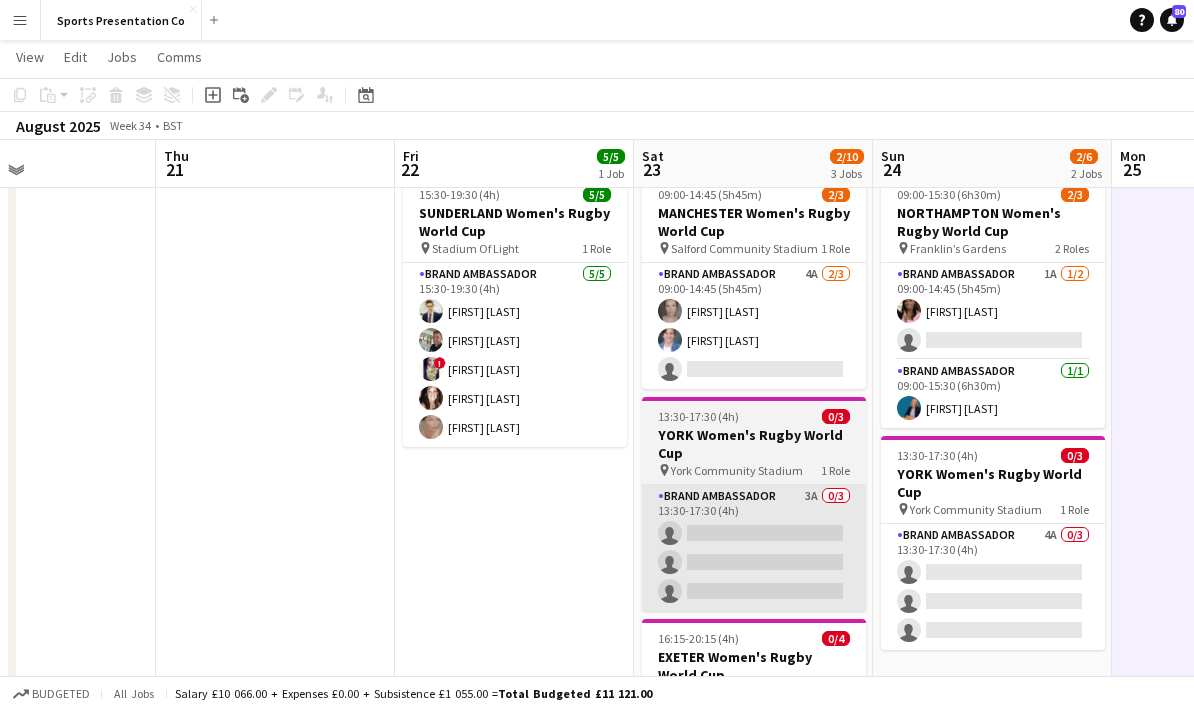 click on "Brand Ambassador   3A   0/3   13:30-17:30 (4h)
single-neutral-actions
single-neutral-actions
single-neutral-actions" at bounding box center [754, 548] 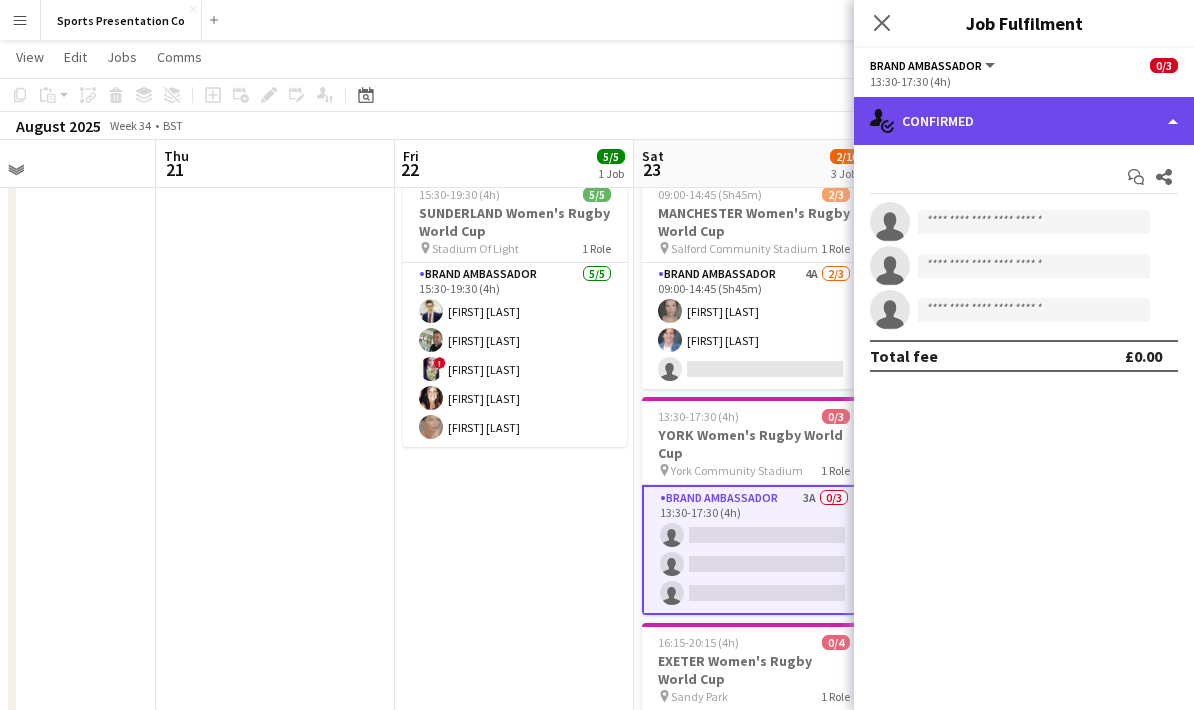 click on "single-neutral-actions-check-2
Confirmed" 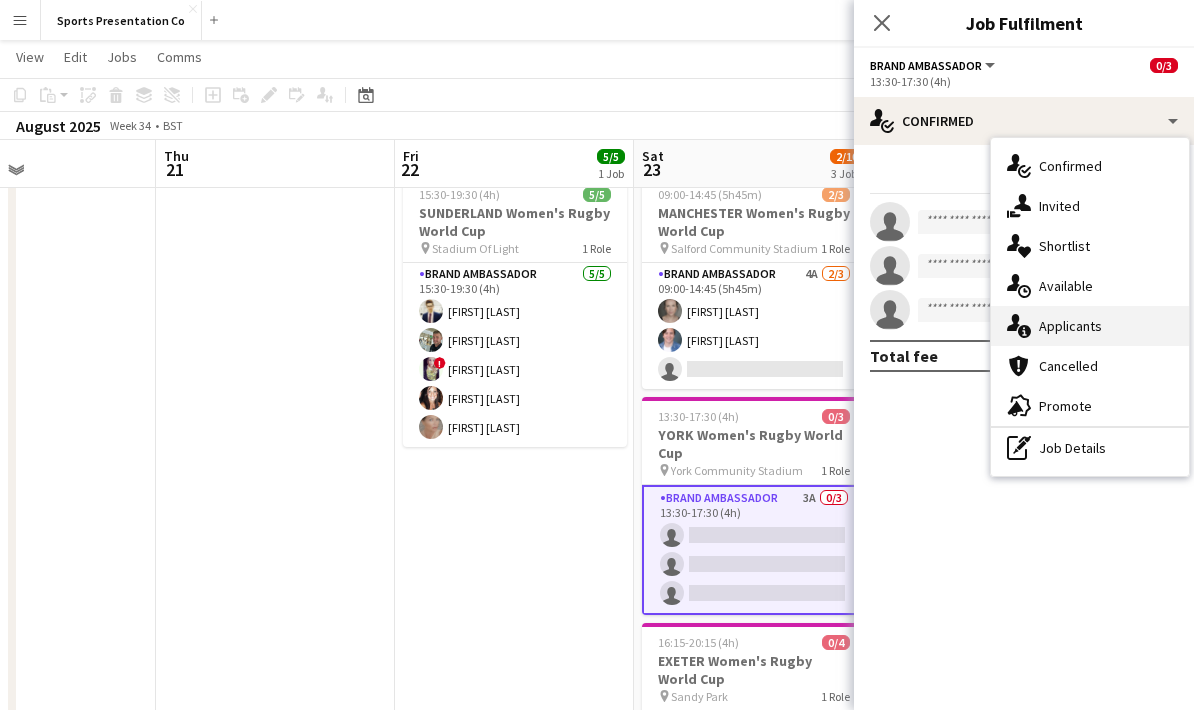 click on "single-neutral-actions-information
Applicants" at bounding box center (1090, 326) 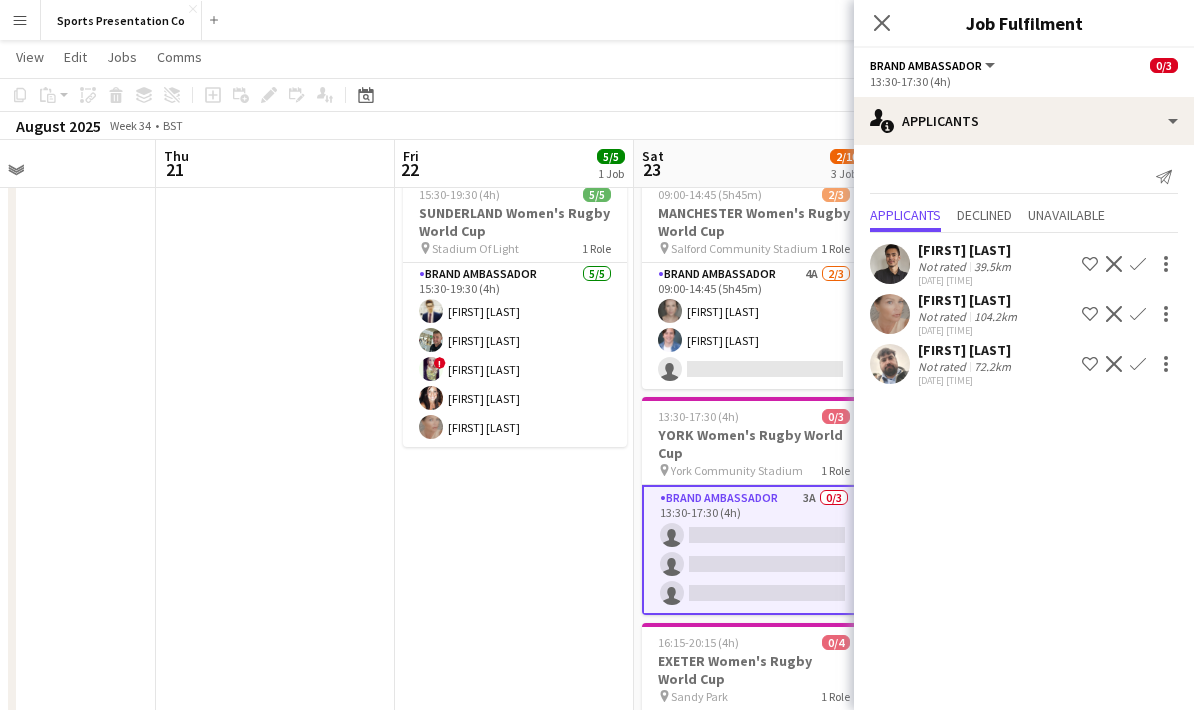 click on "Confirm" at bounding box center (1138, 364) 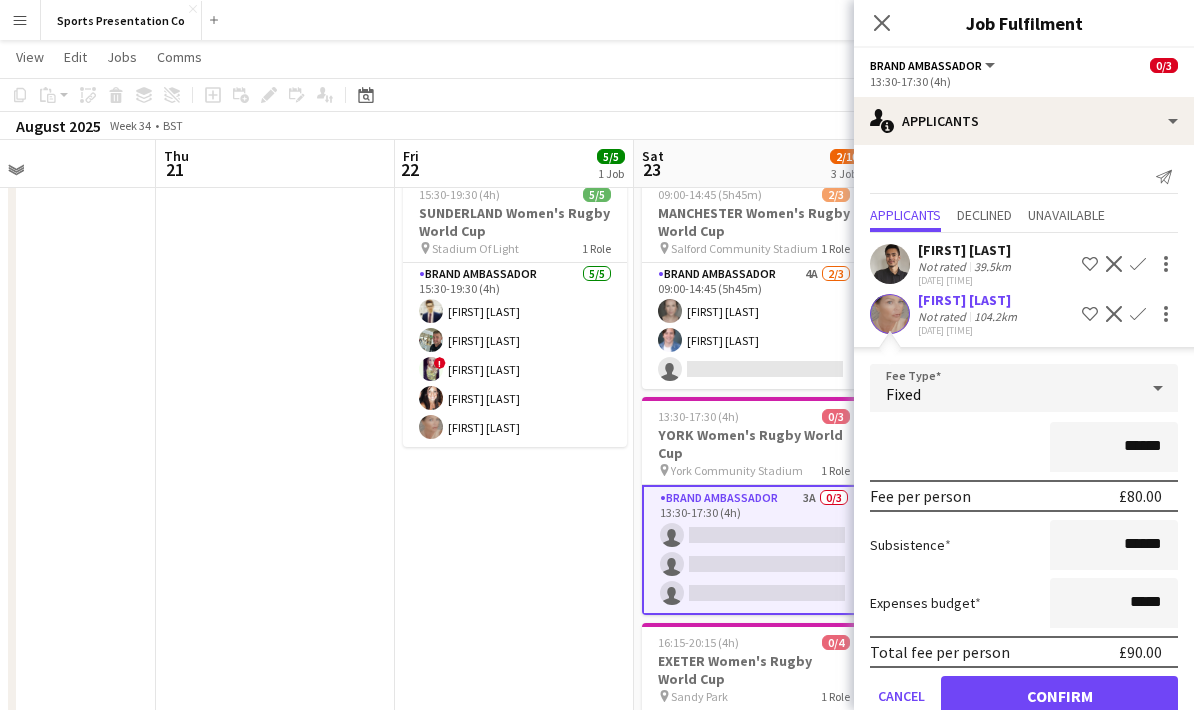 click on "******" 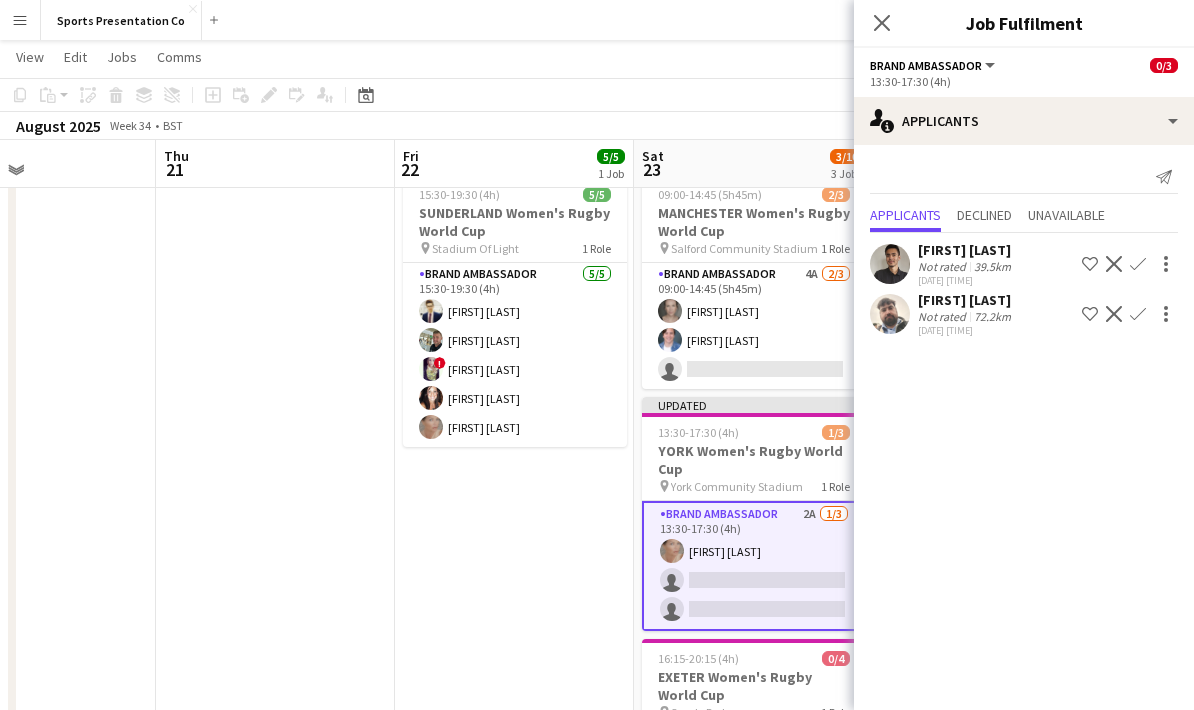 click on "Copy
Paste
Paste   Ctrl+V Paste with crew  Ctrl+Shift+V
Paste linked Job
Delete
Group
Ungroup
Add job
Add linked Job
Edit
Edit linked Job
Applicants
Date picker
AUG 2025 AUG 2025 Monday M Tuesday T Wednesday W Thursday T Friday F Saturday S Sunday S  AUG   1   2   3   4   5   6   7   8   9   10   11   12   13   14   15   16   17   18   19   20   21   22   23   24   25   26   27   28   29   30   31
Comparison range
Comparison range
Today" 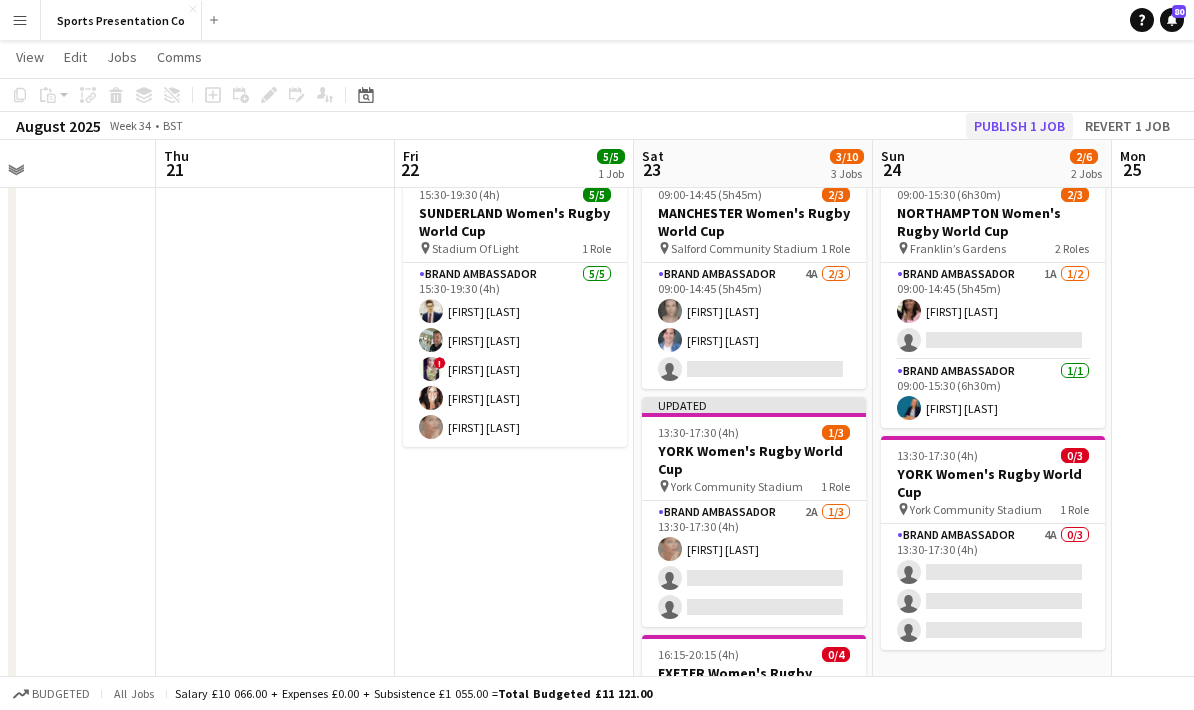 click on "Publish 1 job" 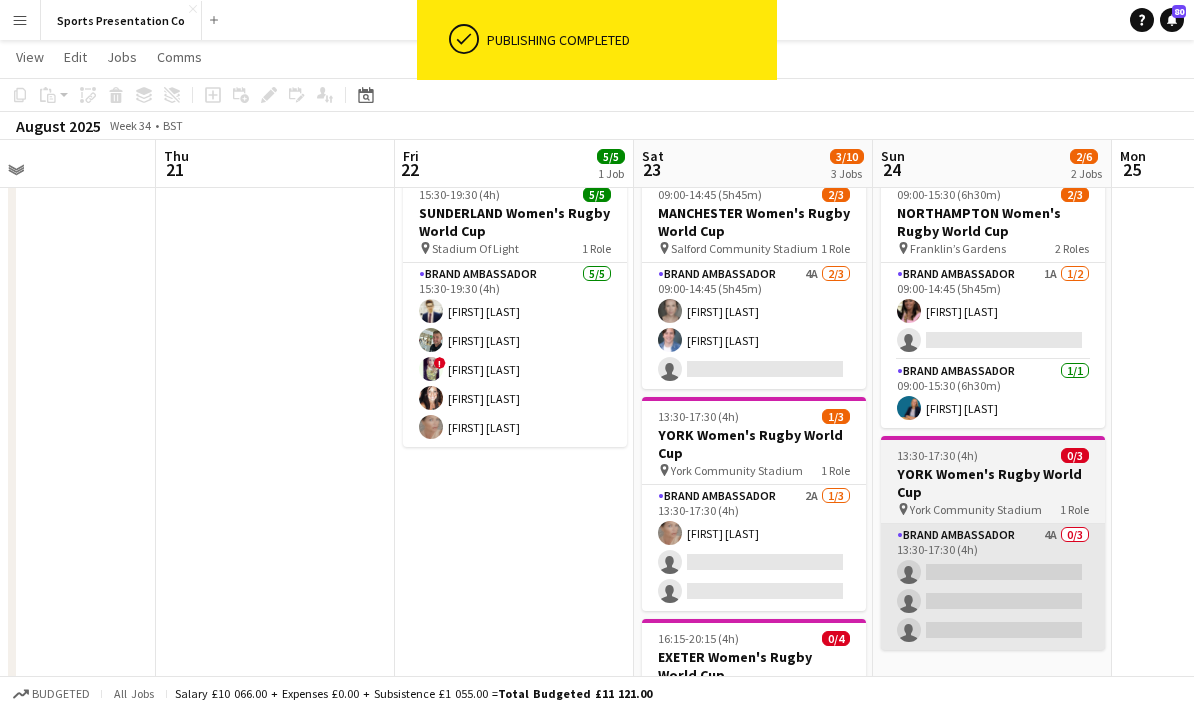 click on "Brand Ambassador   4A   0/3   13:30-17:30 (4h)
single-neutral-actions
single-neutral-actions
single-neutral-actions" at bounding box center [993, 587] 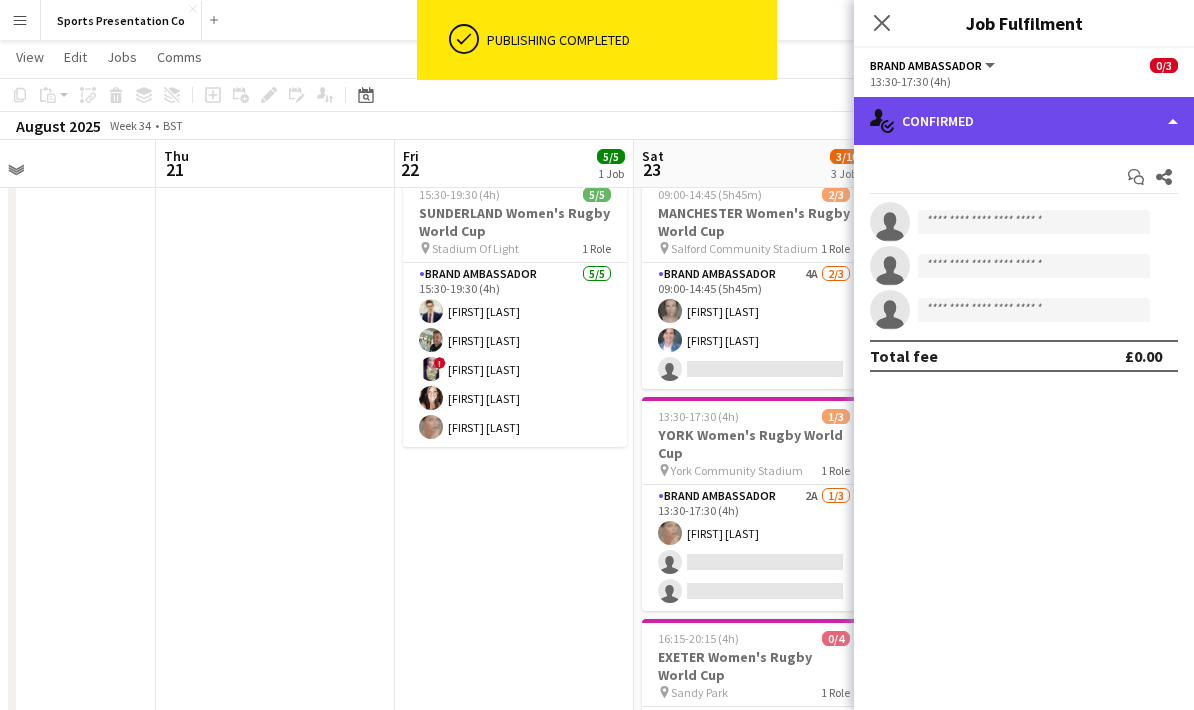 click on "single-neutral-actions-check-2
Confirmed" 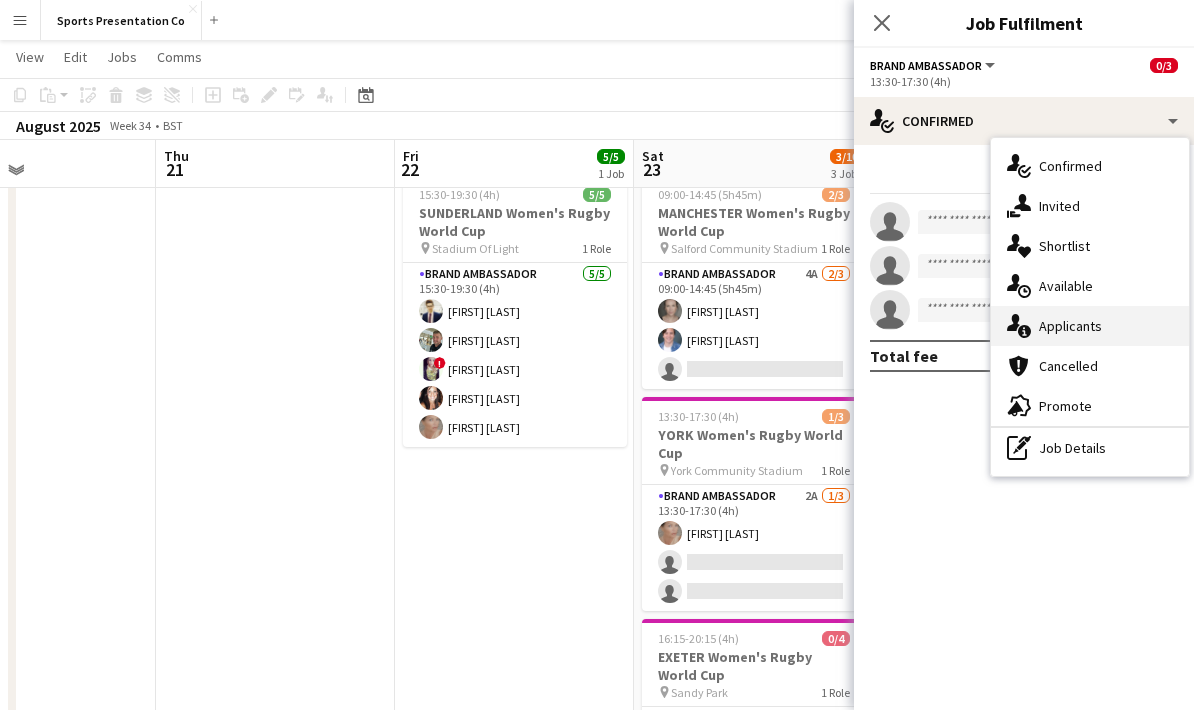click on "single-neutral-actions-information
Applicants" at bounding box center (1090, 326) 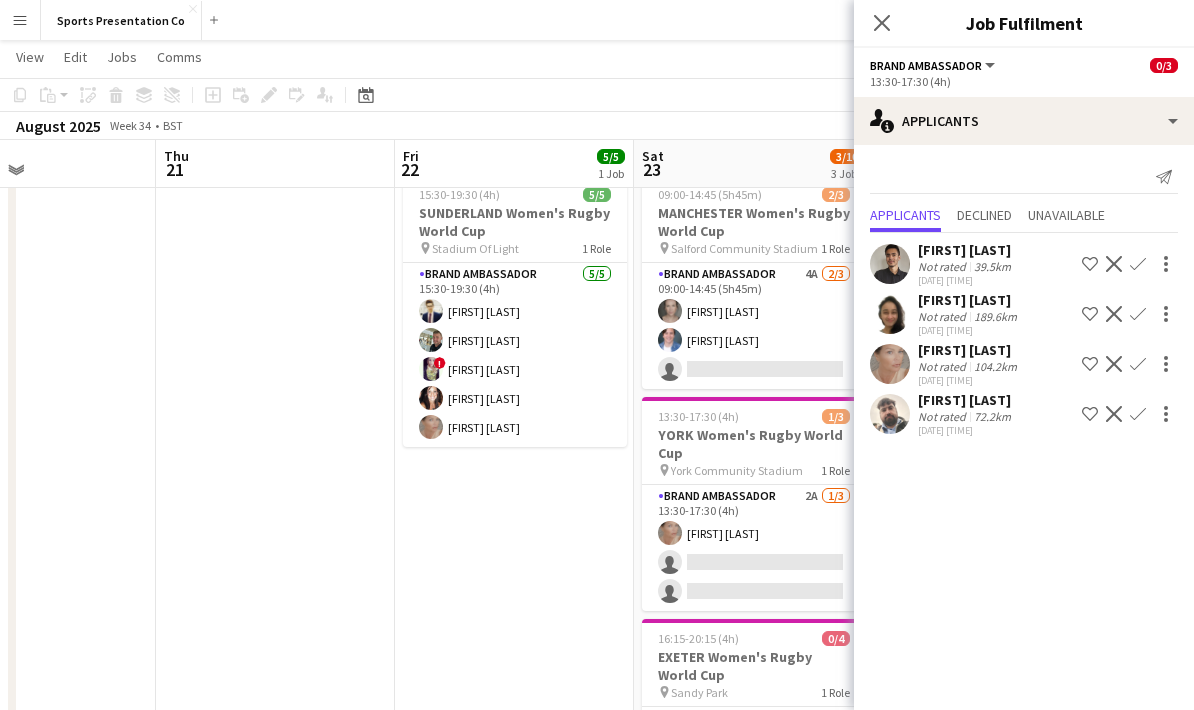 click on "Confirm" at bounding box center (1138, 414) 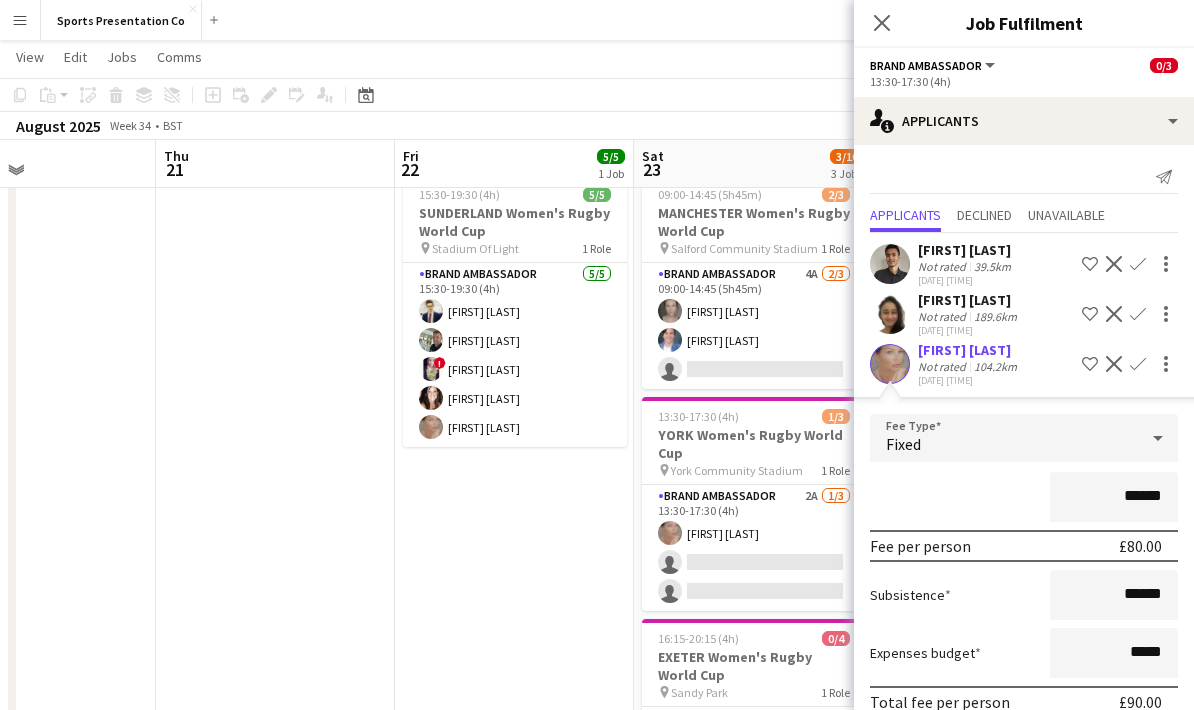 click on "15:30-19:30 (4h)    5/5   SUNDERLAND Women's Rugby World Cup
pin
Stadium Of Light   1 Role   Brand Ambassador   5/5   15:30-19:30 (4h)
[FIRST] [LAST] [FIRST] [LAST] ! [FIRST] [LAST] [FIRST] [LAST] [FIRST] [LAST]" at bounding box center (514, 537) 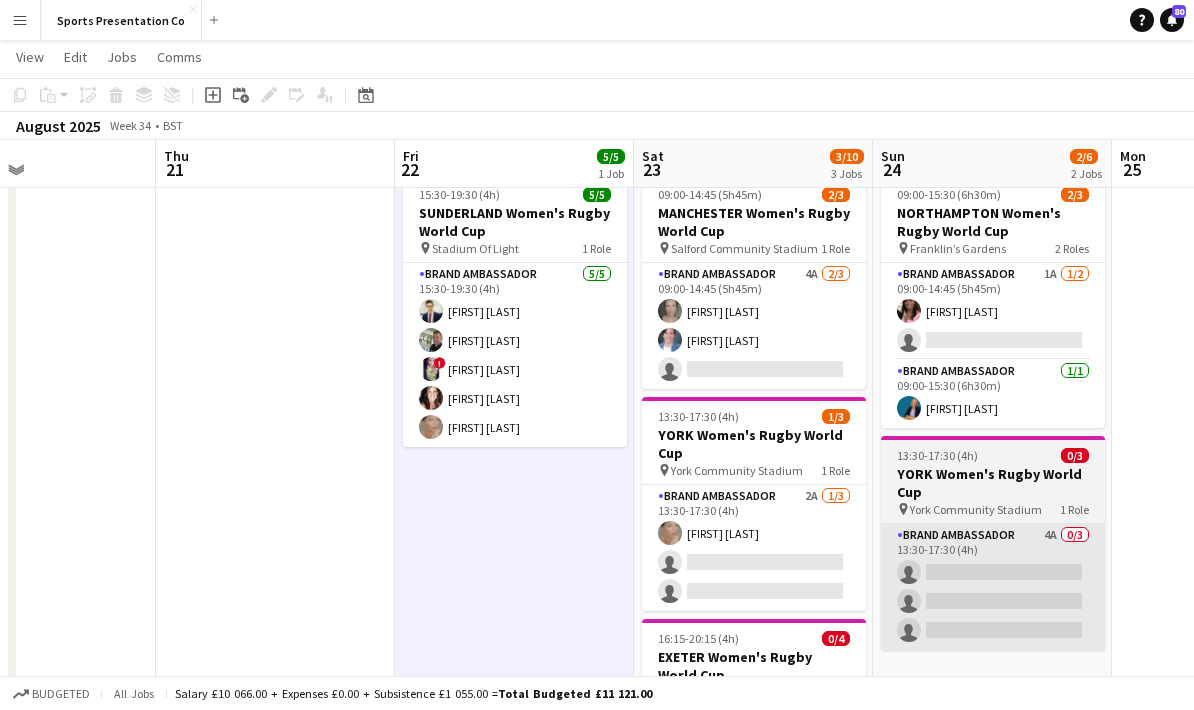 click on "Brand Ambassador   4A   0/3   13:30-17:30 (4h)
single-neutral-actions
single-neutral-actions
single-neutral-actions" at bounding box center [993, 587] 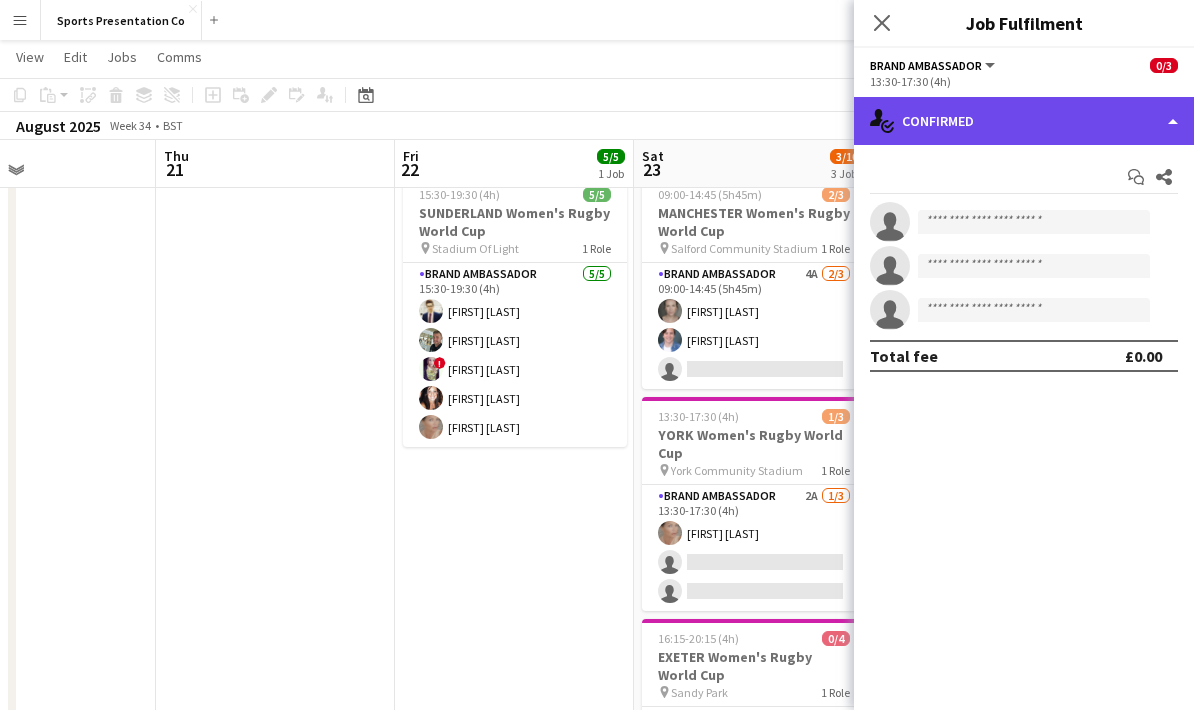 click on "single-neutral-actions-check-2
Confirmed" 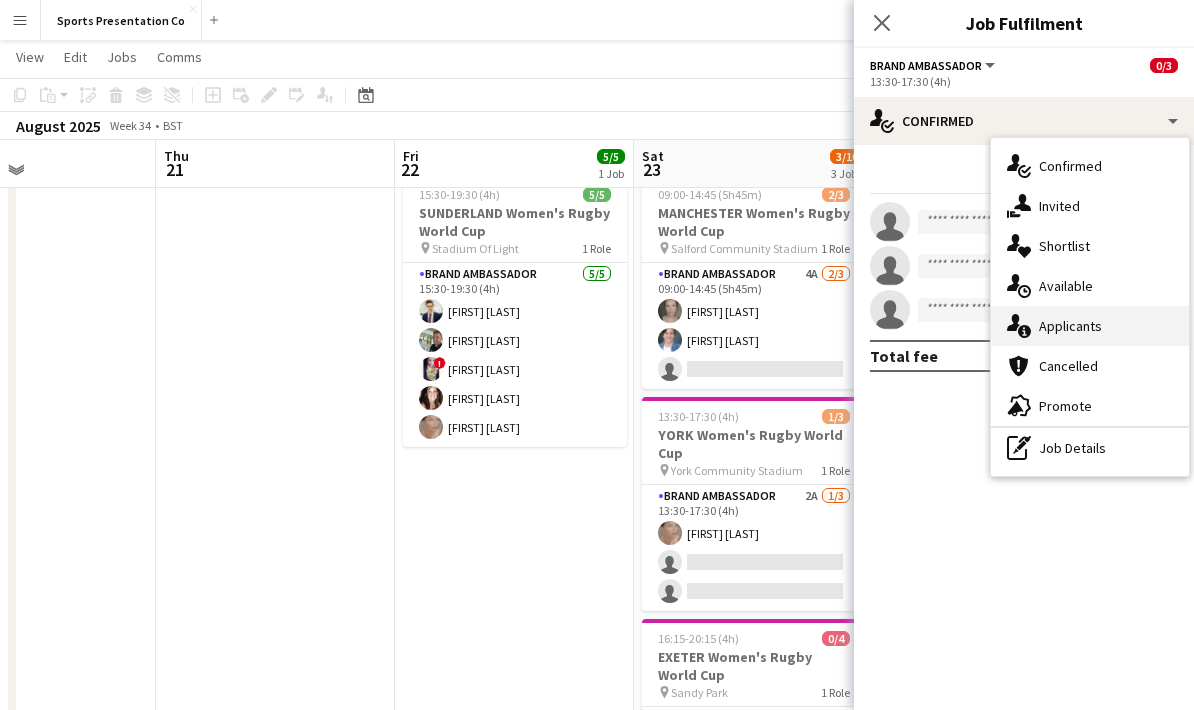click on "single-neutral-actions-information
Applicants" at bounding box center (1090, 326) 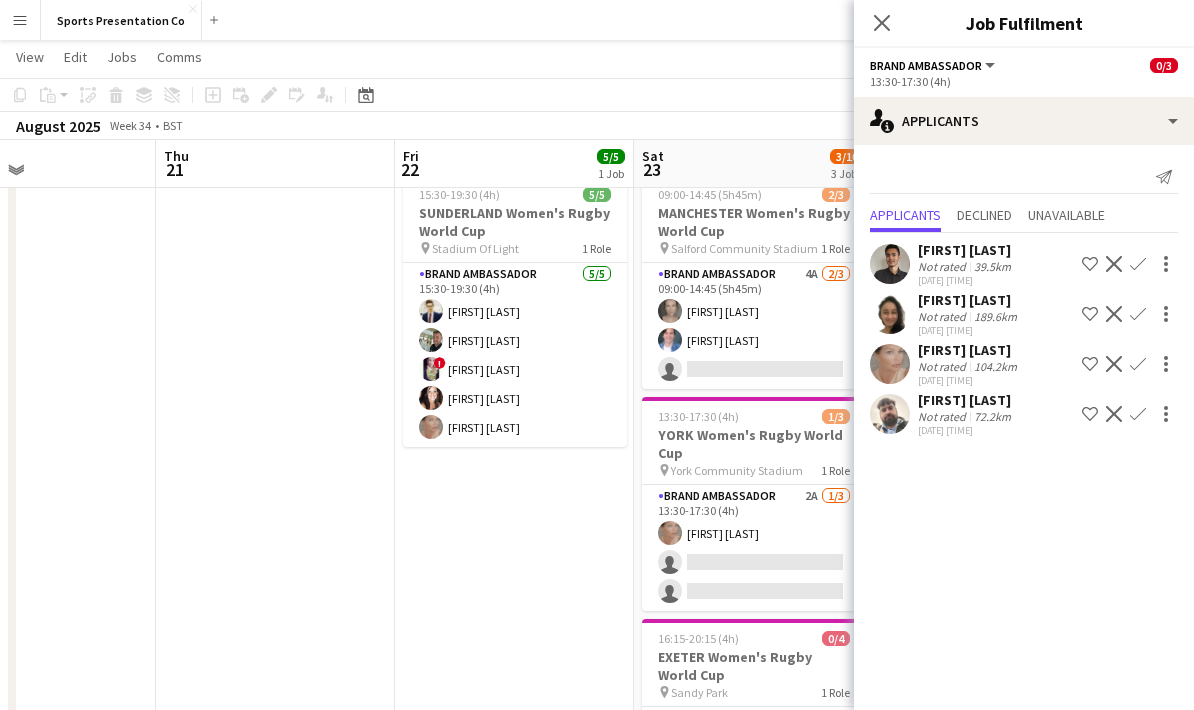 click on "Confirm" at bounding box center [1138, 414] 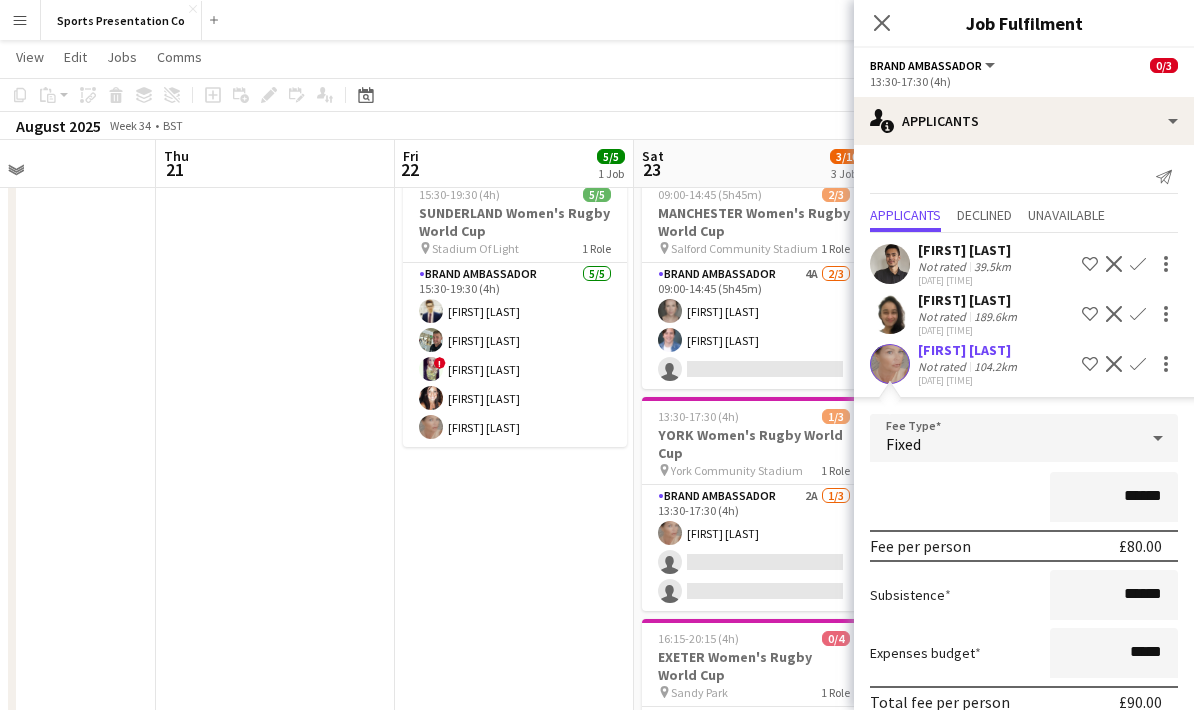 click on "******" 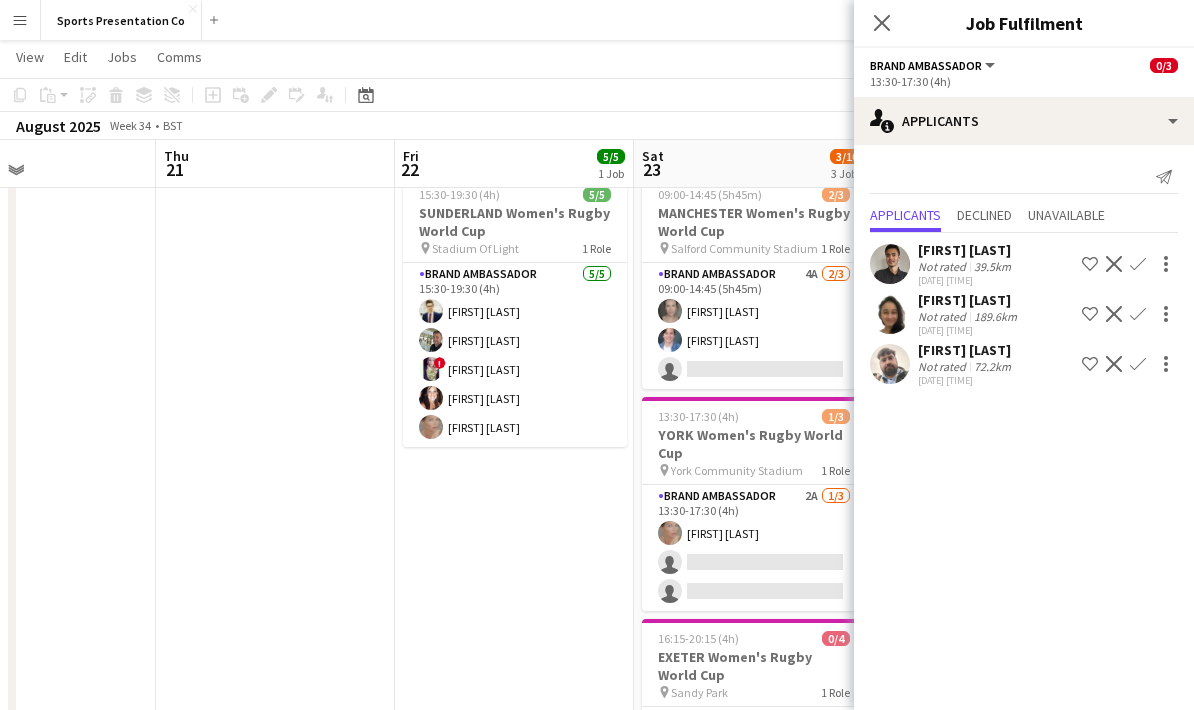 click on "15:30-19:30 (4h)    5/5   SUNDERLAND Women's Rugby World Cup
pin
Stadium Of Light   1 Role   Brand Ambassador   5/5   15:30-19:30 (4h)
[FIRST] [LAST] [FIRST] [LAST] ! [FIRST] [LAST] [FIRST] [LAST] [FIRST] [LAST]" at bounding box center (514, 537) 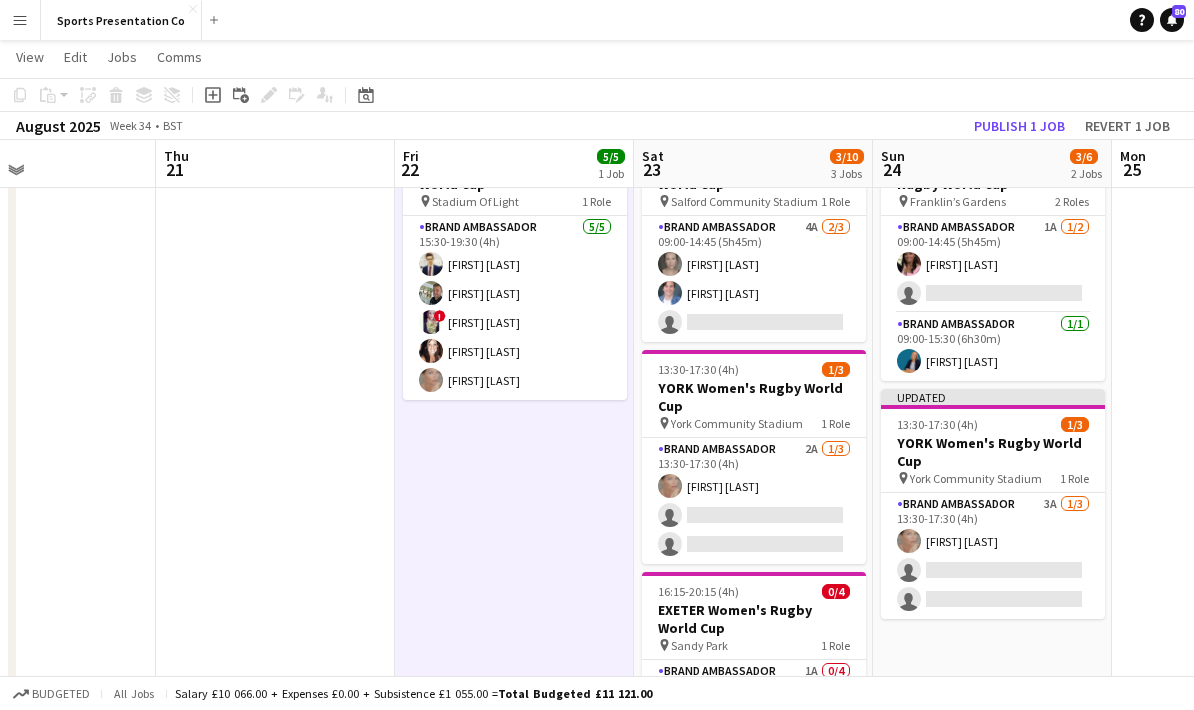 scroll, scrollTop: 108, scrollLeft: 0, axis: vertical 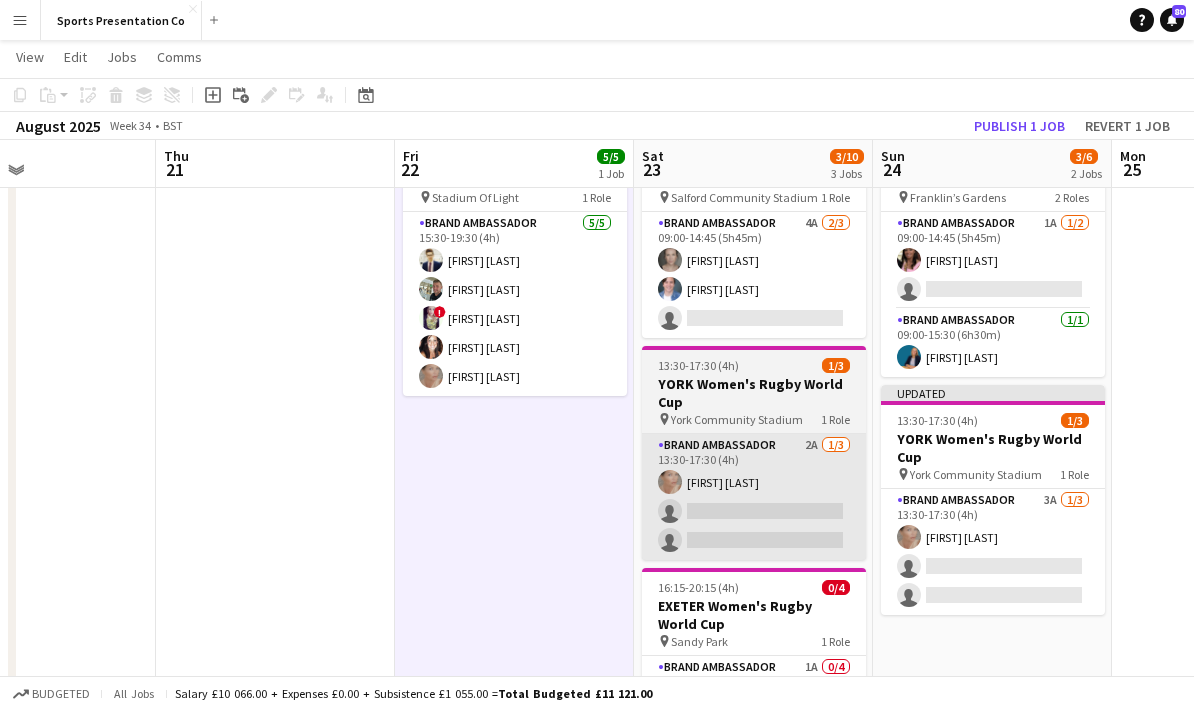 click on "Brand Ambassador   2A   1/3   13:30-17:30 (4h)
[FIRST] [LAST]
single-neutral-actions
single-neutral-actions" at bounding box center [754, 497] 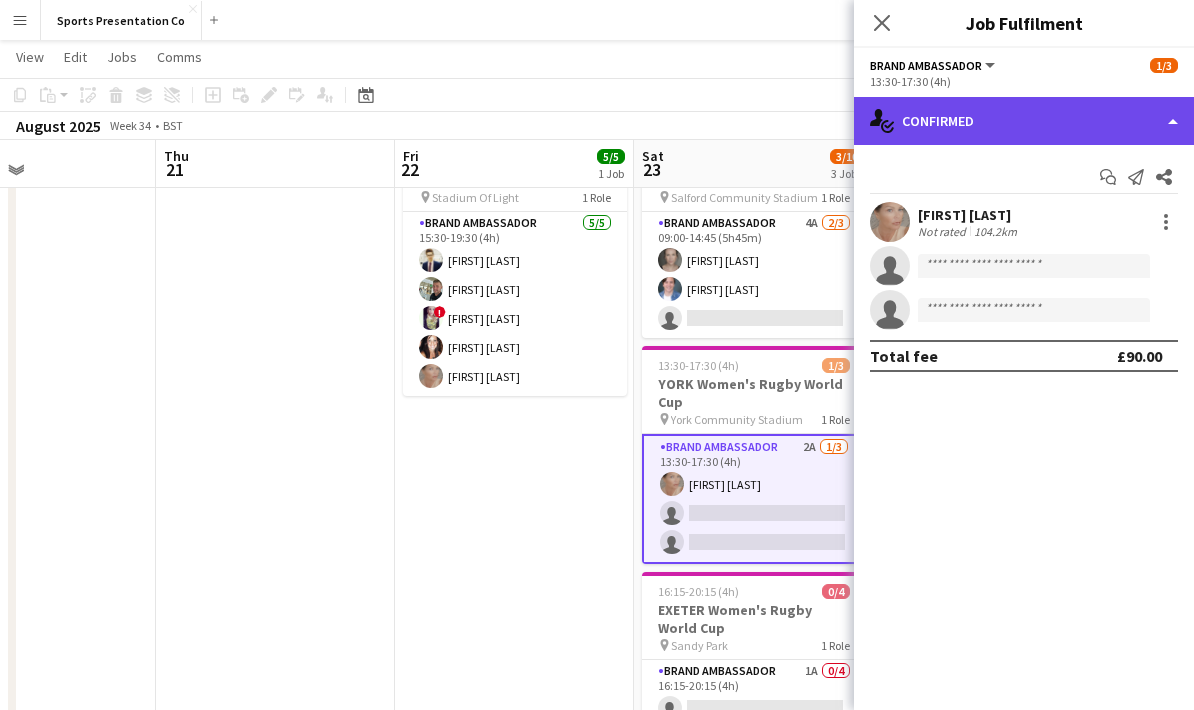 click on "single-neutral-actions-check-2
Confirmed" 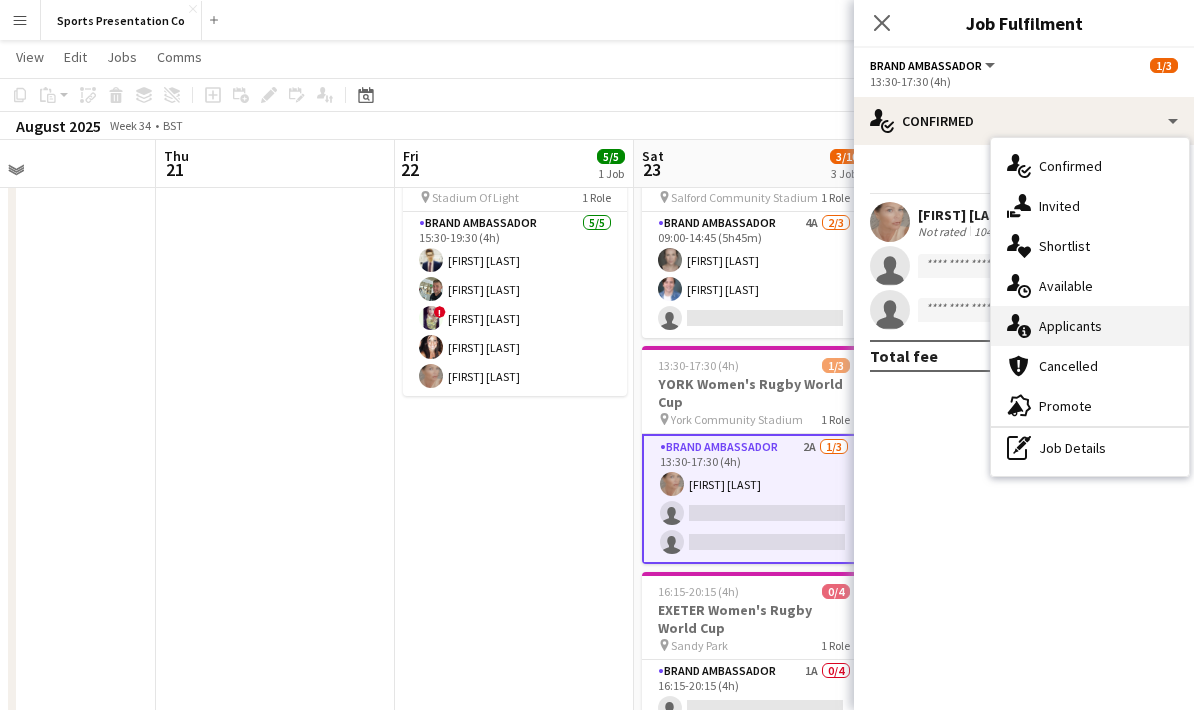 click on "single-neutral-actions-information
Applicants" at bounding box center (1090, 326) 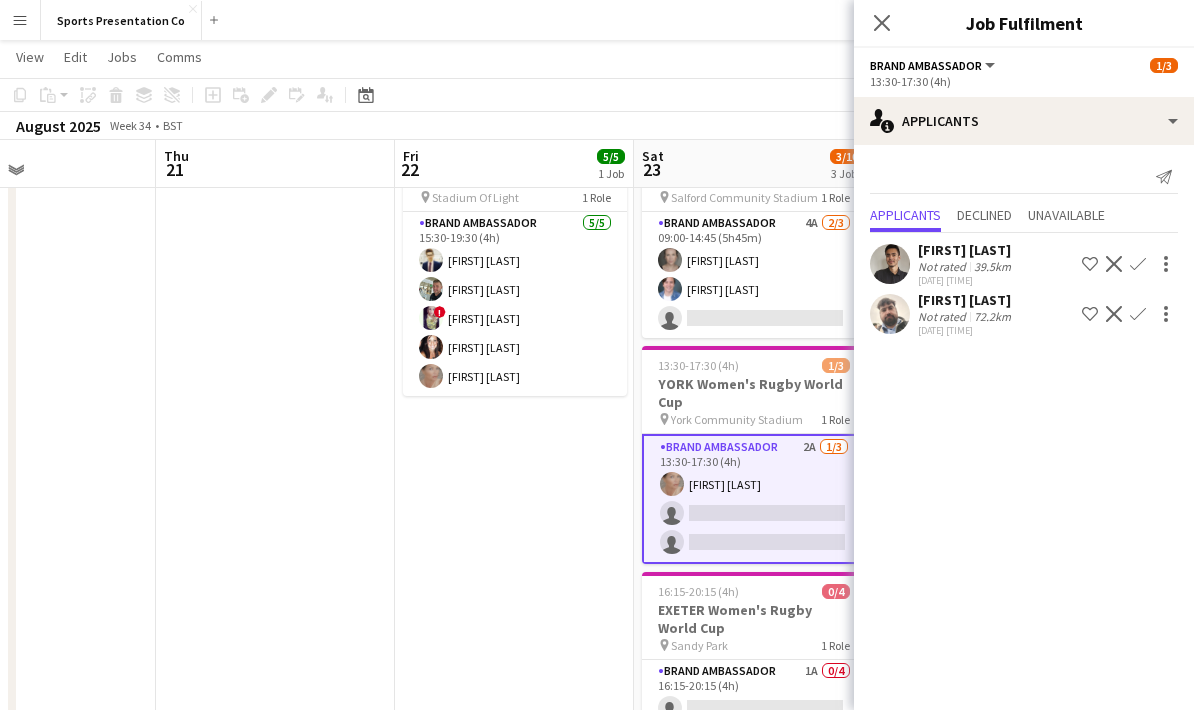 click on "[FIRST] [LAST]" at bounding box center [966, 300] 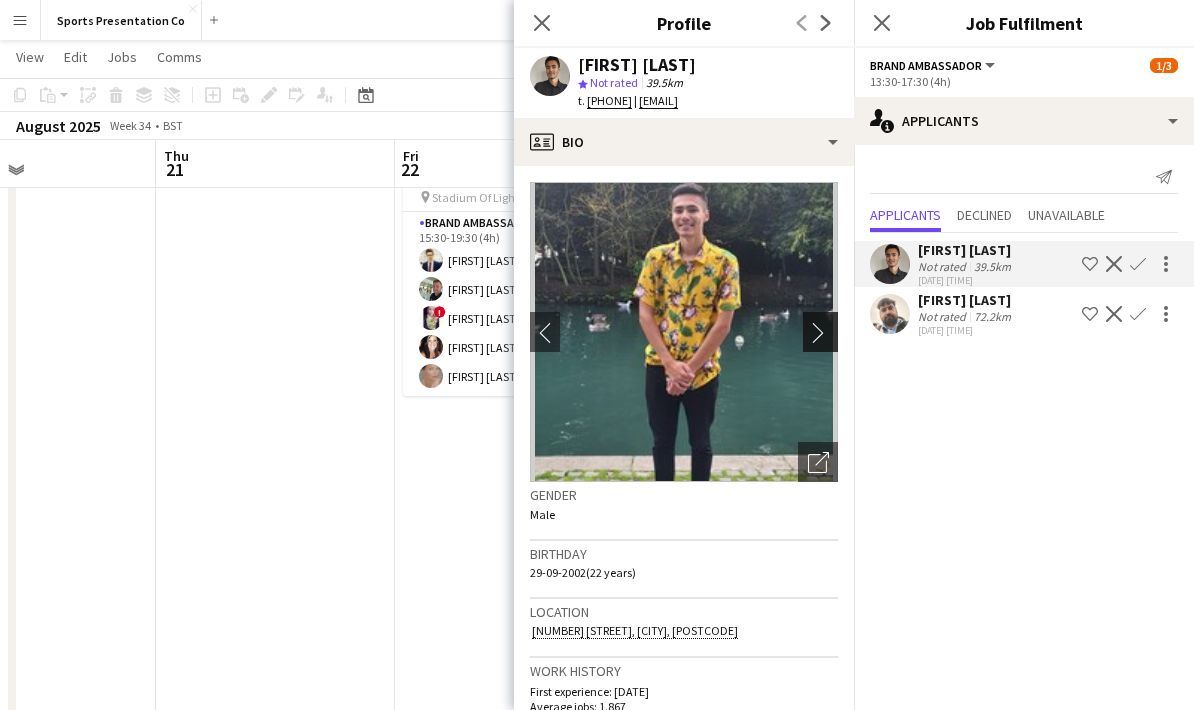 click on "chevron-right" 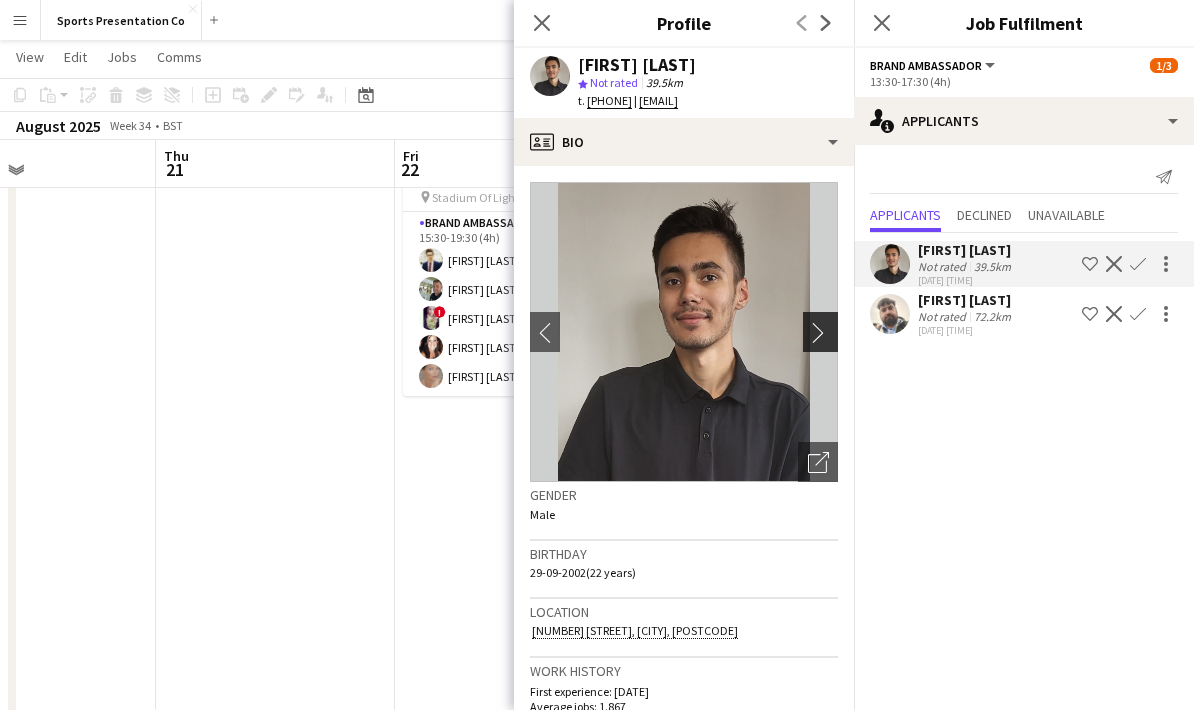 click on "chevron-right" 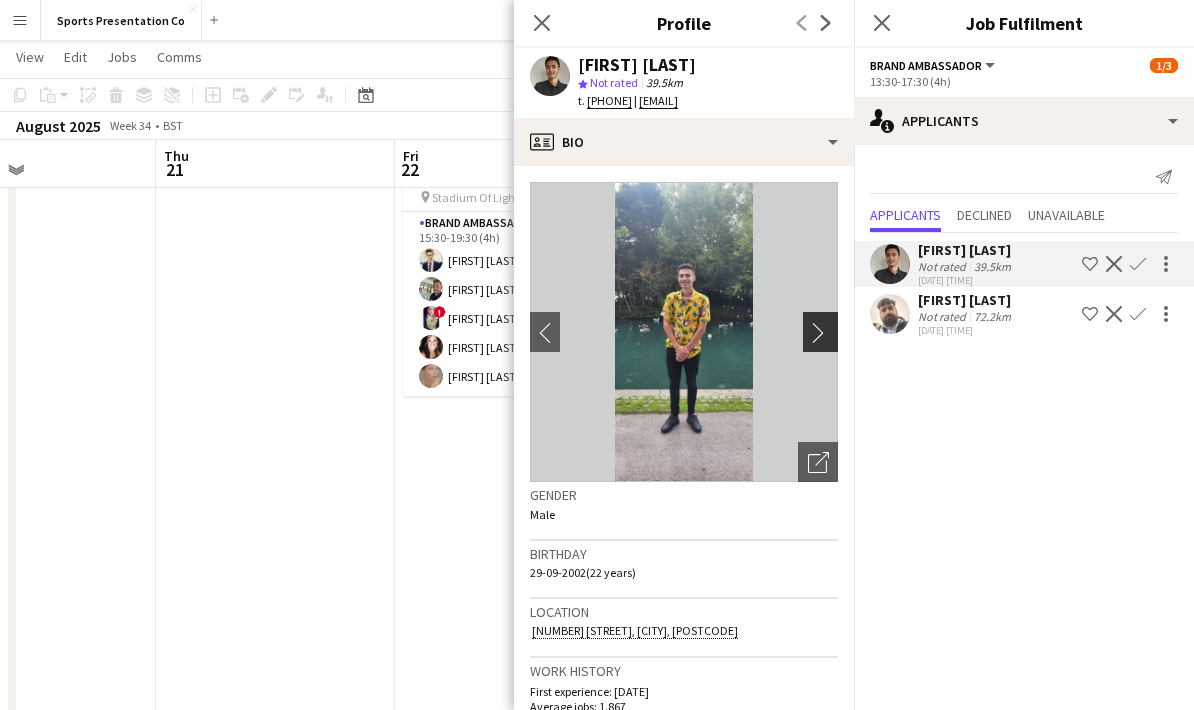 click on "chevron-right" 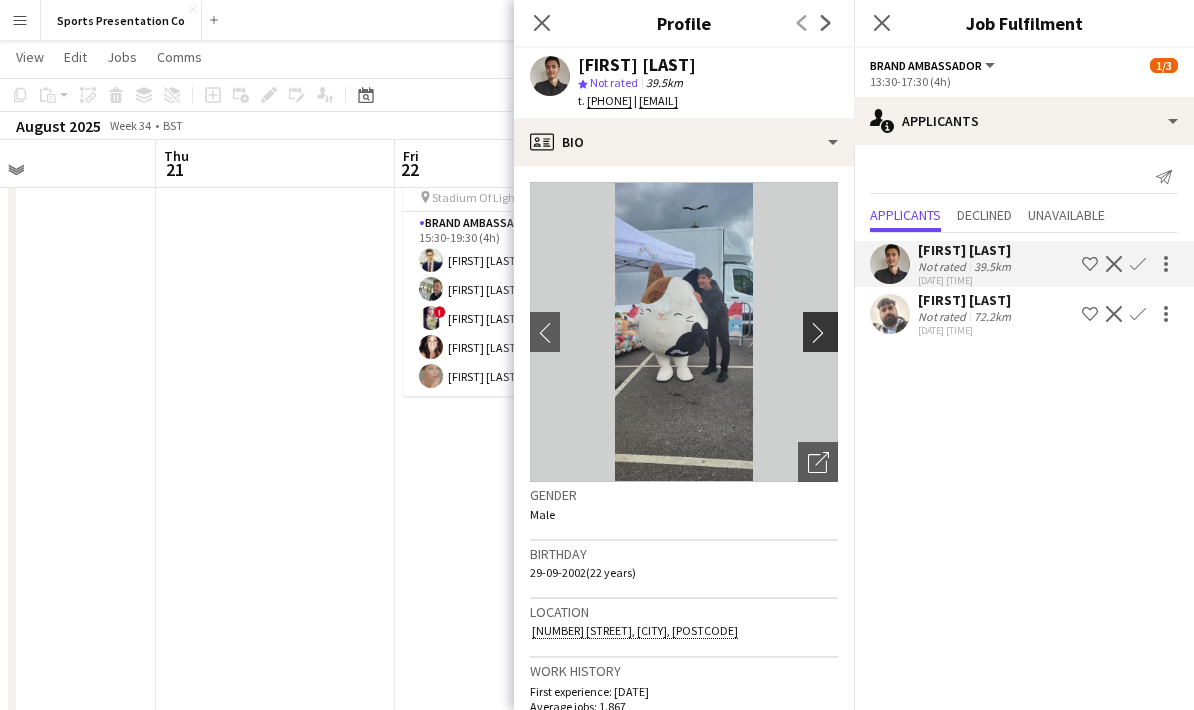 scroll, scrollTop: 0, scrollLeft: 0, axis: both 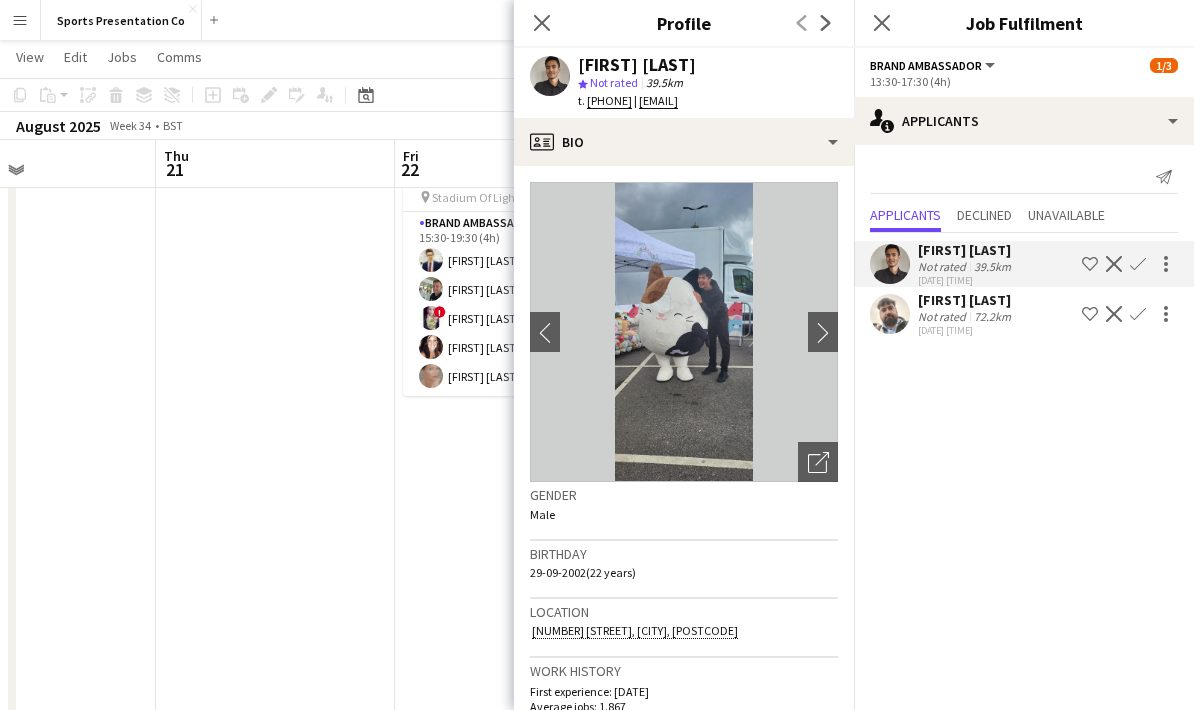 click on "15:30-19:30 (4h)    5/5   SUNDERLAND Women's Rugby World Cup
pin
Stadium Of Light   1 Role   Brand Ambassador   5/5   15:30-19:30 (4h)
[FIRST] [LAST] [FIRST] [LAST] ! [FIRST] [LAST] [FIRST] [LAST] [FIRST] [LAST]" at bounding box center (514, 486) 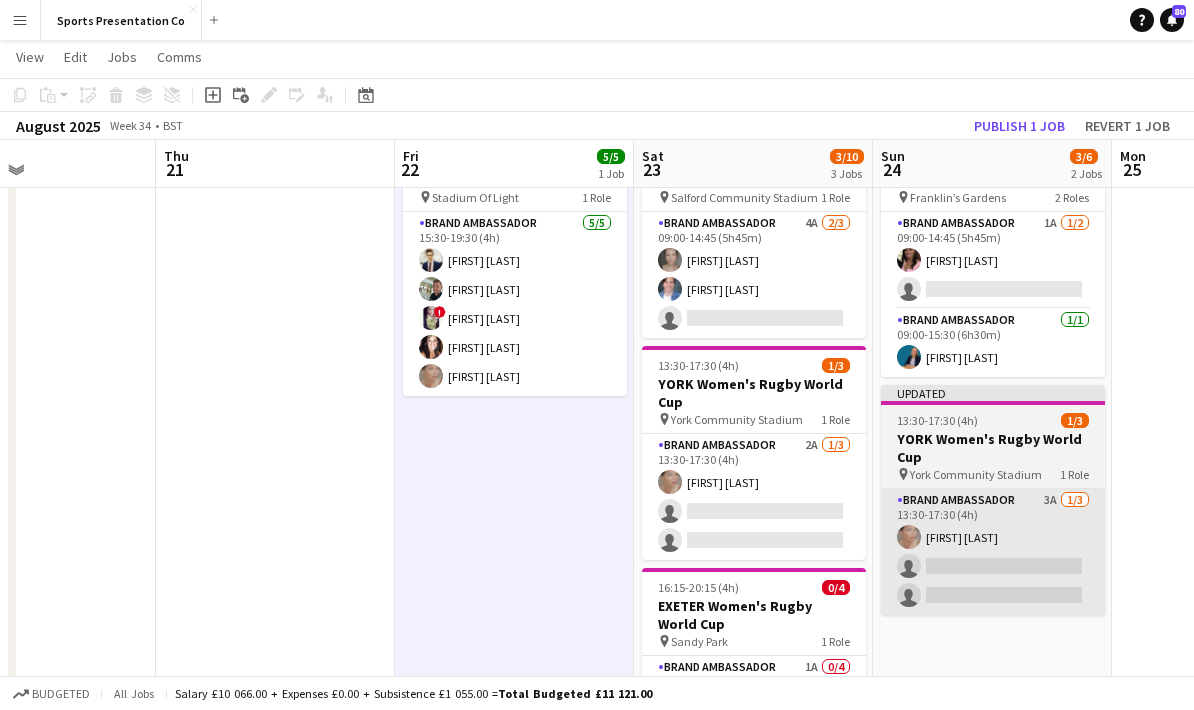 click on "Brand Ambassador   3A   1/3   13:30-17:30 (4h)
[FIRST] [LAST]
single-neutral-actions
single-neutral-actions" at bounding box center (993, 552) 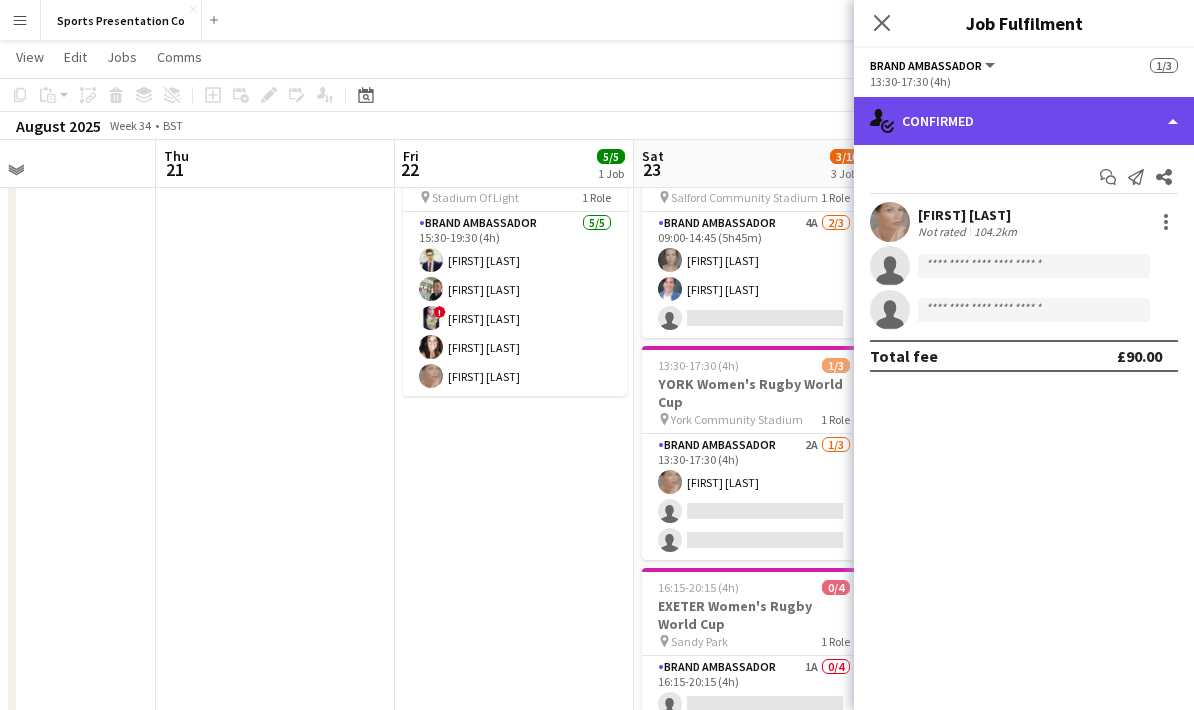 click on "single-neutral-actions-check-2
Confirmed" 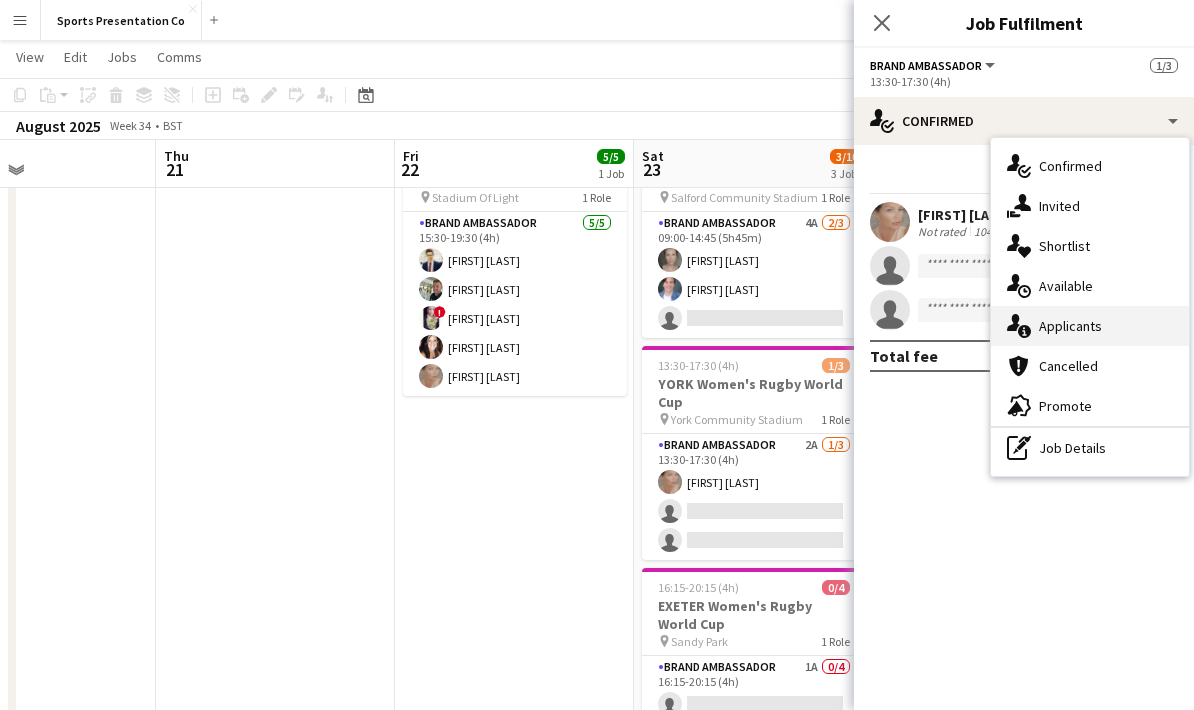 click on "single-neutral-actions-information
Applicants" at bounding box center [1090, 326] 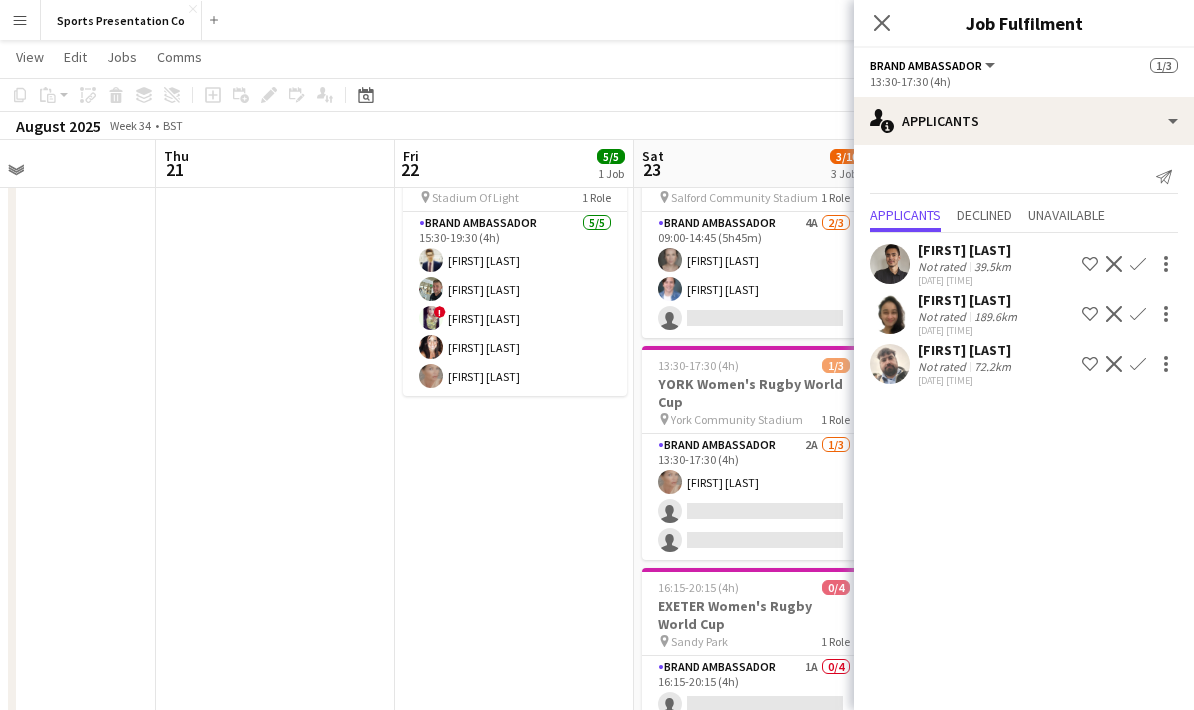 click on "15:30-19:30 (4h)    5/5   SUNDERLAND Women's Rugby World Cup
pin
Stadium Of Light   1 Role   Brand Ambassador   5/5   15:30-19:30 (4h)
[FIRST] [LAST] [FIRST] [LAST] ! [FIRST] [LAST] [FIRST] [LAST] [FIRST] [LAST]" at bounding box center (514, 486) 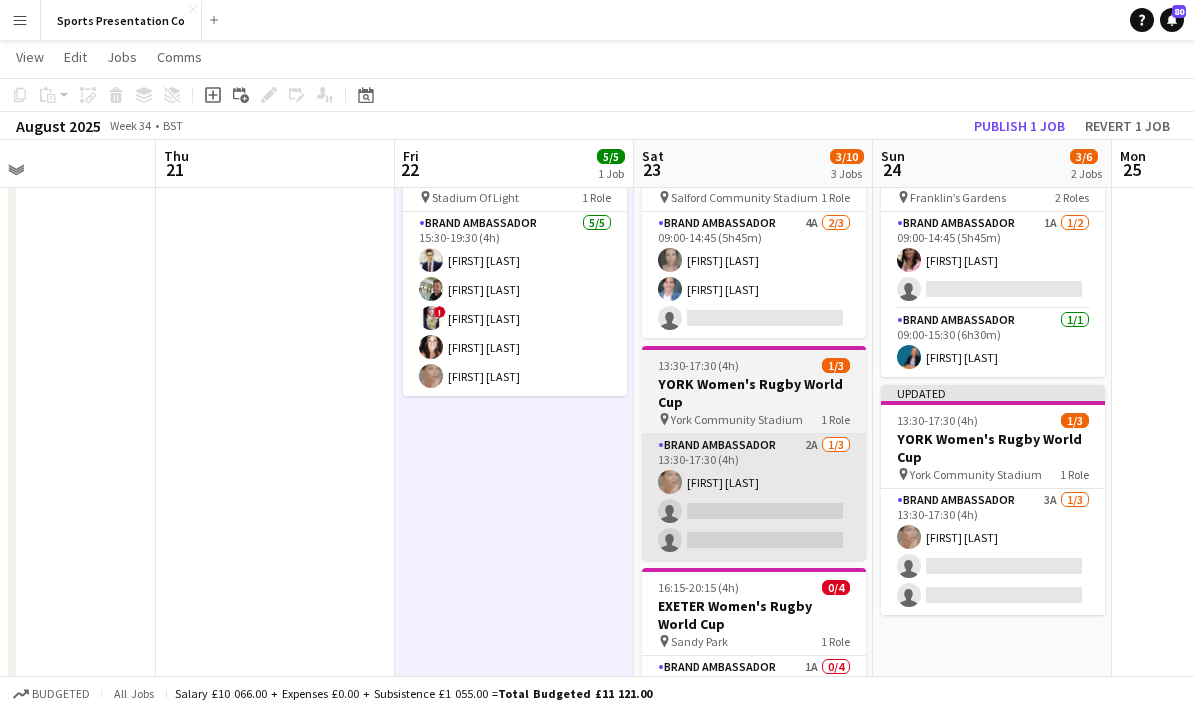 click on "Brand Ambassador   2A   1/3   13:30-17:30 (4h)
[FIRST] [LAST]
single-neutral-actions
single-neutral-actions" at bounding box center [754, 497] 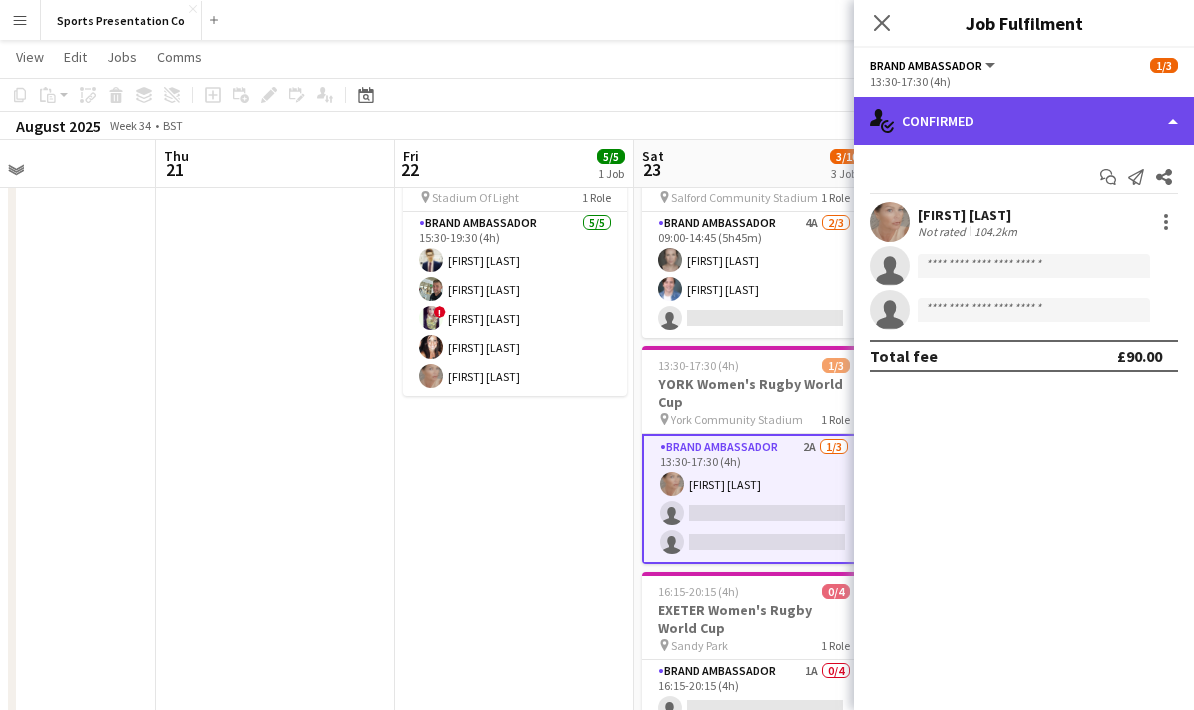 click on "single-neutral-actions-check-2
Confirmed" 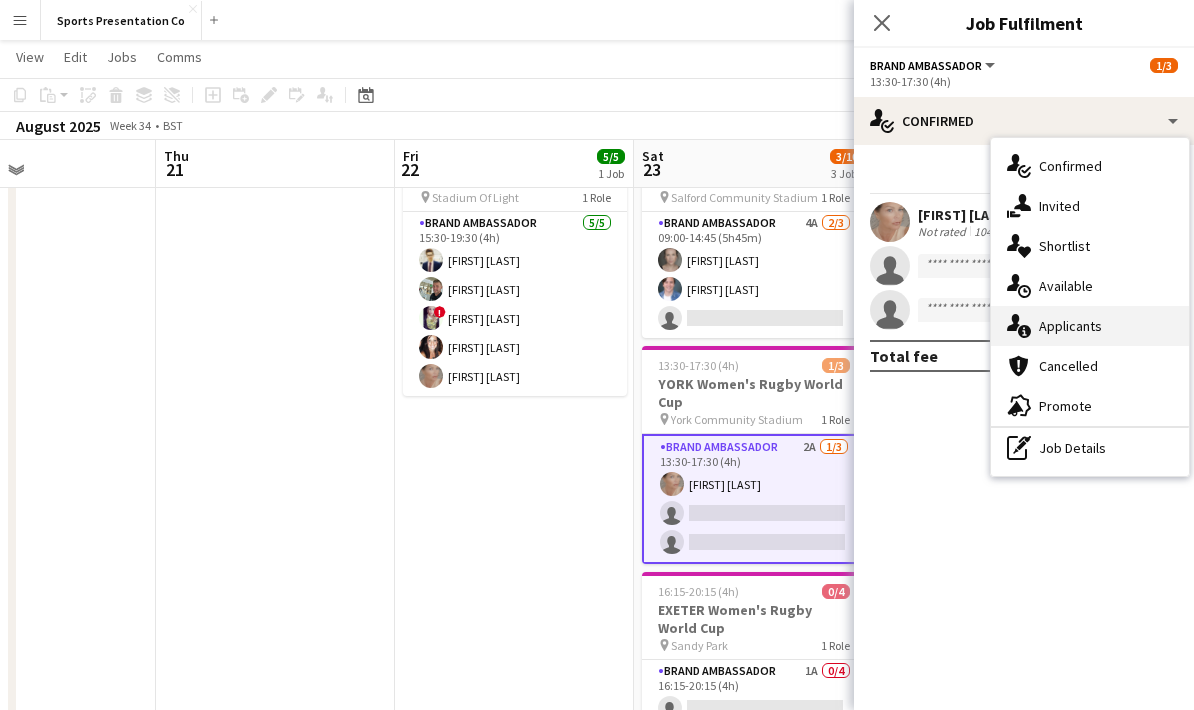 click on "single-neutral-actions-information
Applicants" at bounding box center (1090, 326) 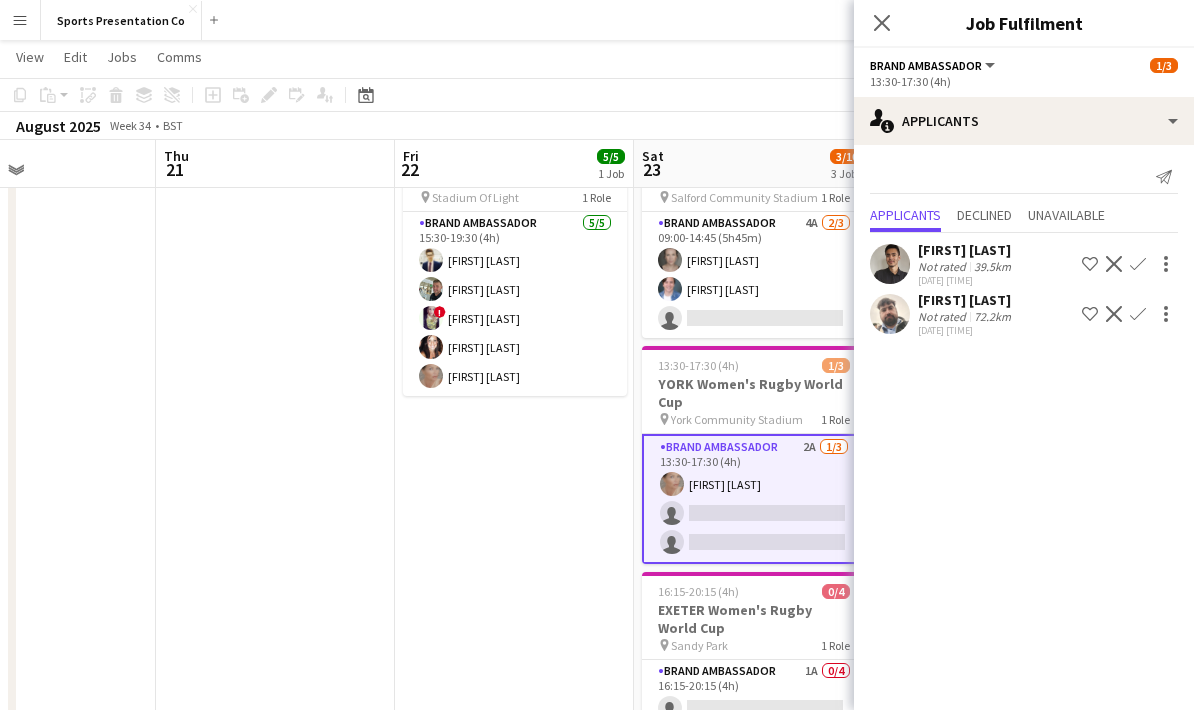 click on "39.5km" at bounding box center (992, 316) 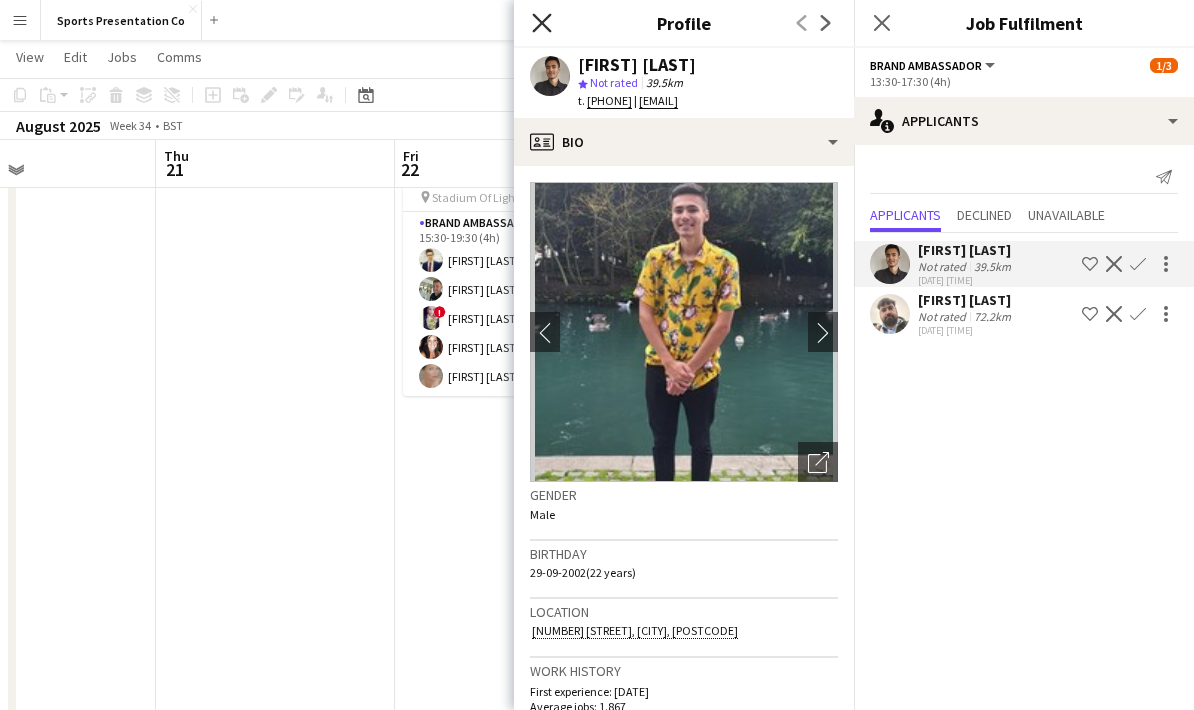 click on "Close pop-in" 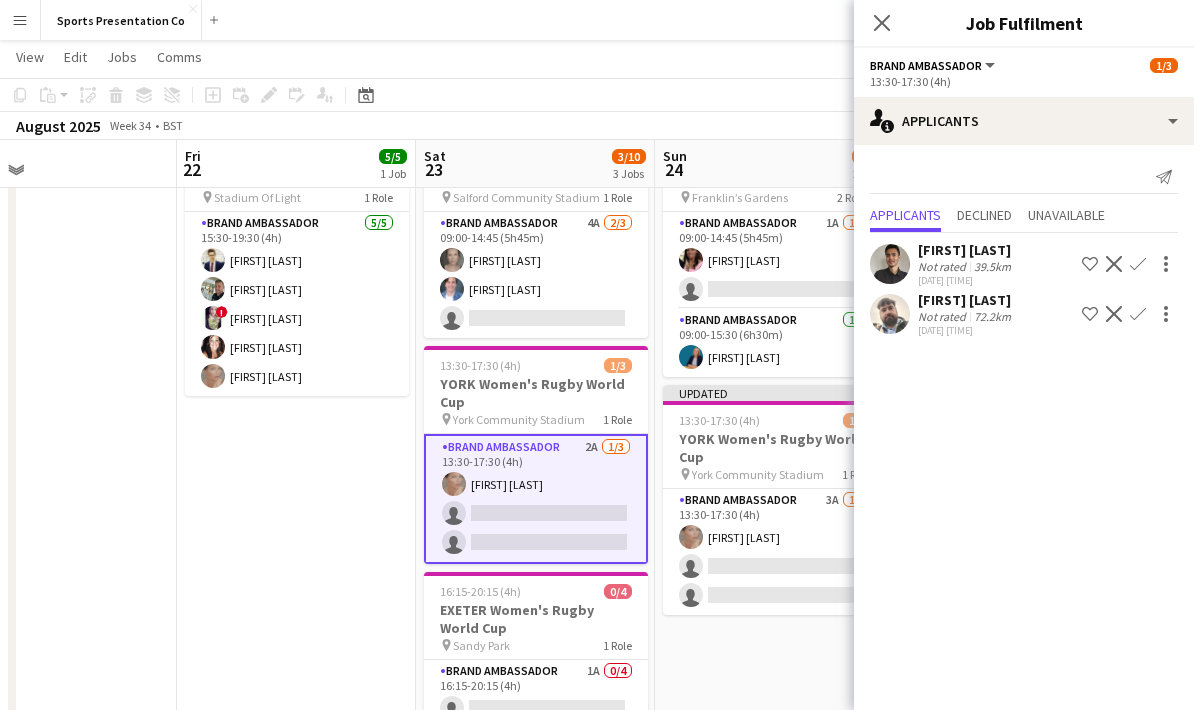 scroll, scrollTop: 0, scrollLeft: 778, axis: horizontal 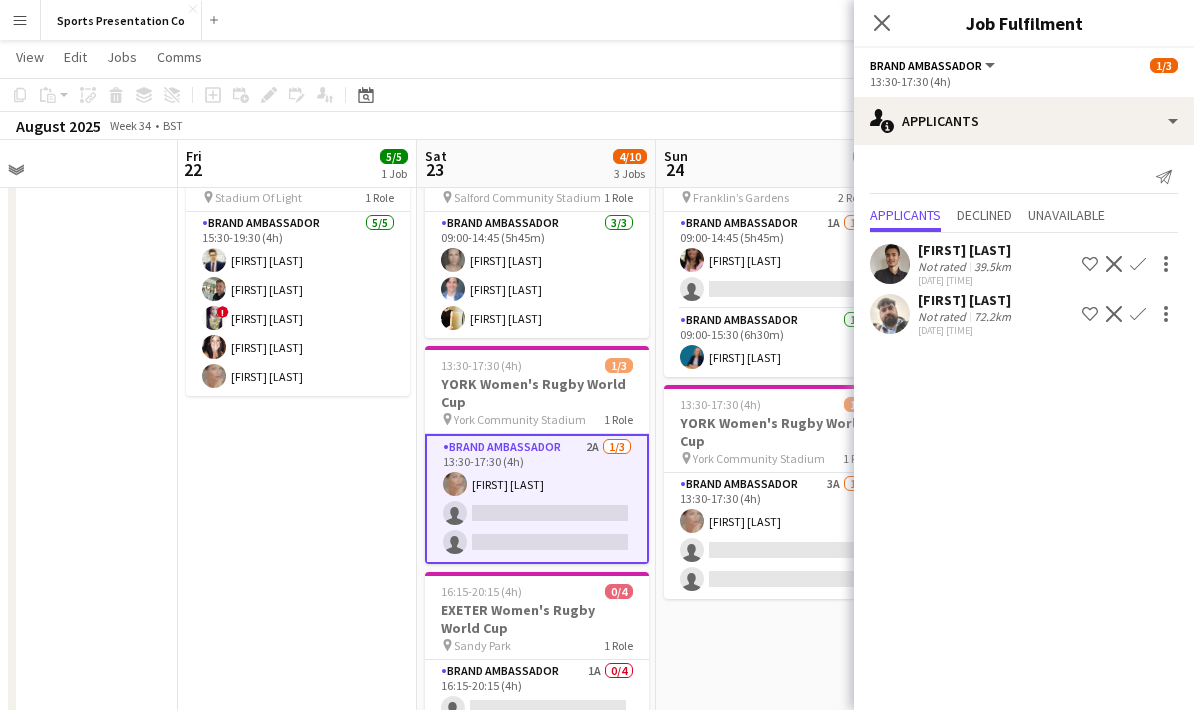 click on "Confirm" at bounding box center (1138, 314) 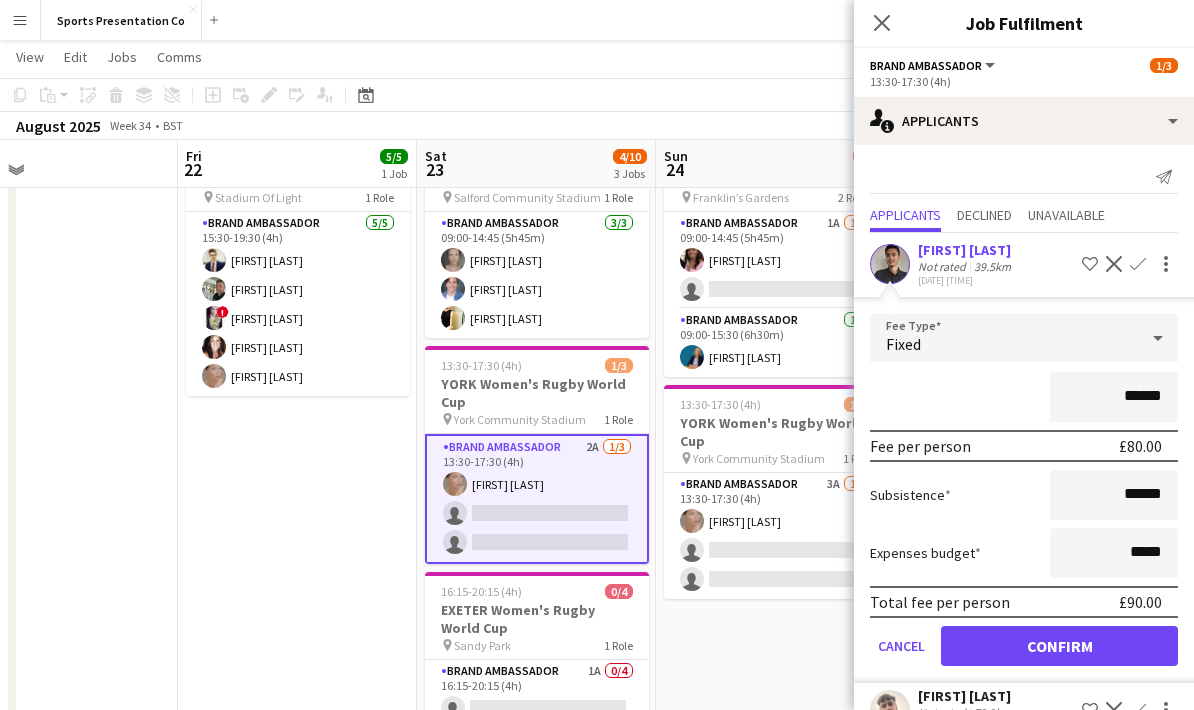 click on "Confirm" 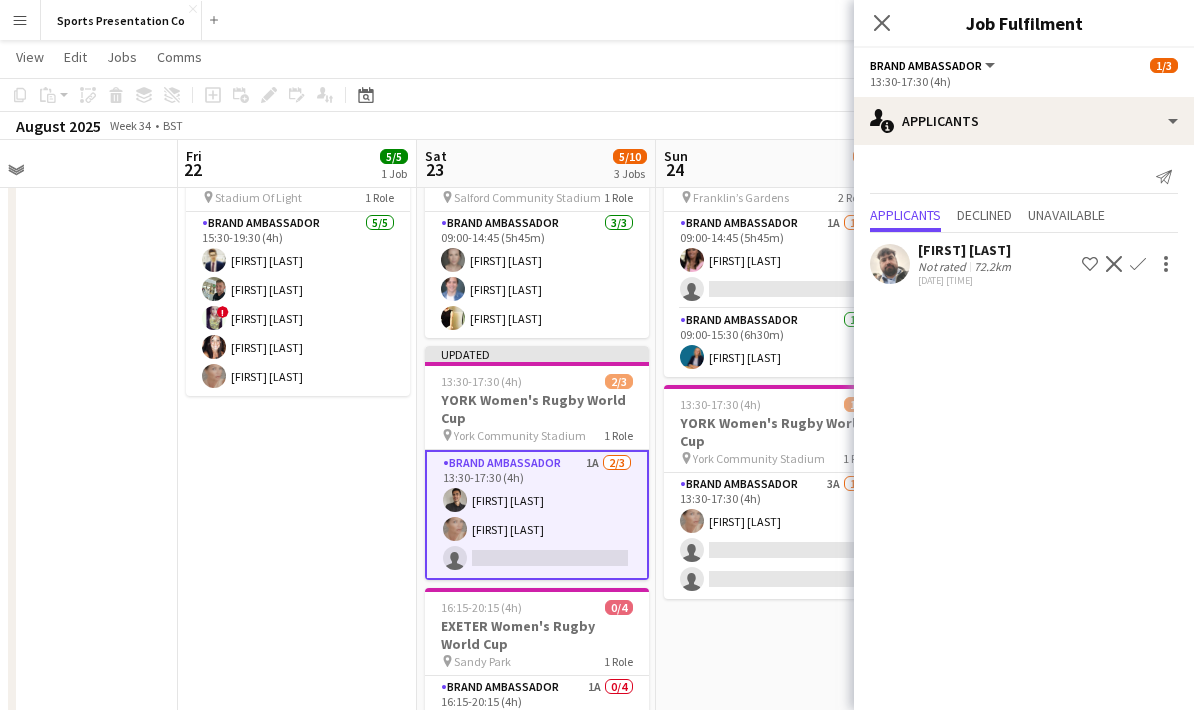 click on "Copy
Paste
Paste   Ctrl+V Paste with crew  Ctrl+Shift+V
Paste linked Job
Delete
Group
Ungroup
Add job
Add linked Job
Edit
Edit linked Job
Applicants
Date picker
AUG 2025 AUG 2025 Monday M Tuesday T Wednesday W Thursday T Friday F Saturday S Sunday S  AUG   1   2   3   4   5   6   7   8   9   10   11   12   13   14   15   16   17   18   19   20   21   22   23   24   25   26   27   28   29   30   31
Comparison range
Comparison range
Today" 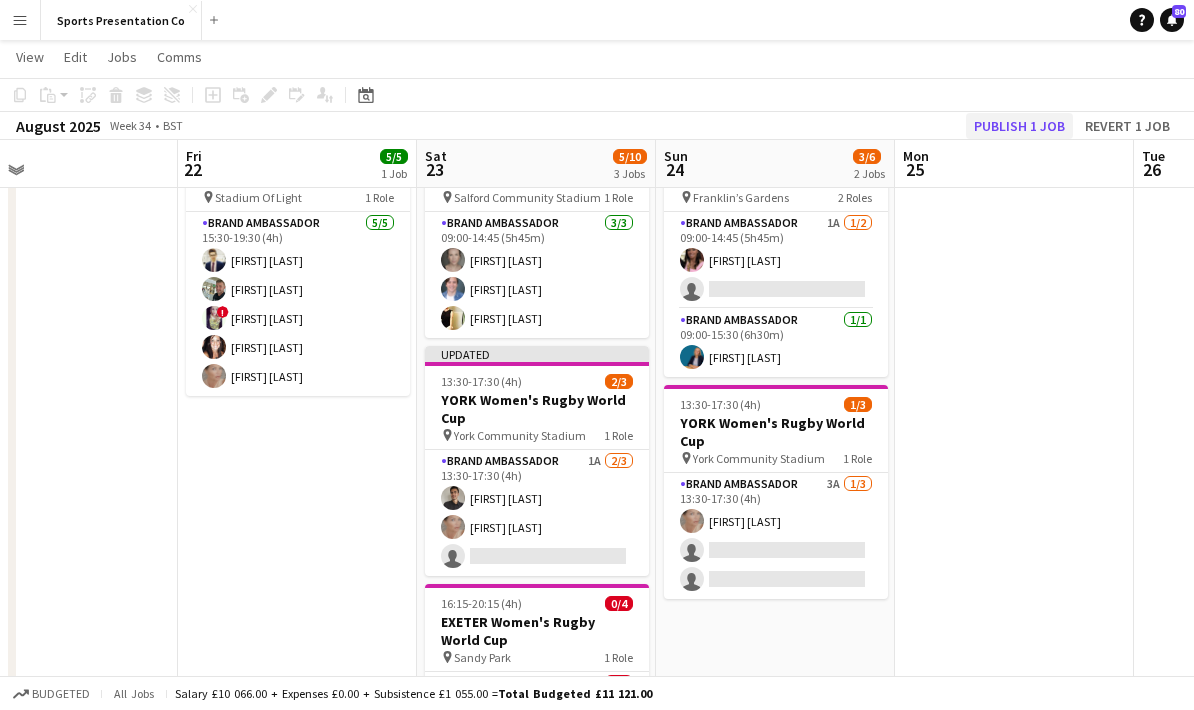 click on "Publish 1 job" 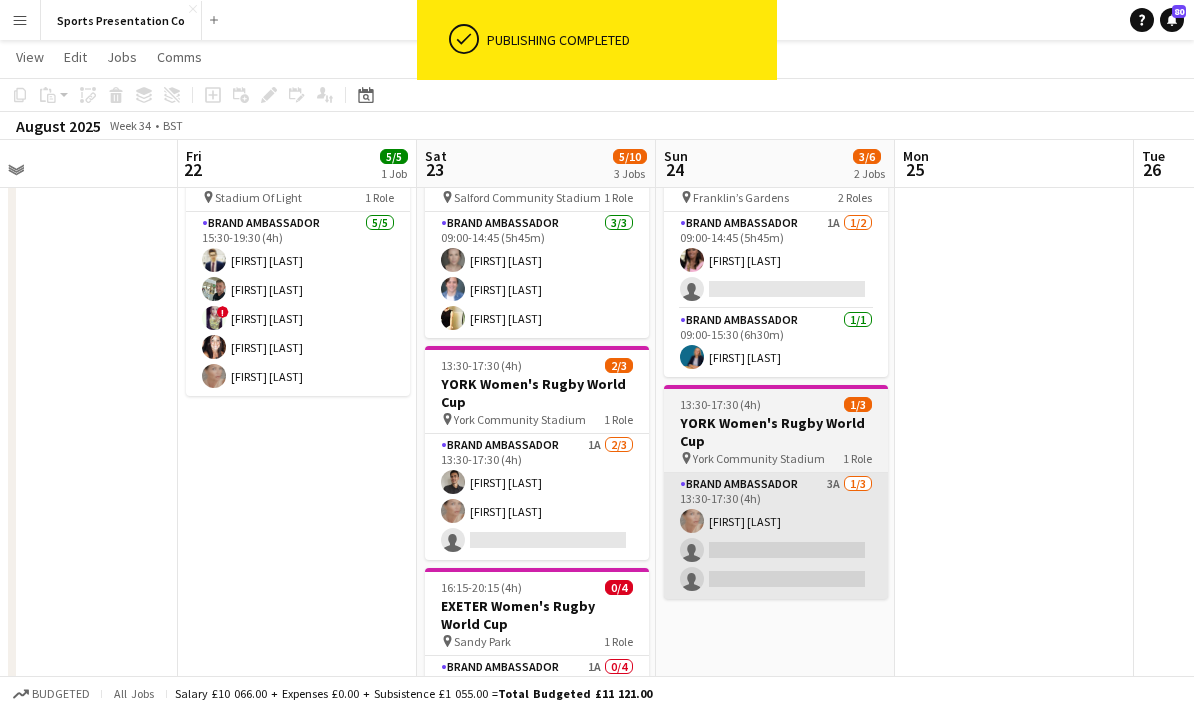 click on "Brand Ambassador   3A   1/3   13:30-17:30 (4h)
[FIRST] [LAST]
single-neutral-actions
single-neutral-actions" at bounding box center (776, 536) 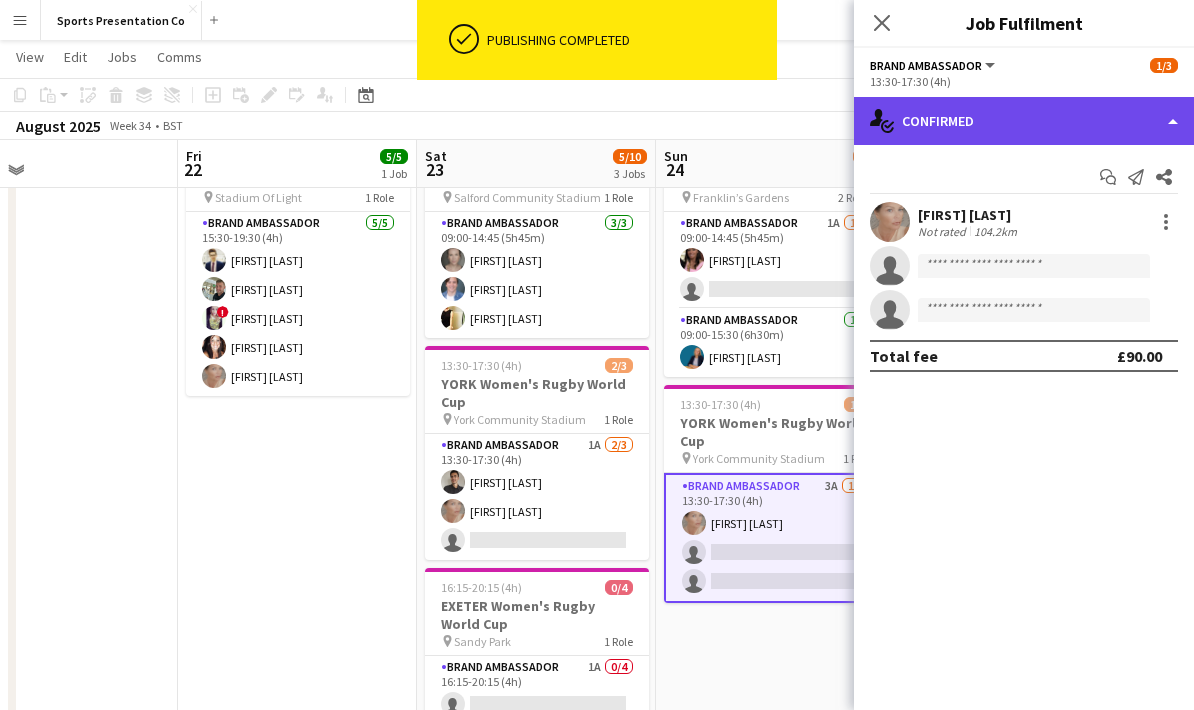 click on "single-neutral-actions-check-2
Confirmed" 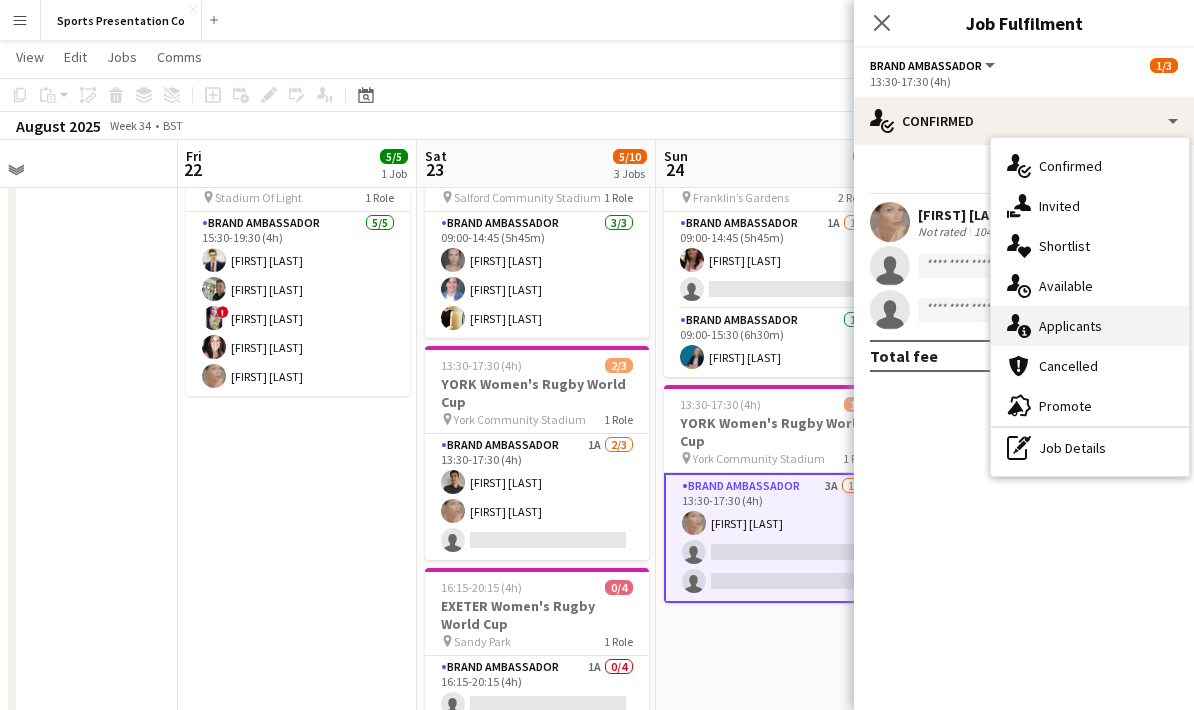 click on "single-neutral-actions-information
Applicants" at bounding box center [1090, 326] 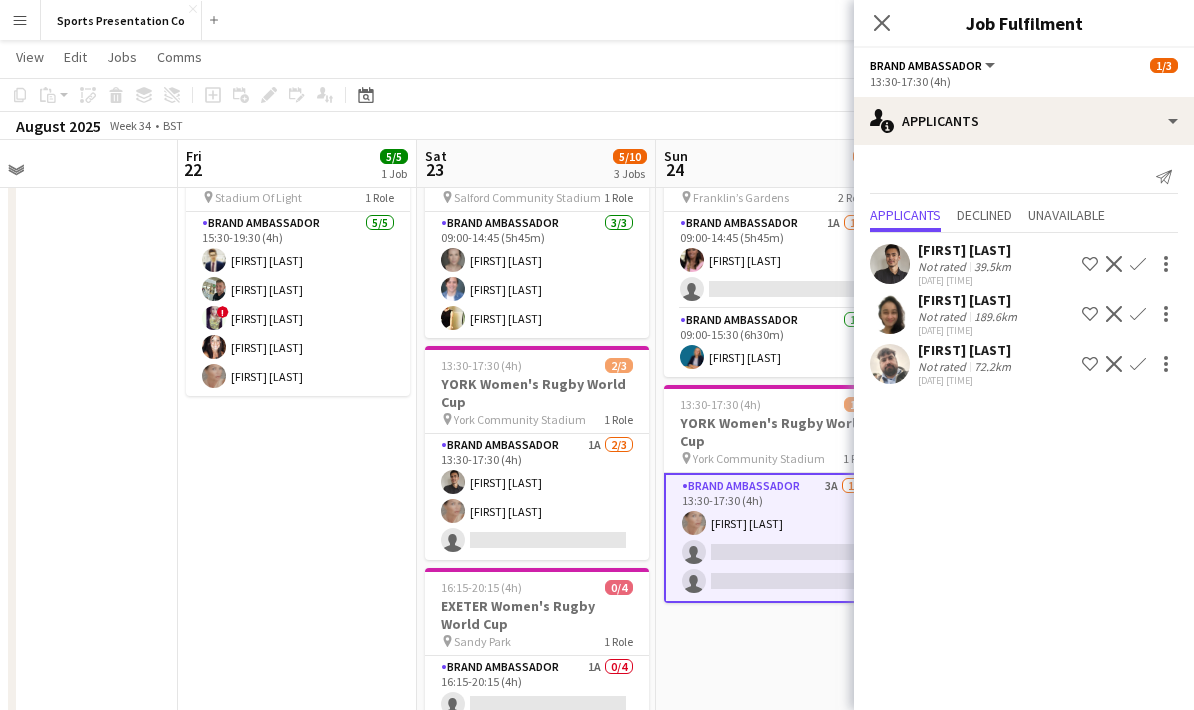 click on "Confirm" at bounding box center [1138, 314] 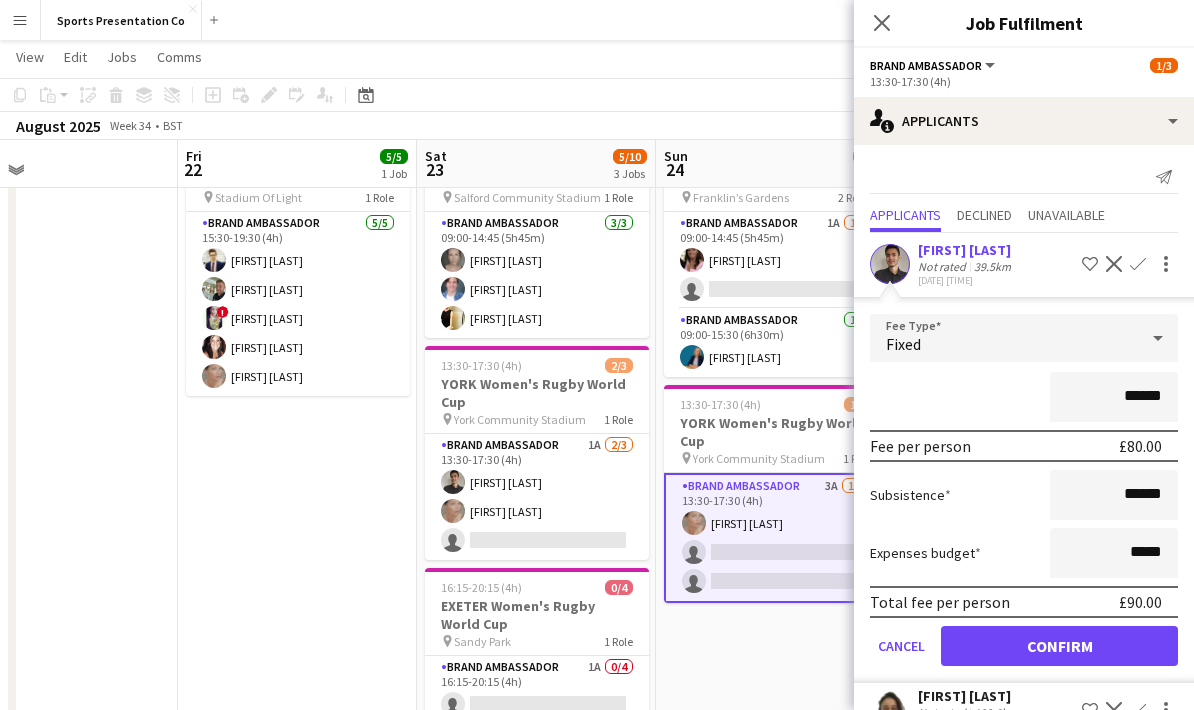 click on "Confirm" 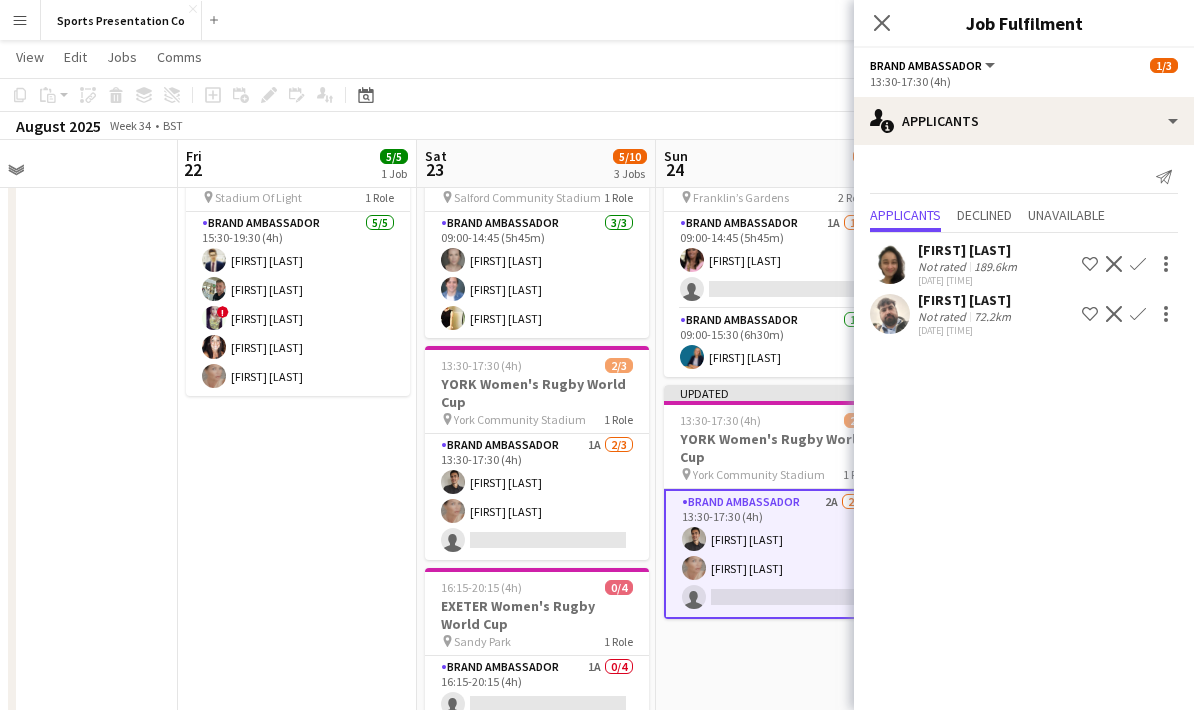 click on "09:00-15:30 (6h30m)    2/3   NORTHAMPTON Women's Rugby World Cup
pin
Franklin’s Gardens   2 Roles   Brand Ambassador   1A   1/2   09:00-14:45 (5h45m)
[FIRST] [LAST]
single-neutral-actions
Brand Ambassador   1/1   09:00-15:30 (6h30m)
[FIRST] [LAST]  Updated   13:30-17:30 (4h)    2/3   YORK Women's Rugby World Cup
pin
York Community Stadium   1 Role   Brand Ambassador   2A   2/3   13:30-17:30 (4h)
[FIRST] [LAST] [FIRST] [LAST]
single-neutral-actions" at bounding box center (775, 486) 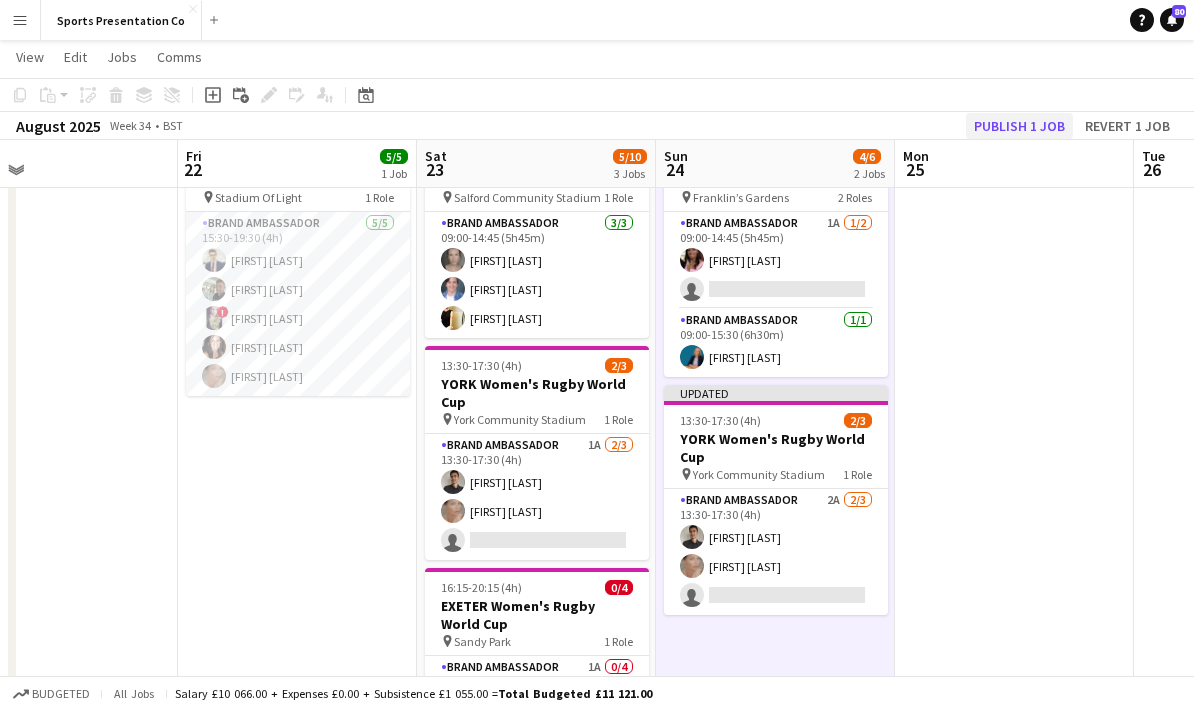click on "Publish 1 job" 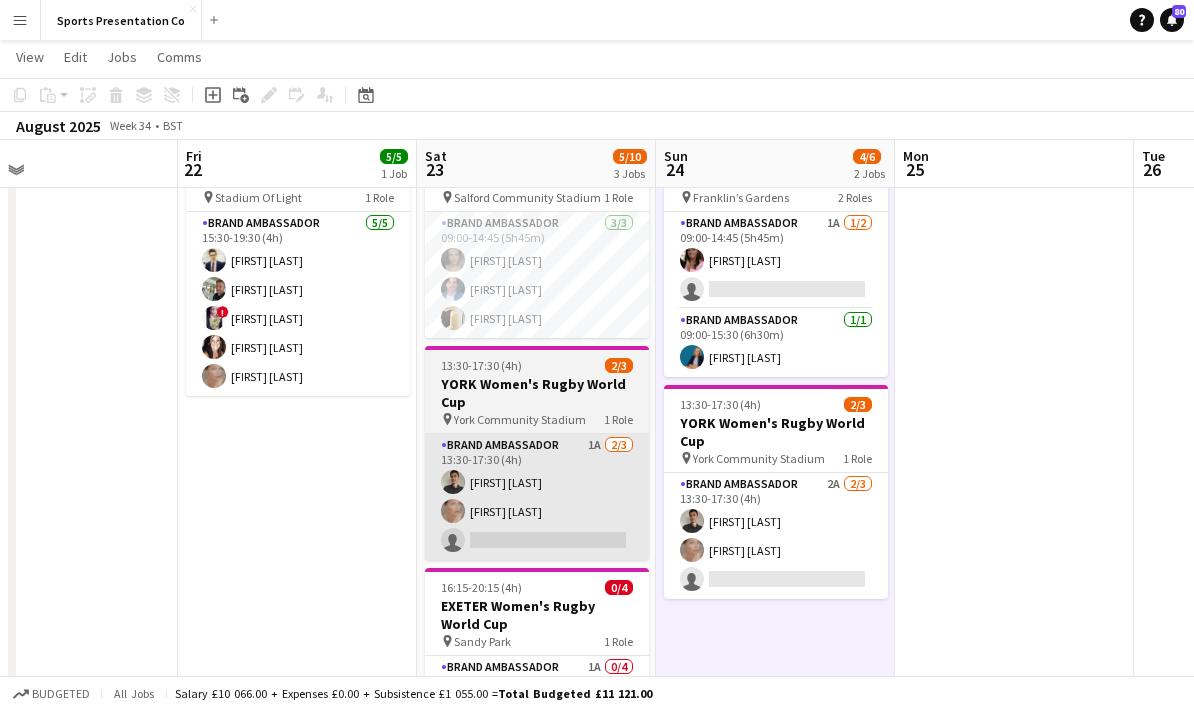 click on "Brand Ambassador   1A   2/3   13:30-17:30 (4h)
[FIRST] [LAST] [FIRST] [LAST]
single-neutral-actions" at bounding box center [537, 497] 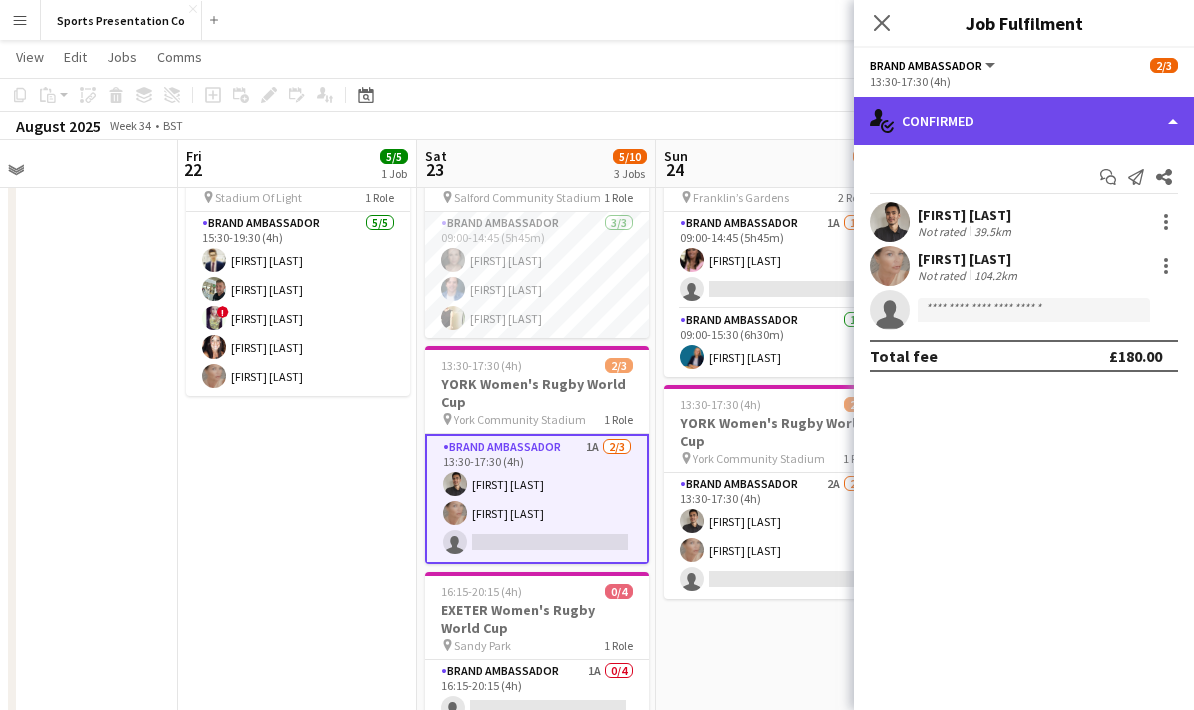 click on "single-neutral-actions-check-2
Confirmed" 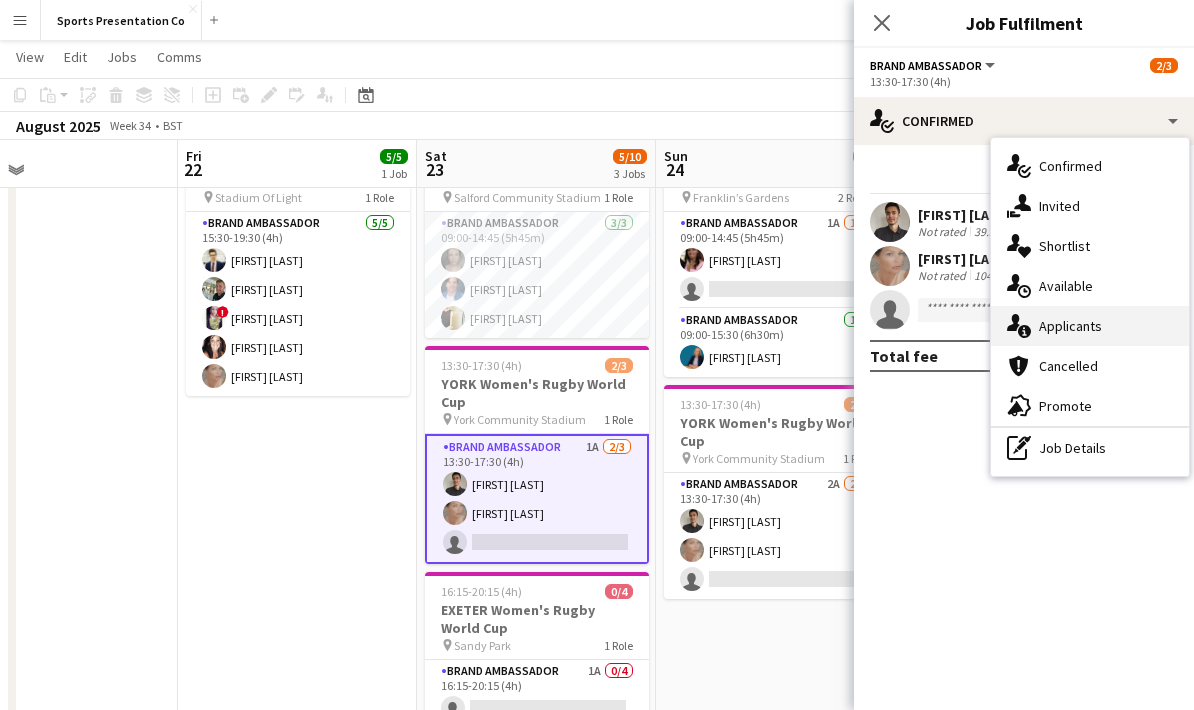 click on "single-neutral-actions-information
Applicants" at bounding box center (1090, 326) 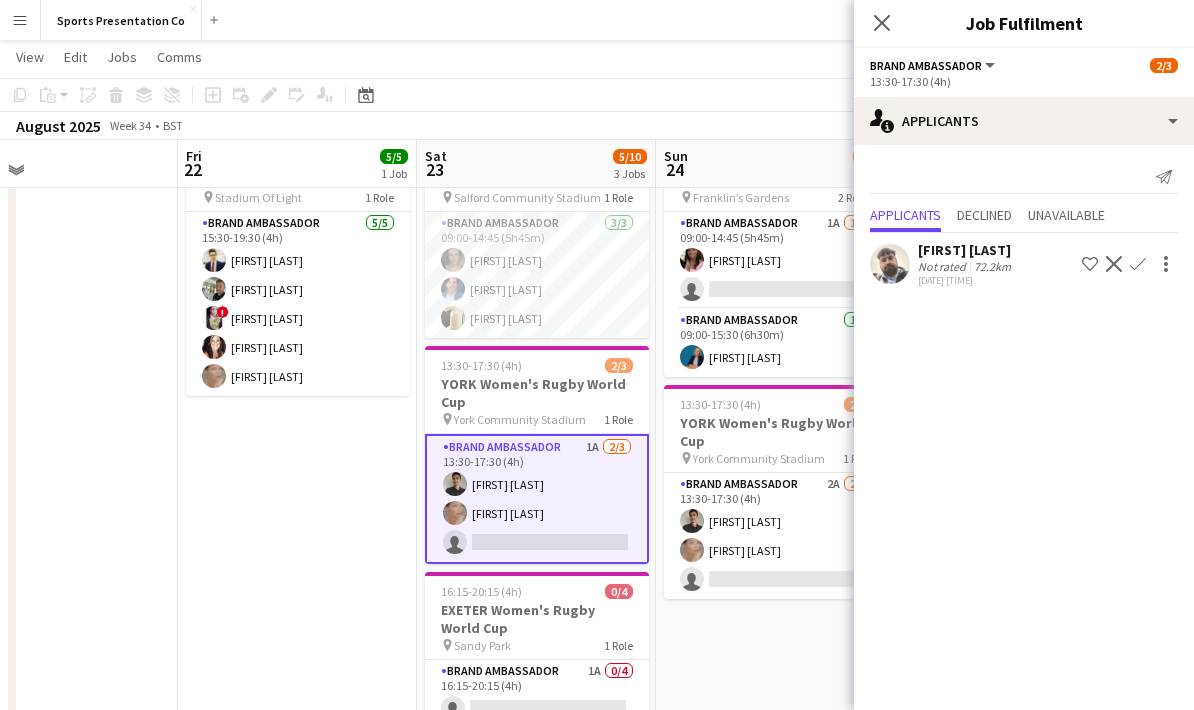 click on "Not rated" 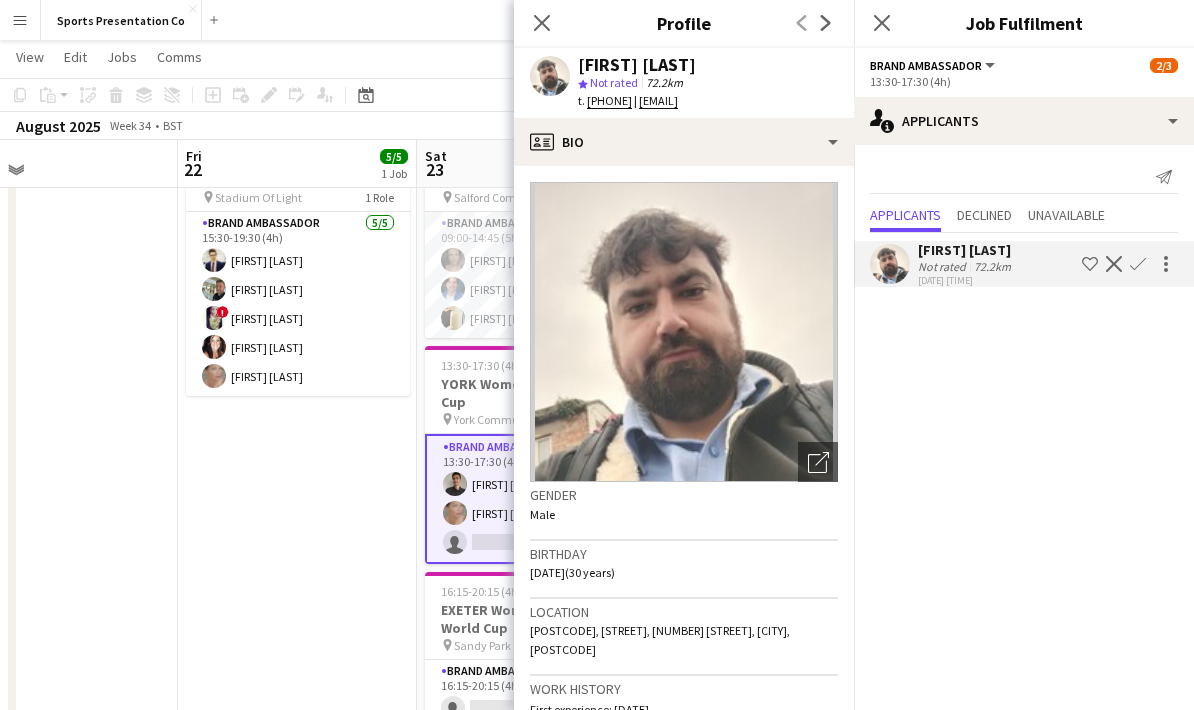 scroll, scrollTop: 0, scrollLeft: 0, axis: both 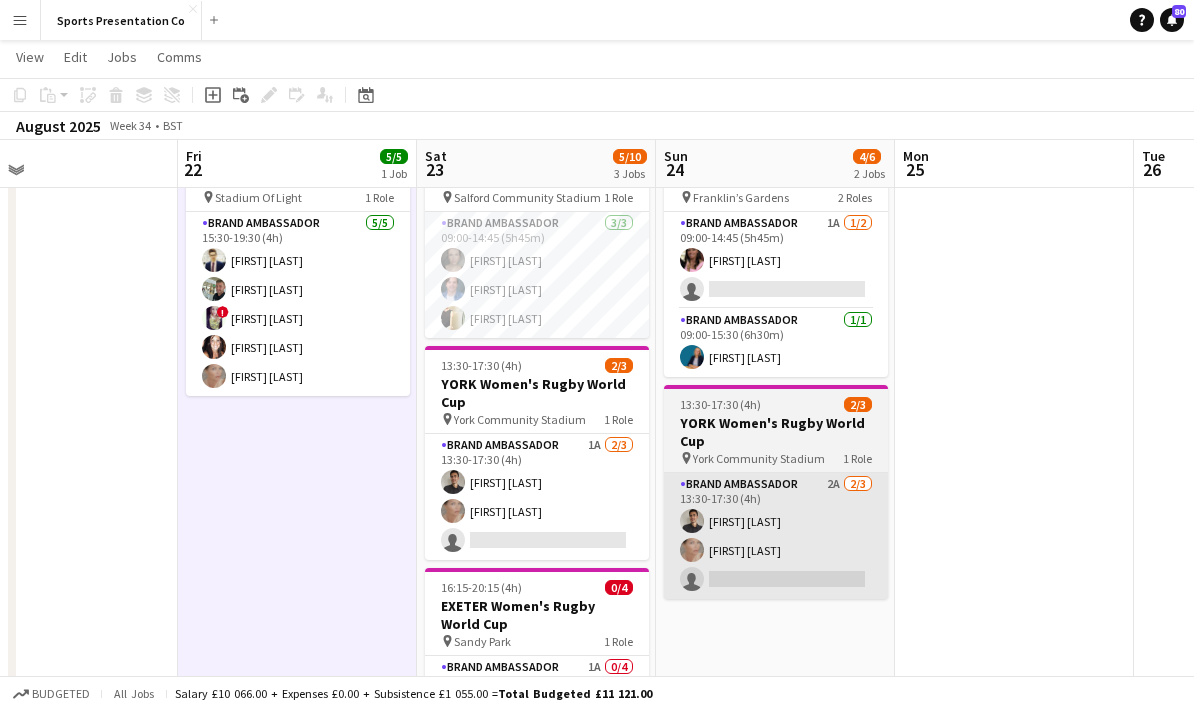 click on "Brand Ambassador   2A   2/3   13:30-17:30 (4h)
[FIRST] [LAST] [FIRST] [LAST]
single-neutral-actions" at bounding box center (776, 536) 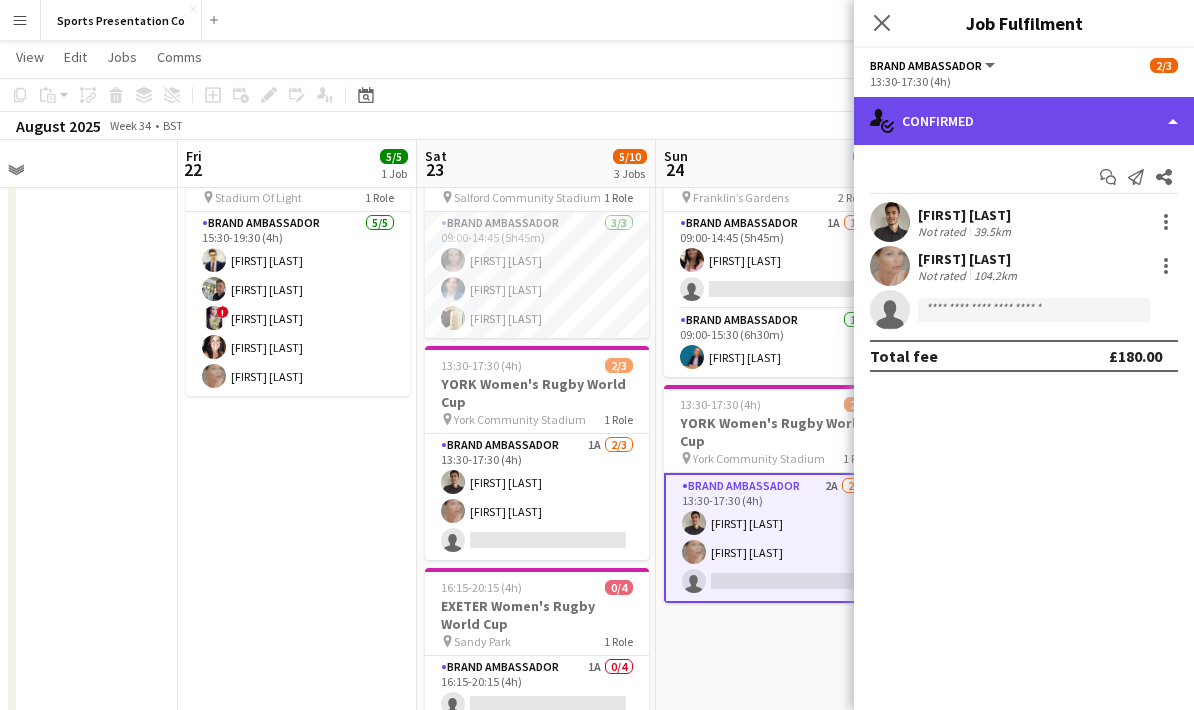 click on "single-neutral-actions-check-2
Confirmed" 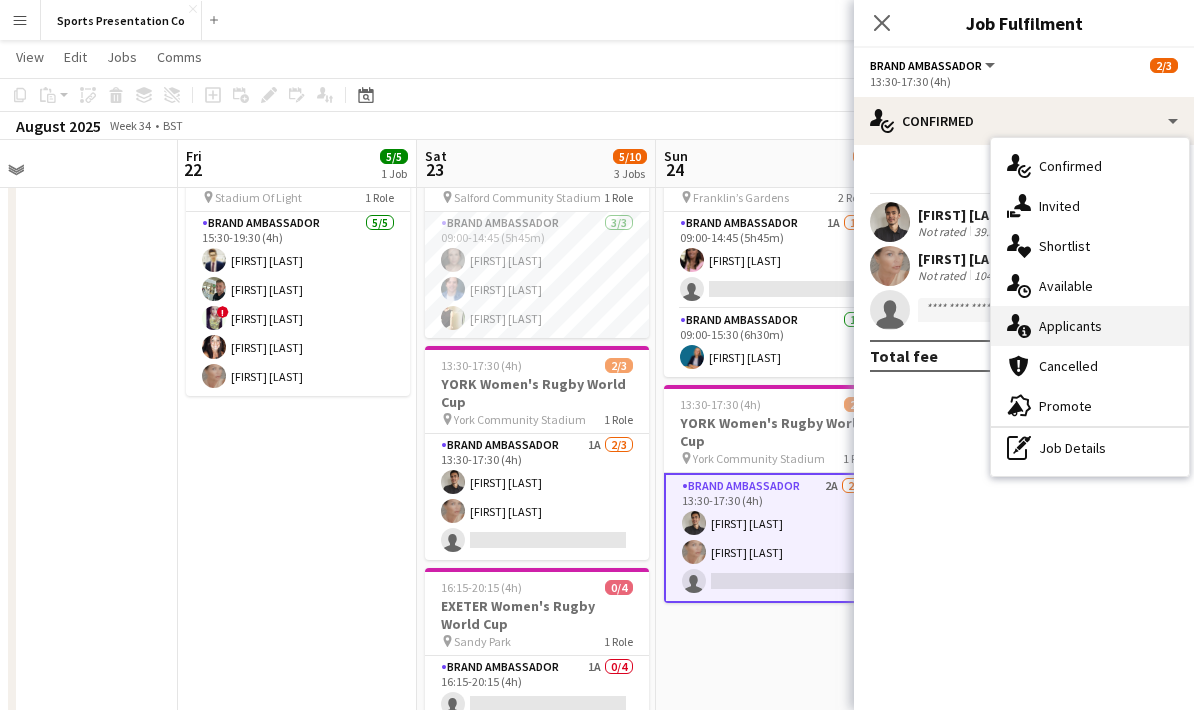click on "single-neutral-actions-information
Applicants" at bounding box center [1090, 326] 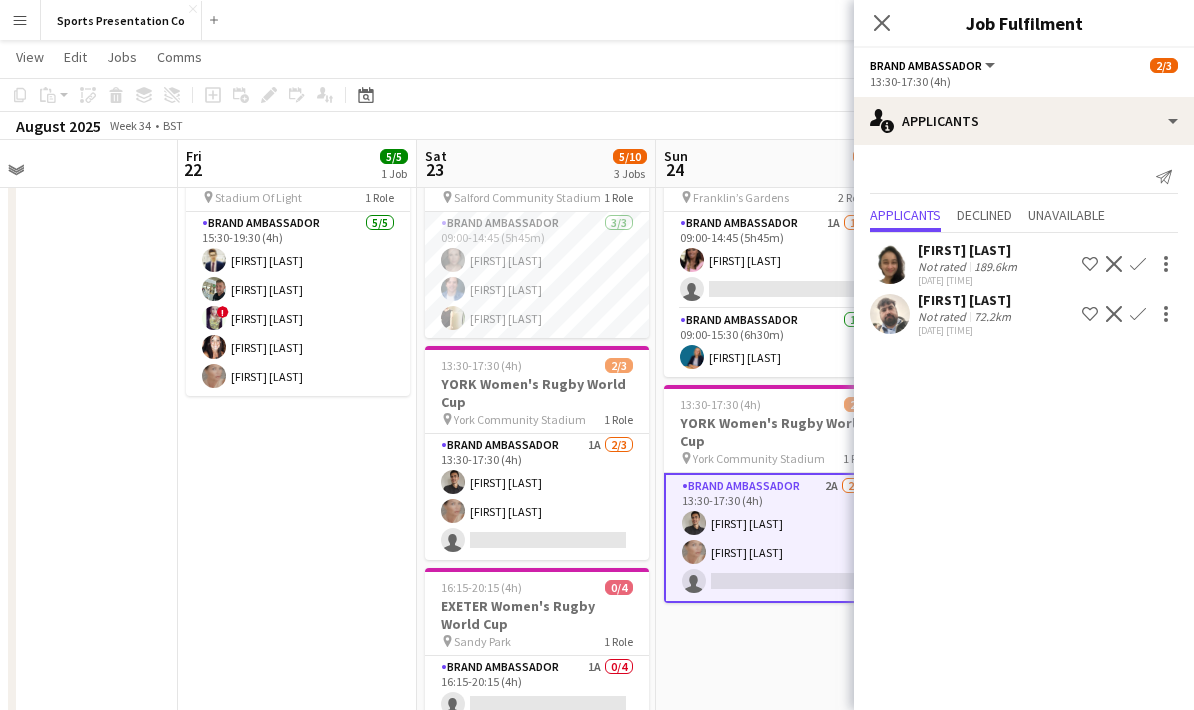 click on "15:30-19:30 (4h)    5/5   SUNDERLAND Women's Rugby World Cup
pin
Stadium Of Light   1 Role   Brand Ambassador   5/5   15:30-19:30 (4h)
[FIRST] [LAST] [FIRST] [LAST] ! [FIRST] [LAST] [FIRST] [LAST] [FIRST] [LAST]" at bounding box center [297, 486] 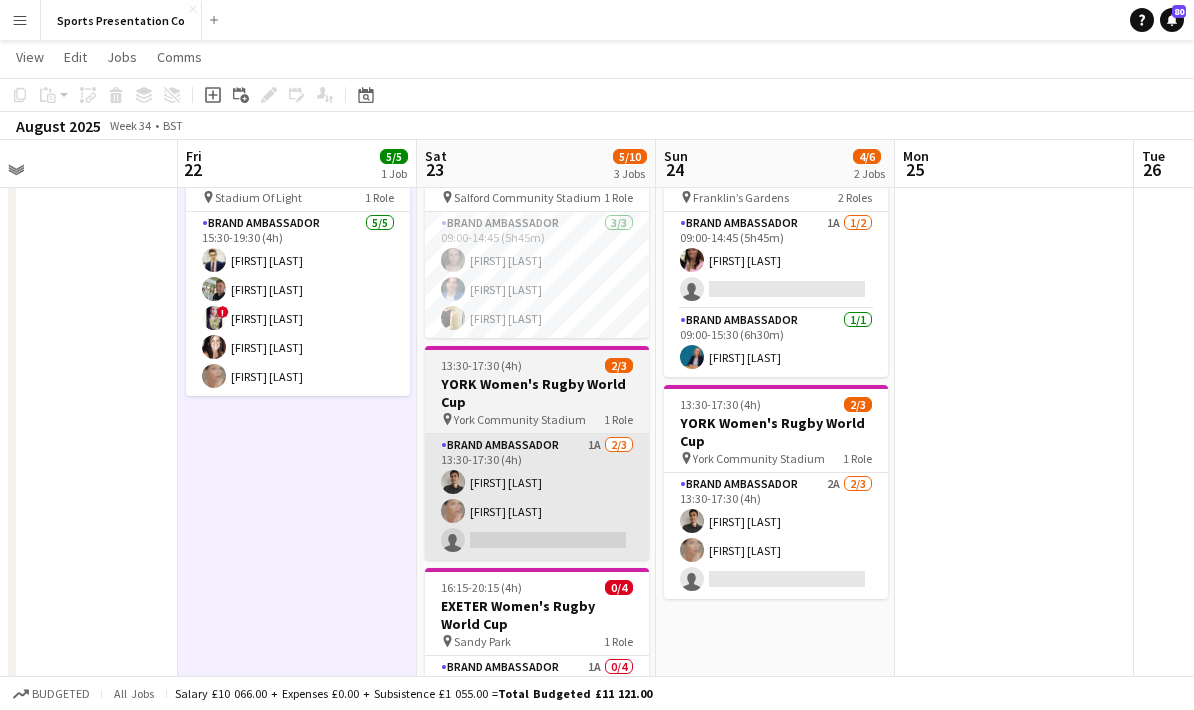 click on "Brand Ambassador   1A   2/3   13:30-17:30 (4h)
[FIRST] [LAST] [FIRST] [LAST]
single-neutral-actions" at bounding box center (537, 497) 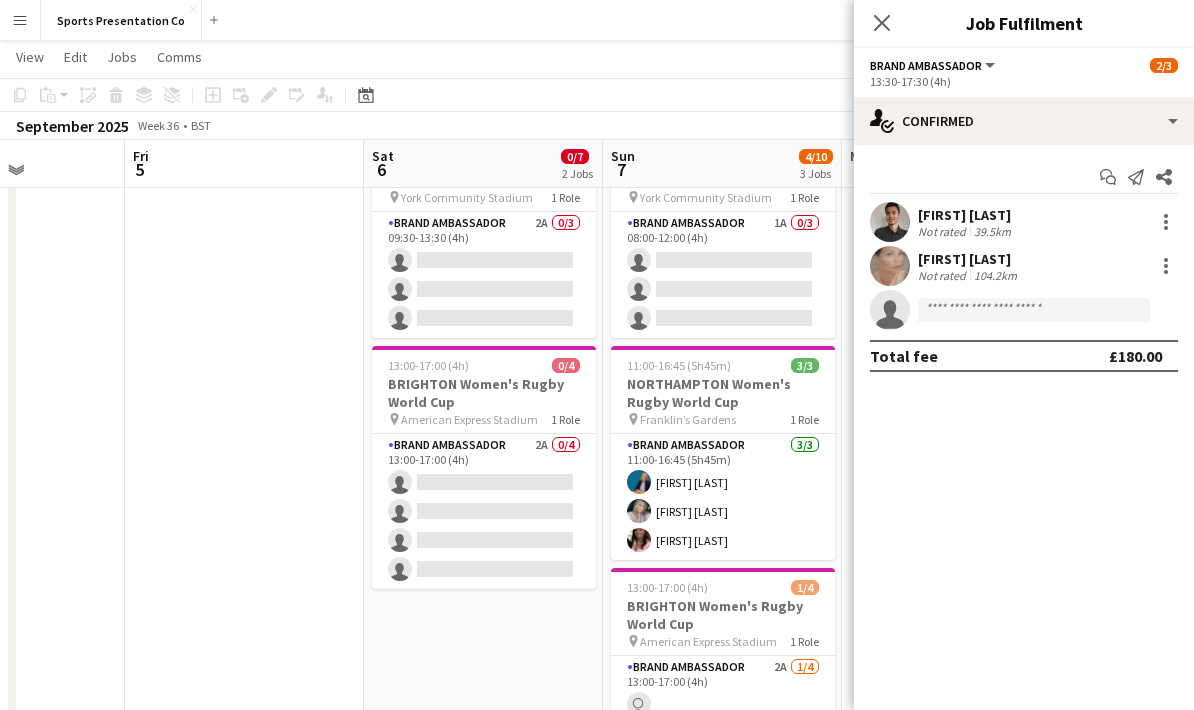 scroll, scrollTop: 0, scrollLeft: 592, axis: horizontal 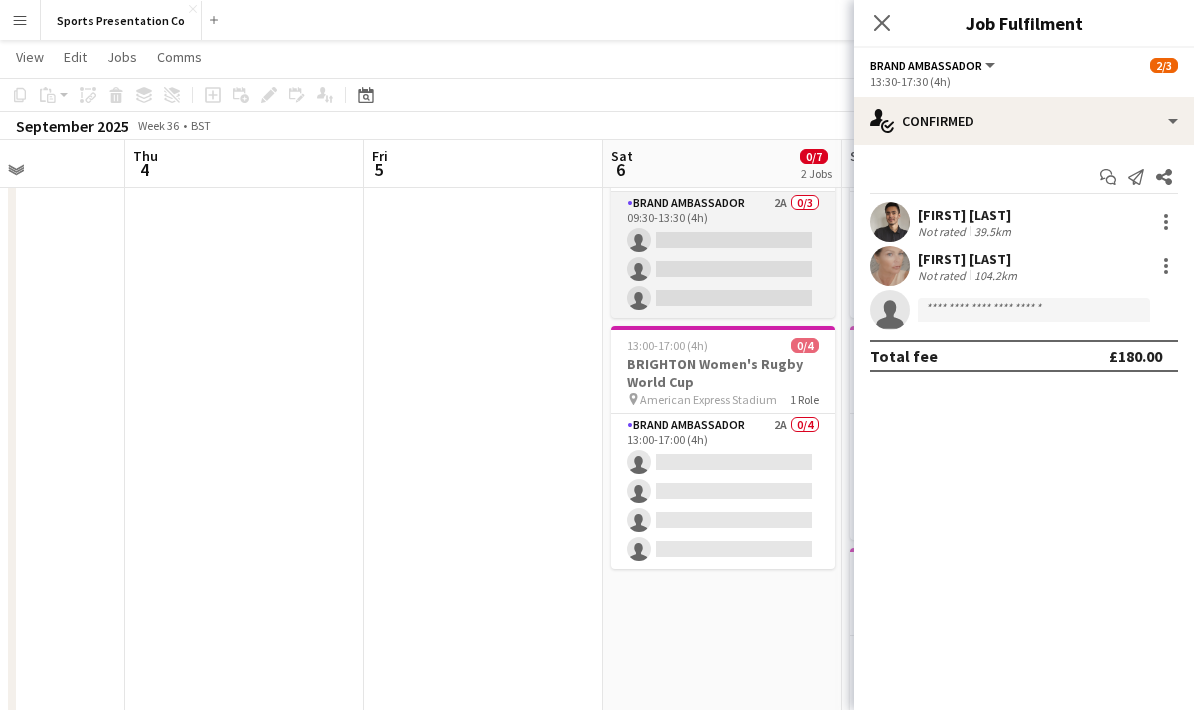 click on "Brand Ambassador   2A   0/3   09:30-13:30 (4h)
single-neutral-actions
single-neutral-actions
single-neutral-actions" at bounding box center [723, 255] 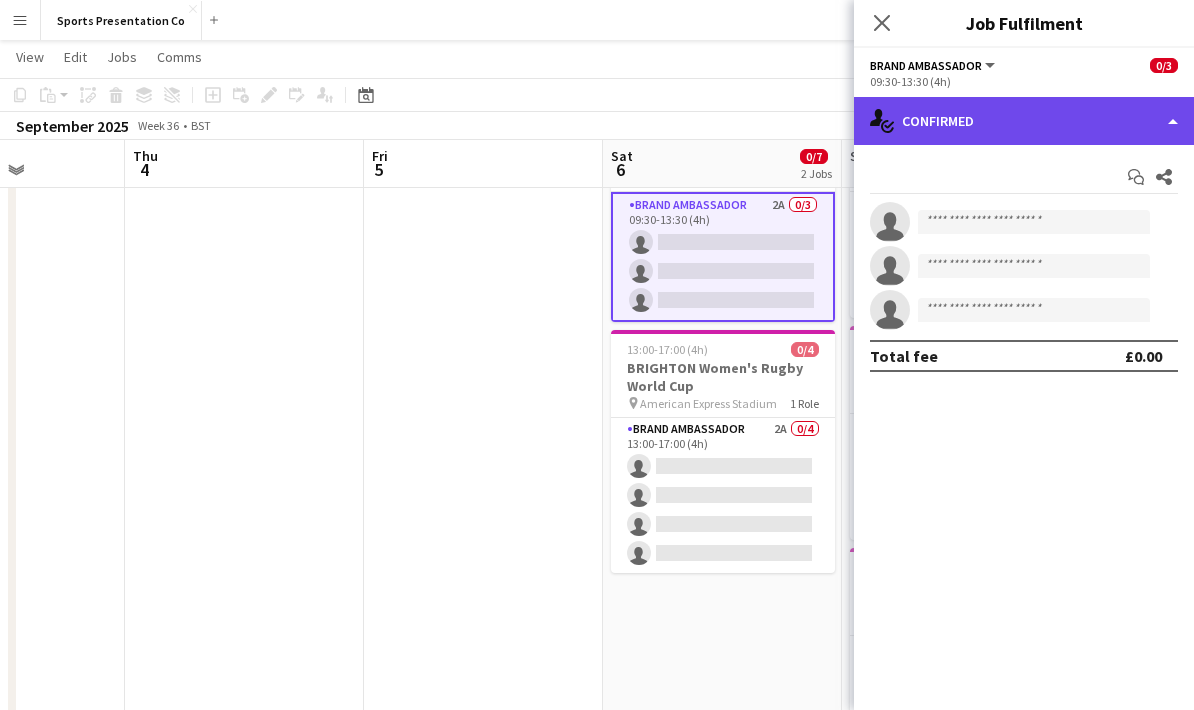 click on "single-neutral-actions-check-2
Confirmed" 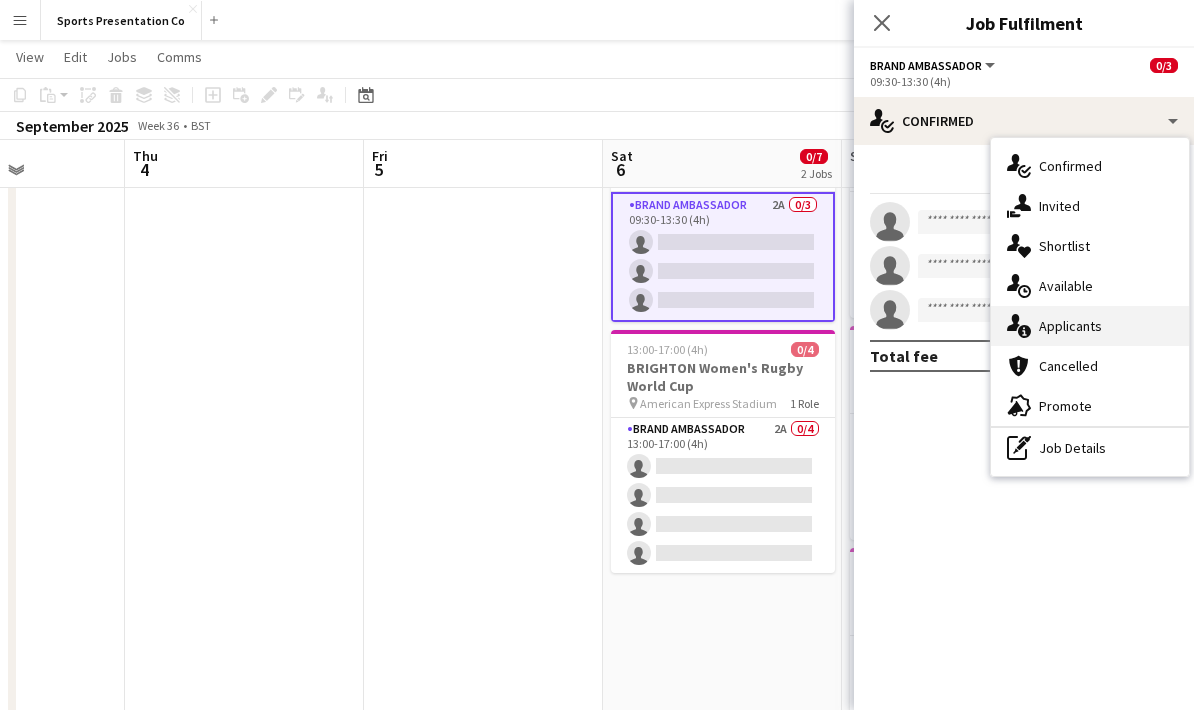 click on "single-neutral-actions-information
Applicants" at bounding box center [1090, 326] 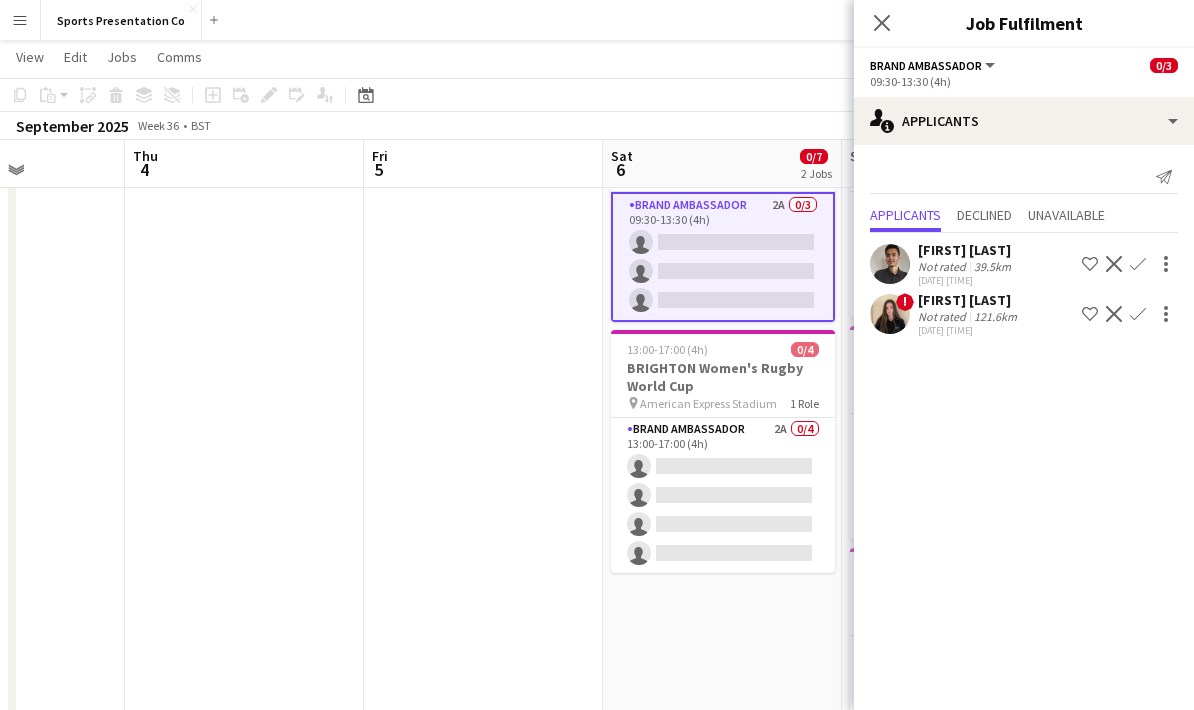 click on "Confirm" at bounding box center [1138, 314] 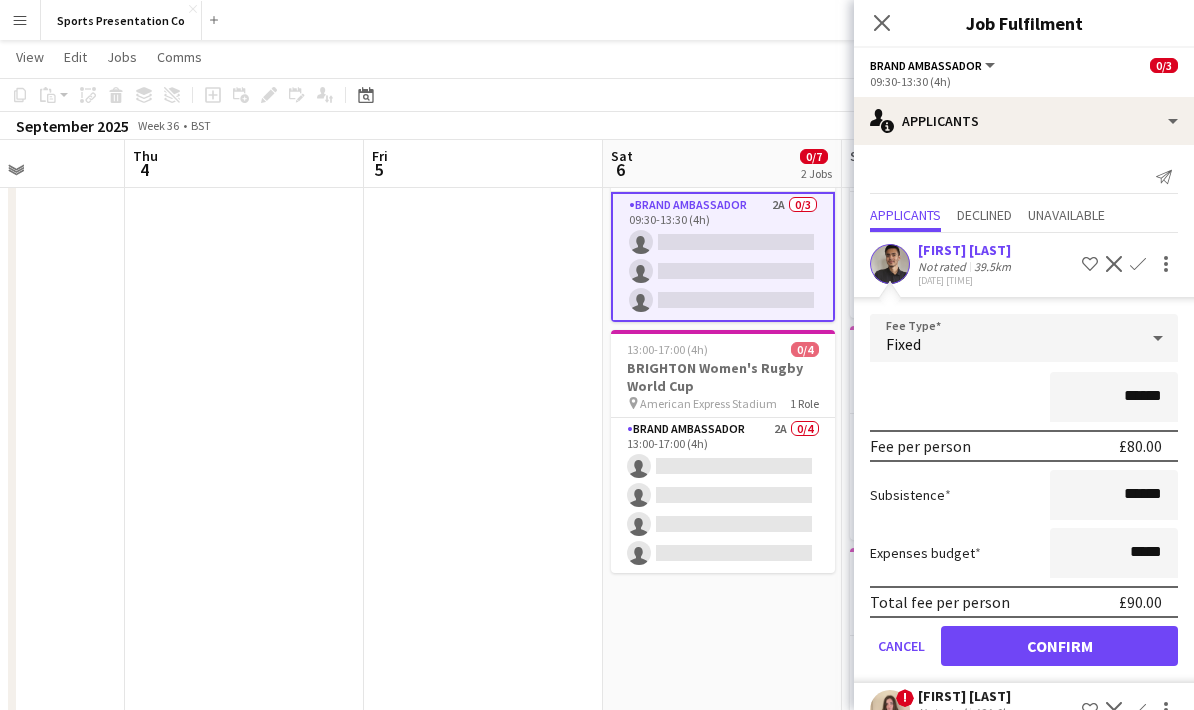 click at bounding box center [483, 577] 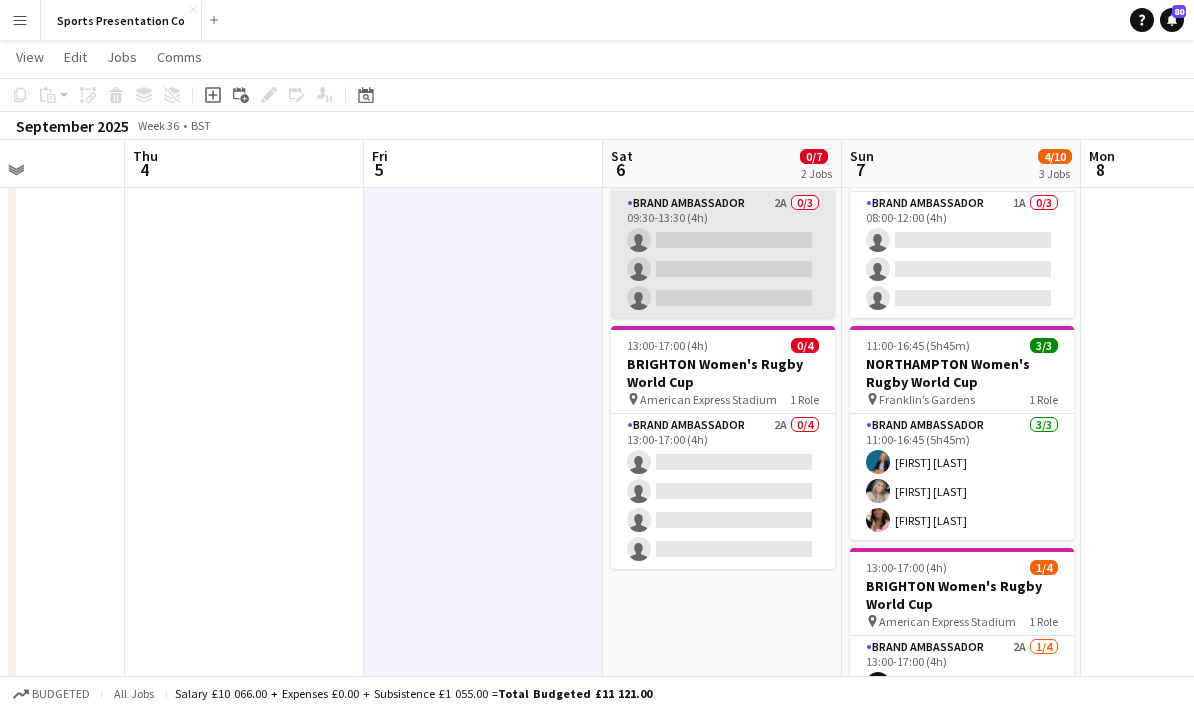 click on "Brand Ambassador   2A   0/3   09:30-13:30 (4h)
single-neutral-actions
single-neutral-actions
single-neutral-actions" at bounding box center (723, 255) 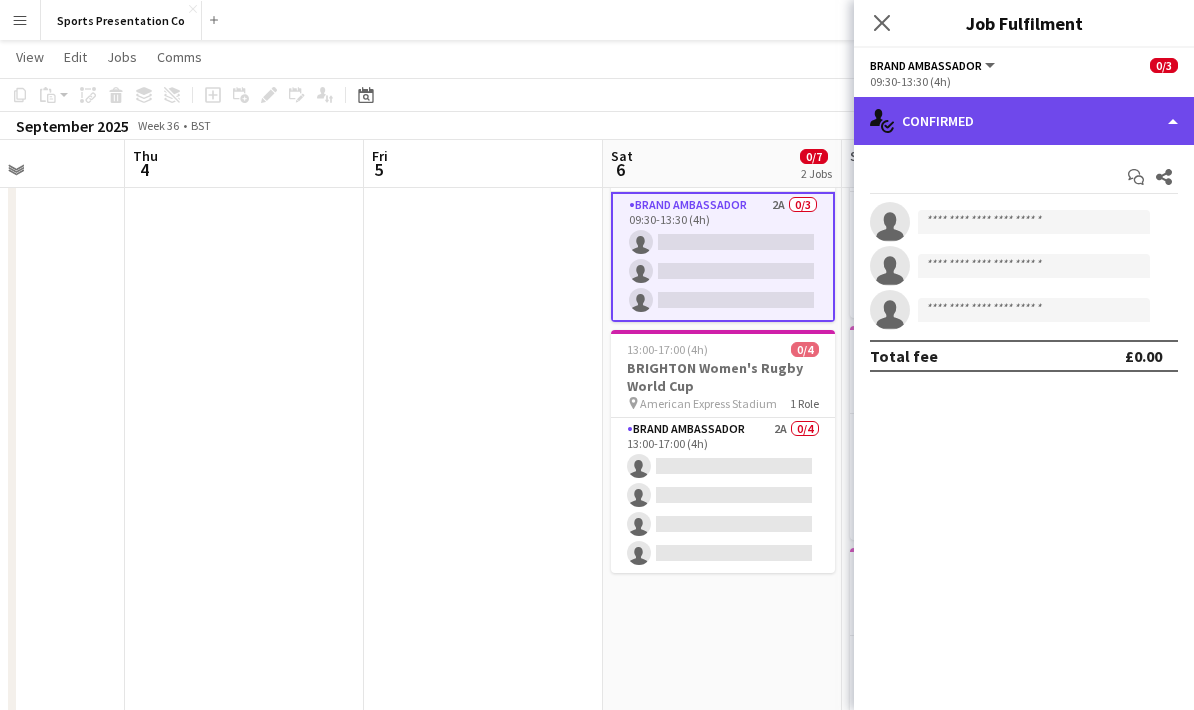 click on "single-neutral-actions-check-2
Confirmed" 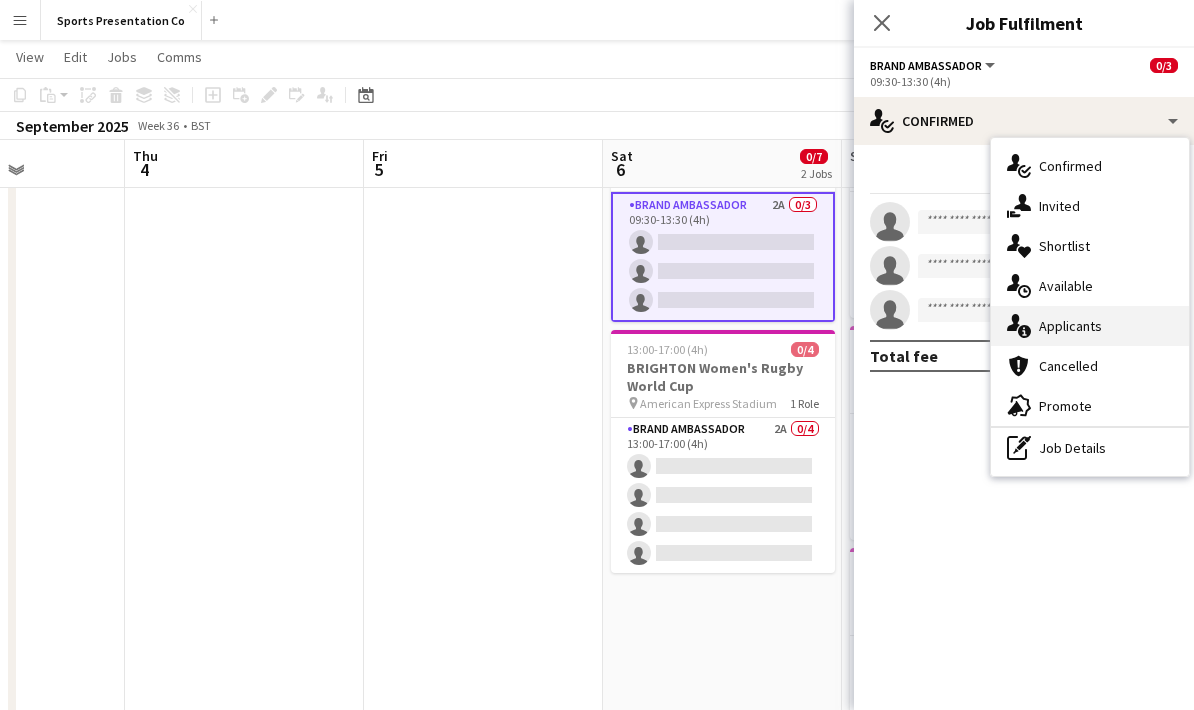 click on "single-neutral-actions-information
Applicants" at bounding box center [1090, 326] 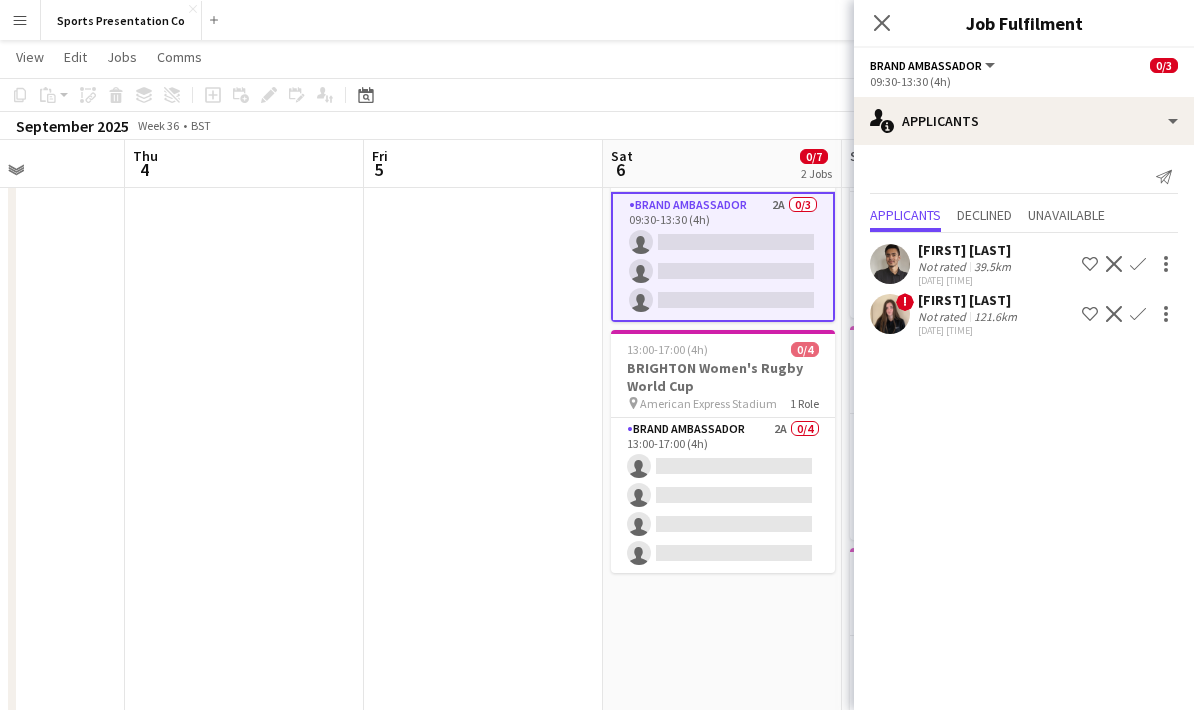 click on "Confirm" at bounding box center [1138, 314] 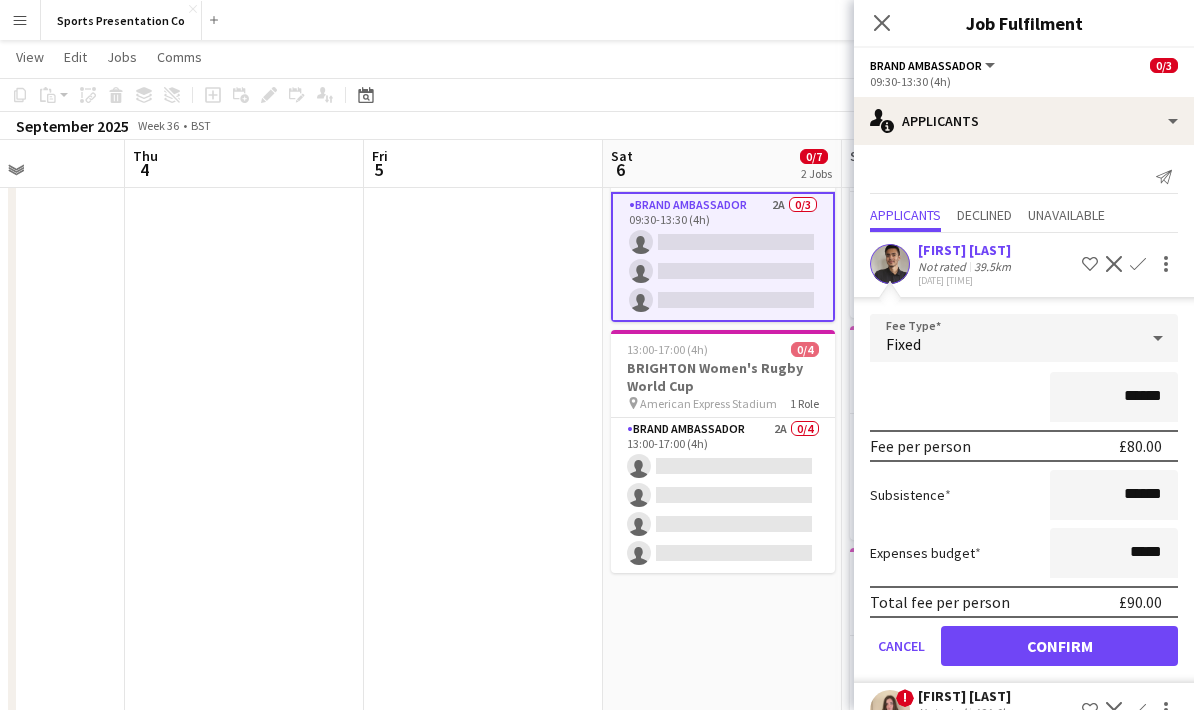 click on "Subsistence  ******" 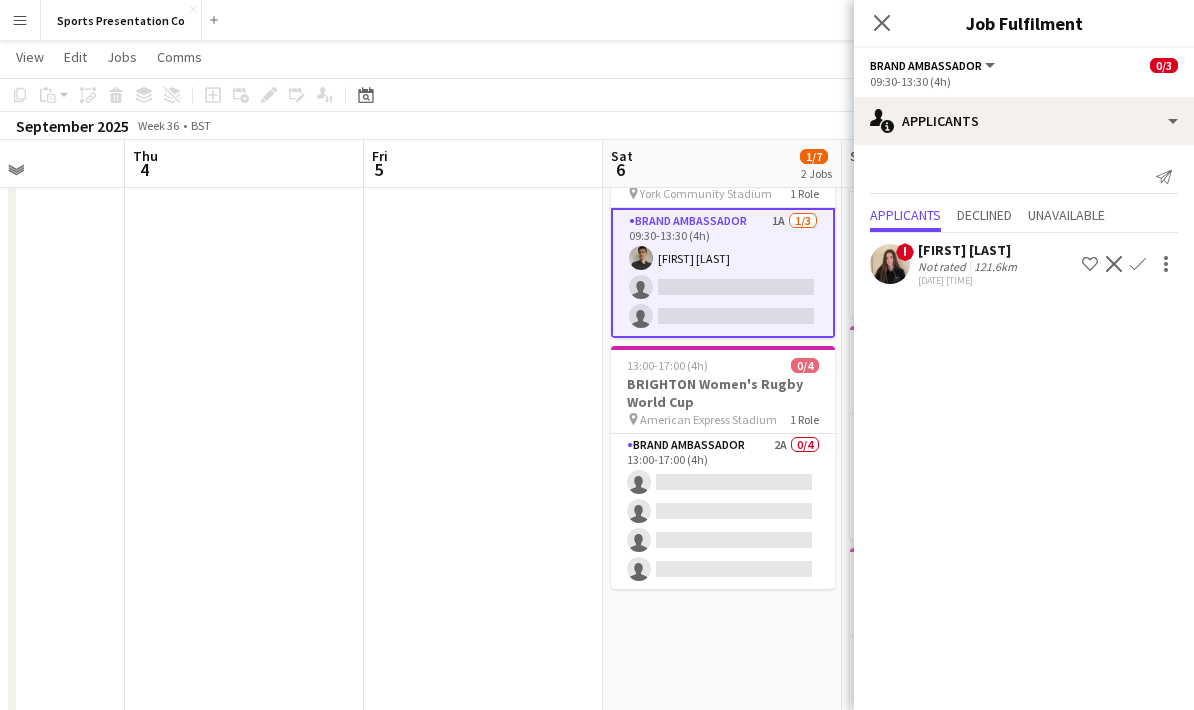 click on "View  Day view expanded Day view collapsed Month view Date picker Jump to today Expand Linked Jobs Collapse Linked Jobs  Edit  Copy Ctrl+C  Paste  Without Crew Ctrl+V With Crew Ctrl+Shift+V Paste as linked job  Group  Group Ungroup  Jobs  New Job Edit Job Delete Job New Linked Job Edit Linked Jobs Job fulfilment Promote Role Copy Role URL  Comms  Notify confirmed crew Create chat" 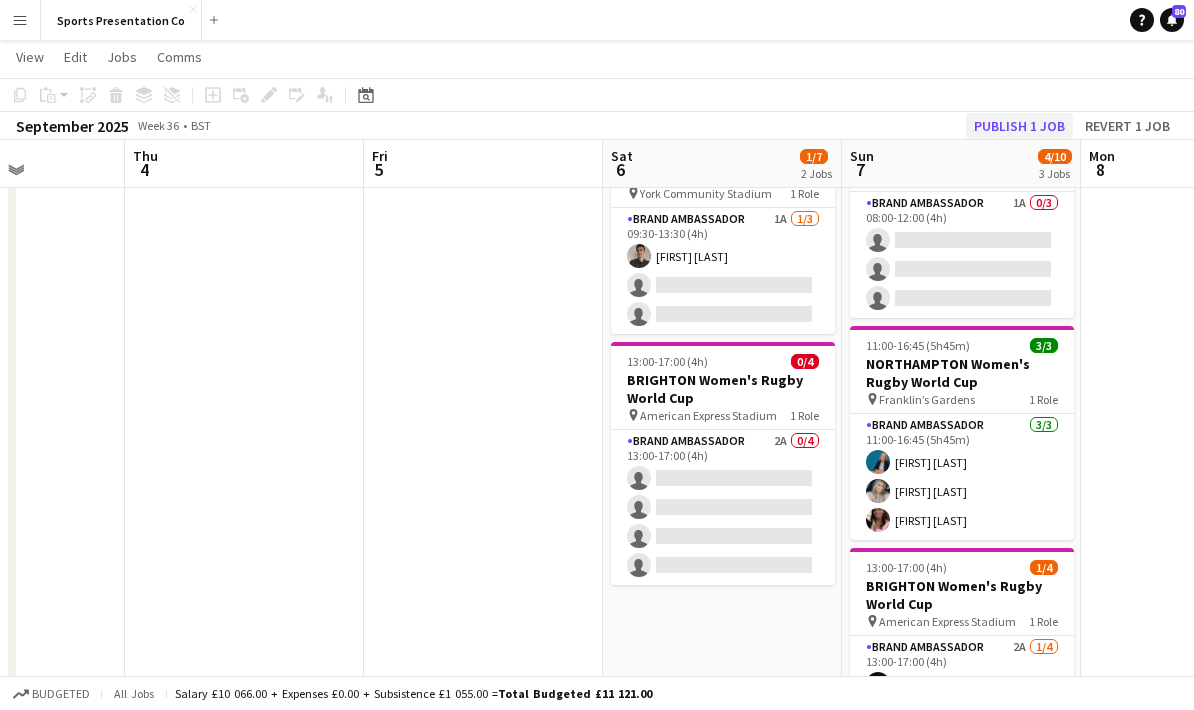 click on "Publish 1 job" 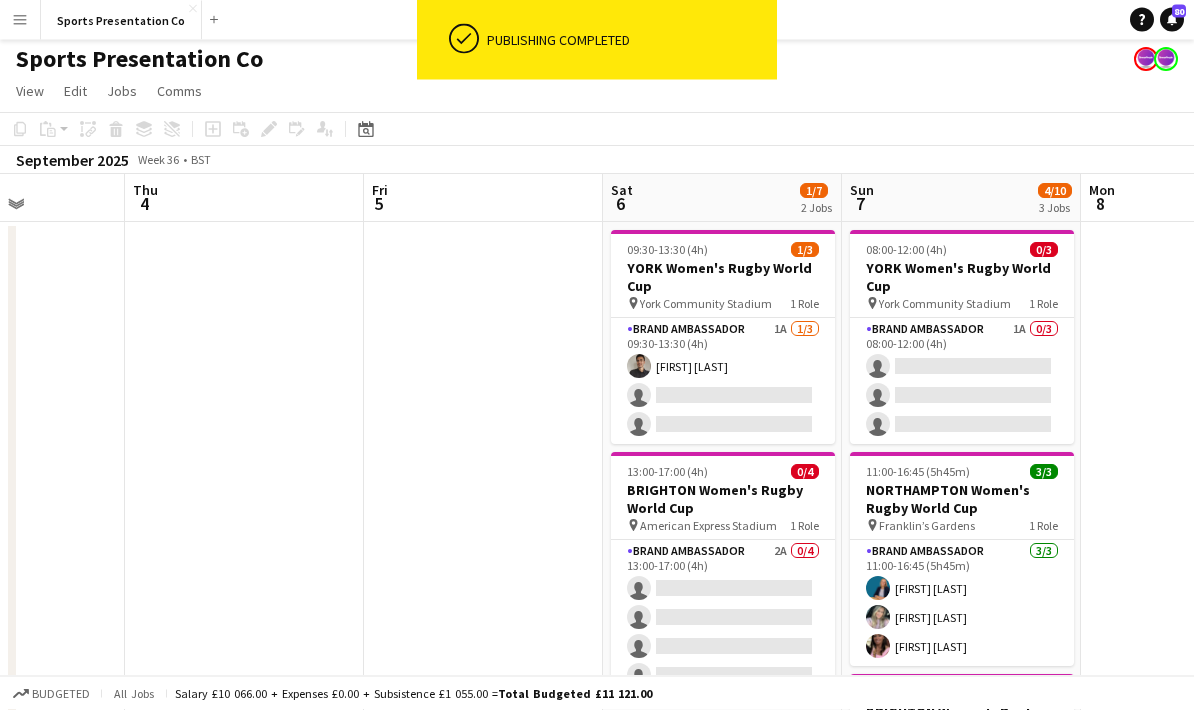 scroll, scrollTop: 0, scrollLeft: 0, axis: both 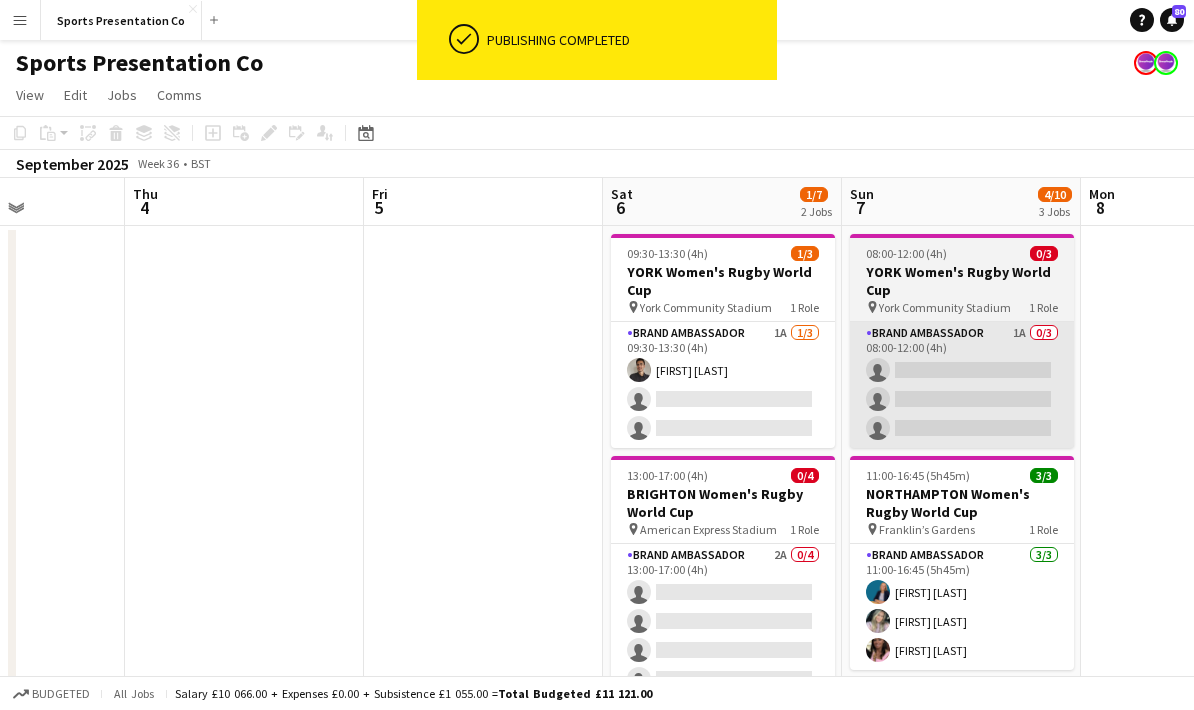 click on "Brand Ambassador   1A   0/3   08:00-12:00 (4h)
single-neutral-actions
single-neutral-actions
single-neutral-actions" at bounding box center (962, 385) 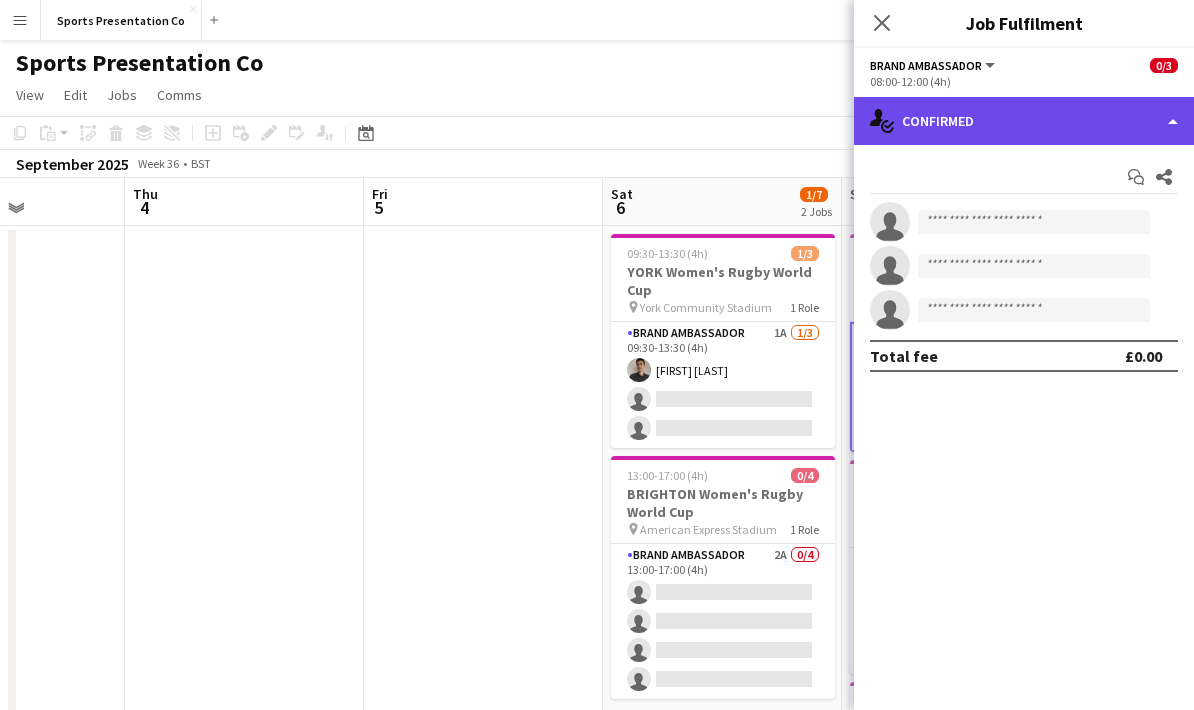 click on "single-neutral-actions-check-2
Confirmed" 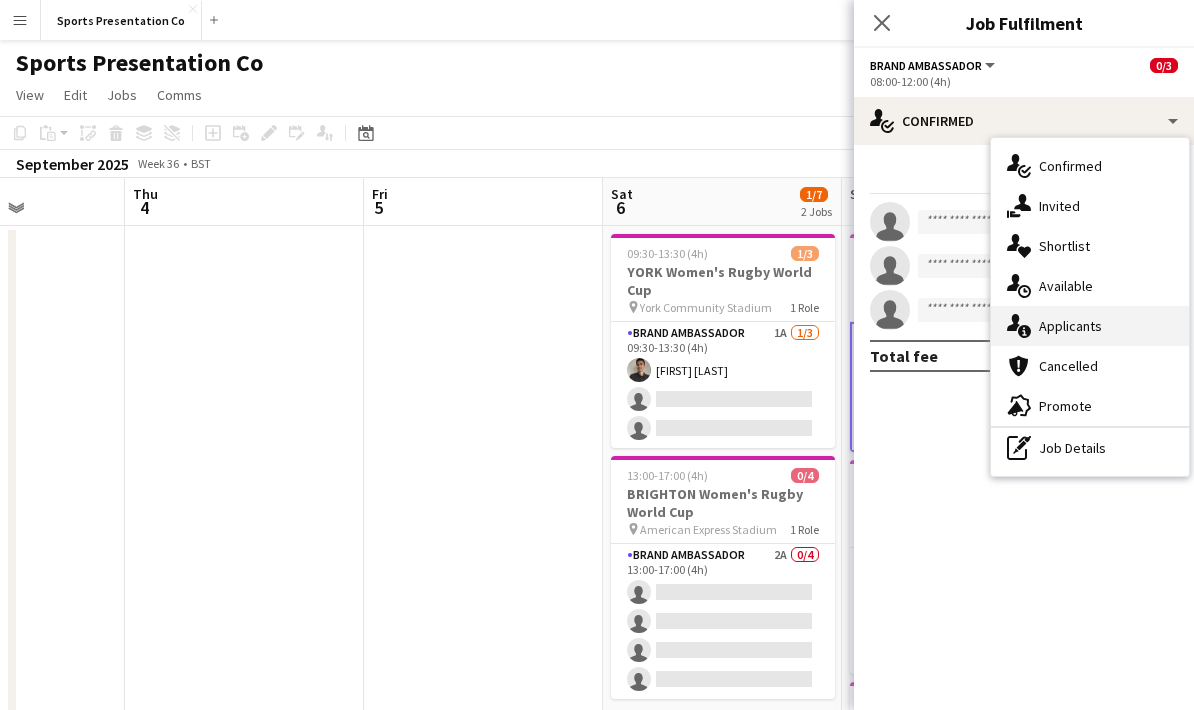 click on "single-neutral-actions-information
Applicants" at bounding box center [1090, 326] 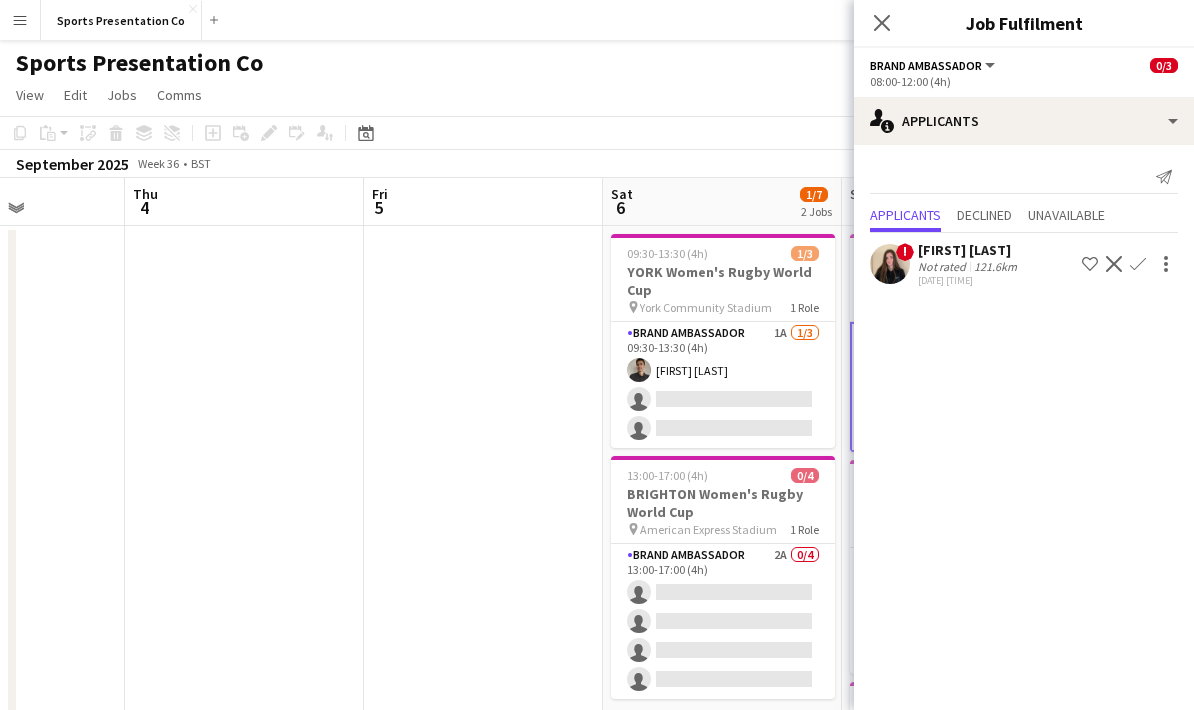 click at bounding box center [483, 707] 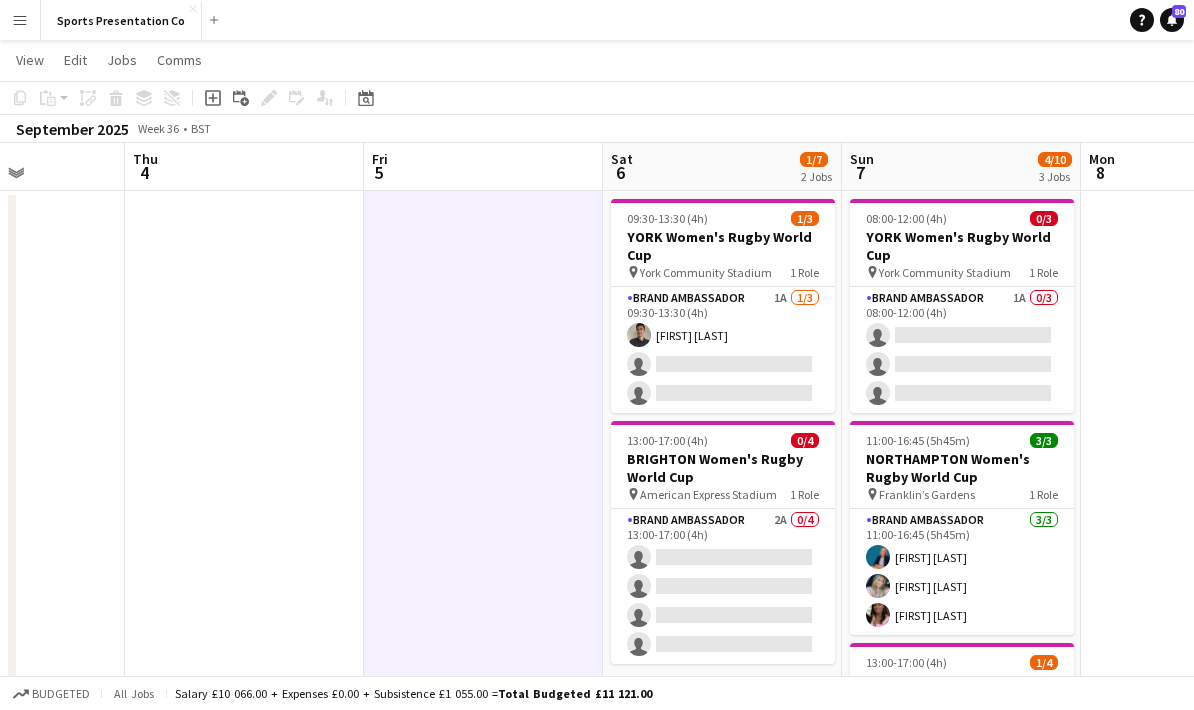 scroll, scrollTop: 0, scrollLeft: 0, axis: both 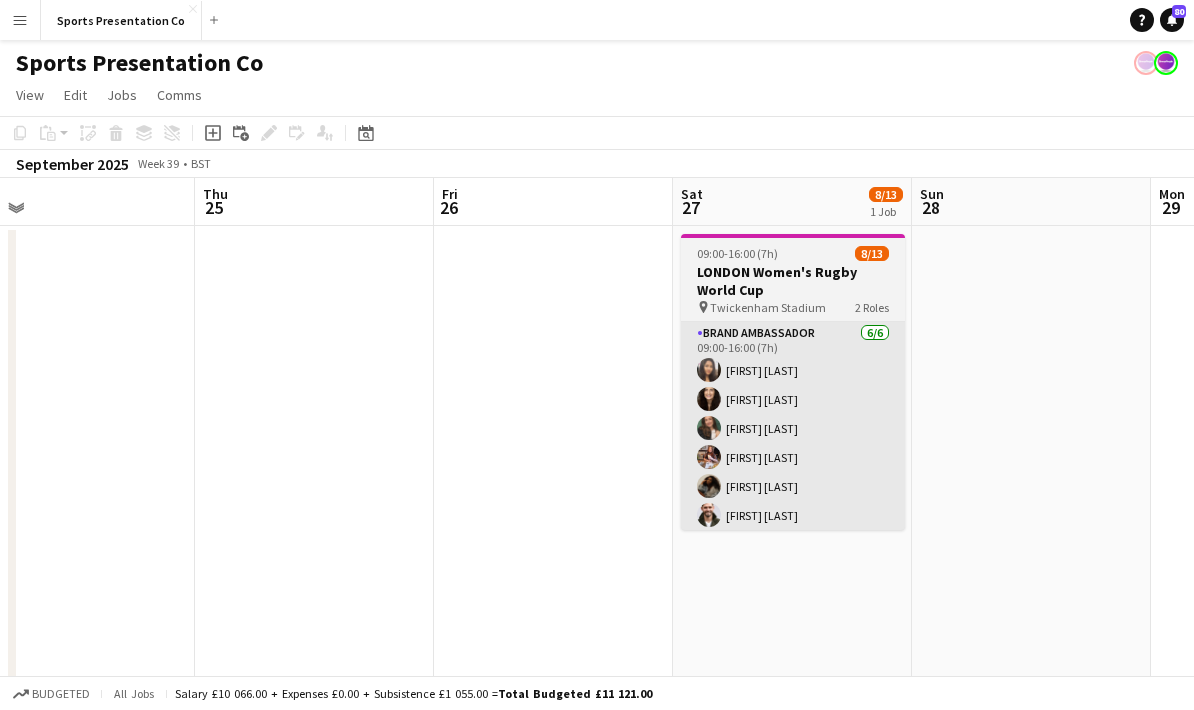 click on "Brand Ambassador   6/6   09:00-16:00 (7h)
[FIRST] [LAST] [FIRST] [LAST] [FIRST] [LAST] [FIRST] [LAST] [FIRST] [LAST] [FIRST] [LAST]" at bounding box center [793, 428] 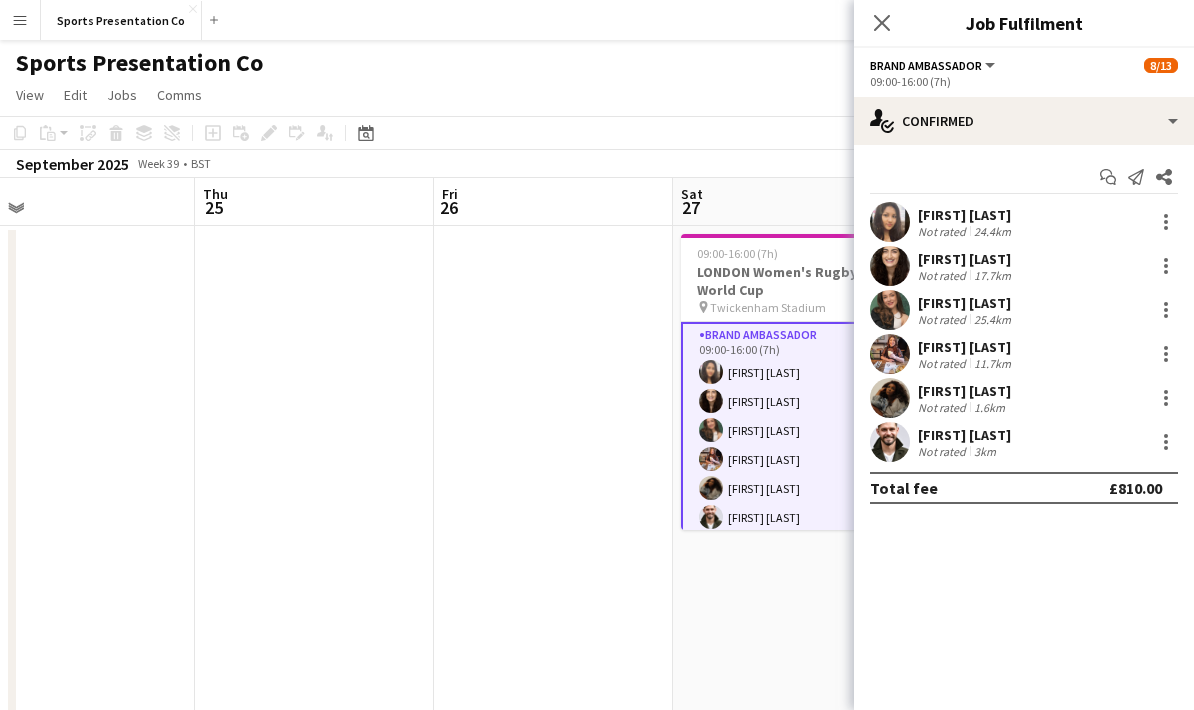click at bounding box center [553, 707] 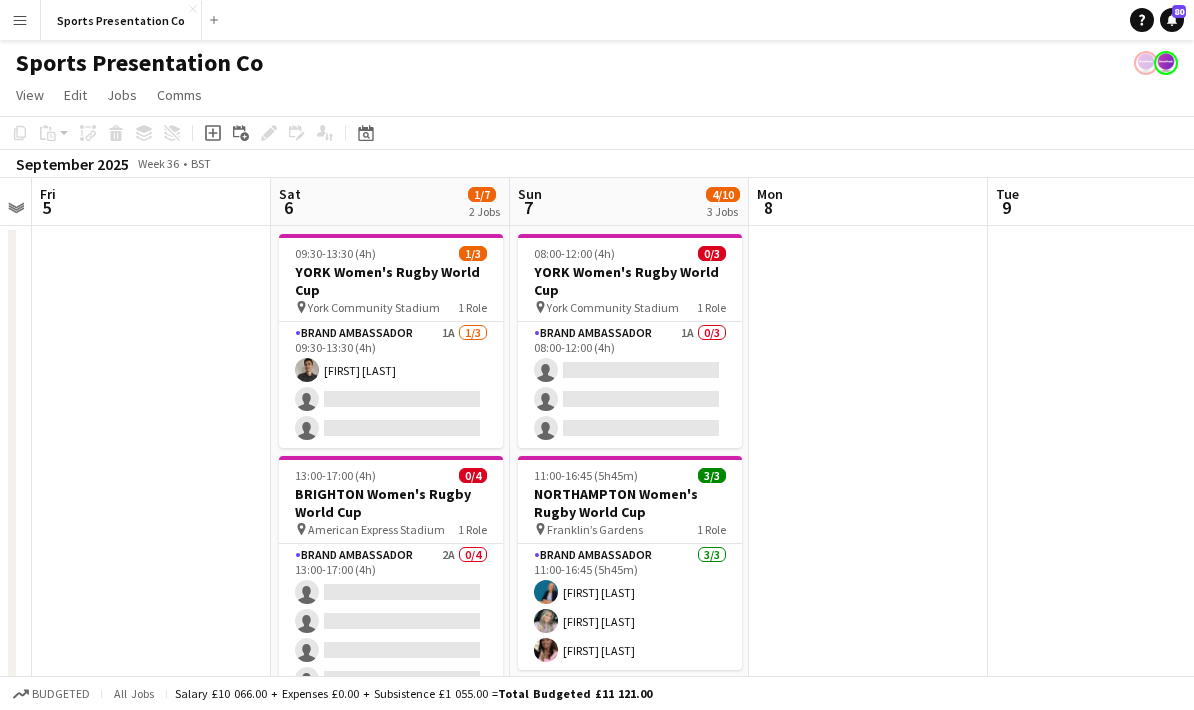 scroll, scrollTop: 0, scrollLeft: 631, axis: horizontal 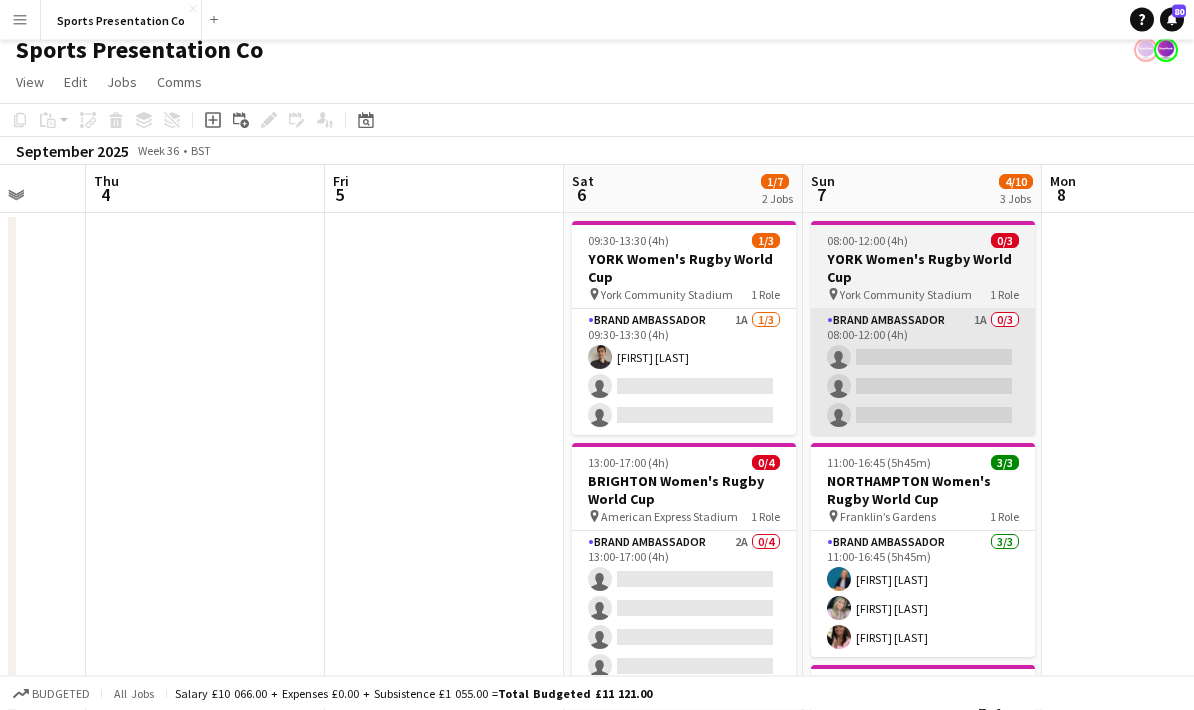 click on "Brand Ambassador   1A   0/3   08:00-12:00 (4h)
single-neutral-actions
single-neutral-actions
single-neutral-actions" at bounding box center [923, 373] 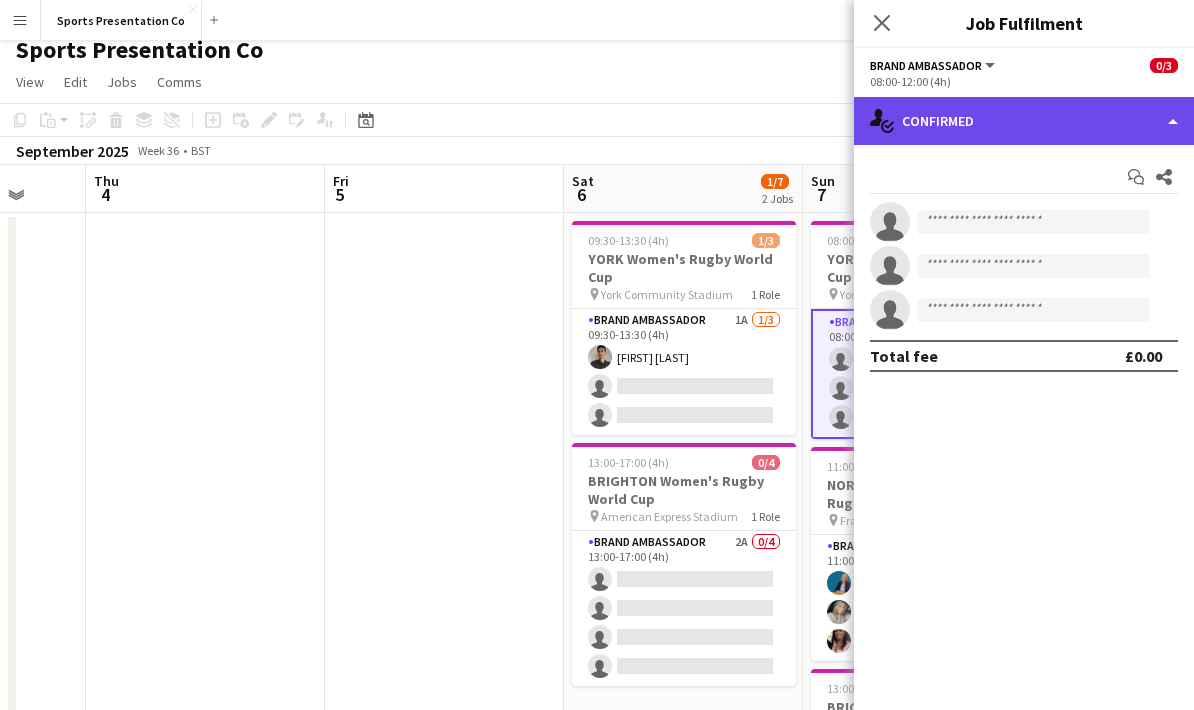 click on "single-neutral-actions-check-2
Confirmed" 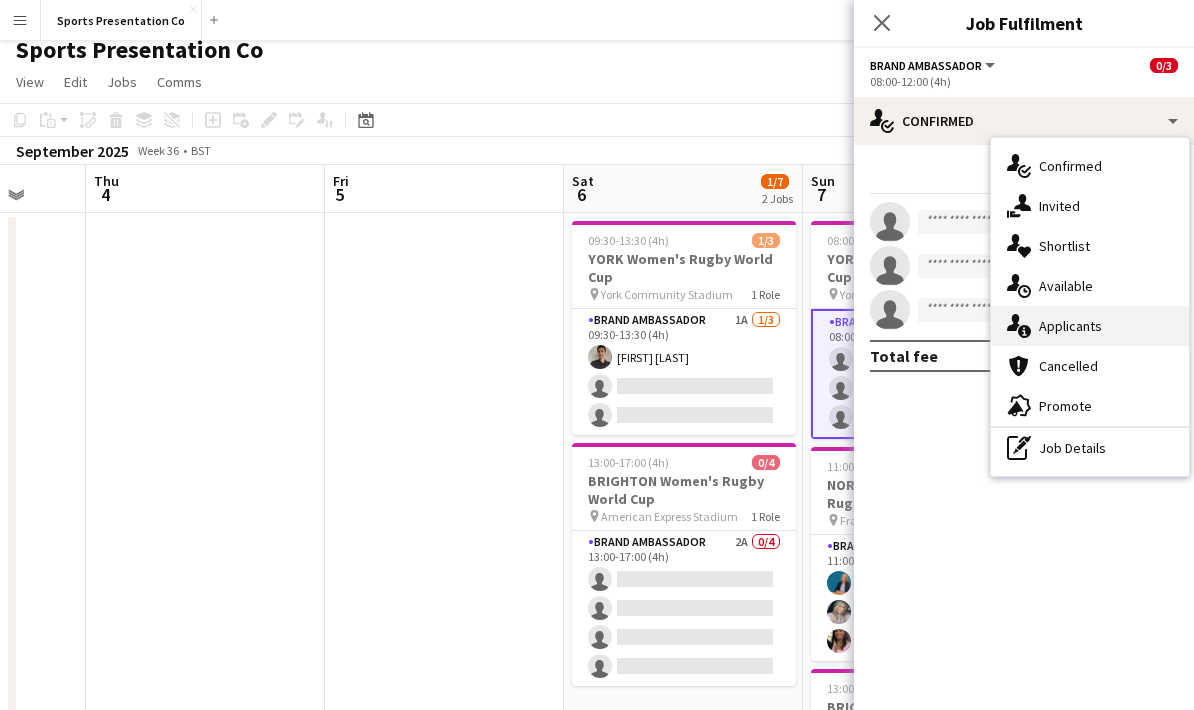 click on "single-neutral-actions-information
Applicants" at bounding box center (1090, 326) 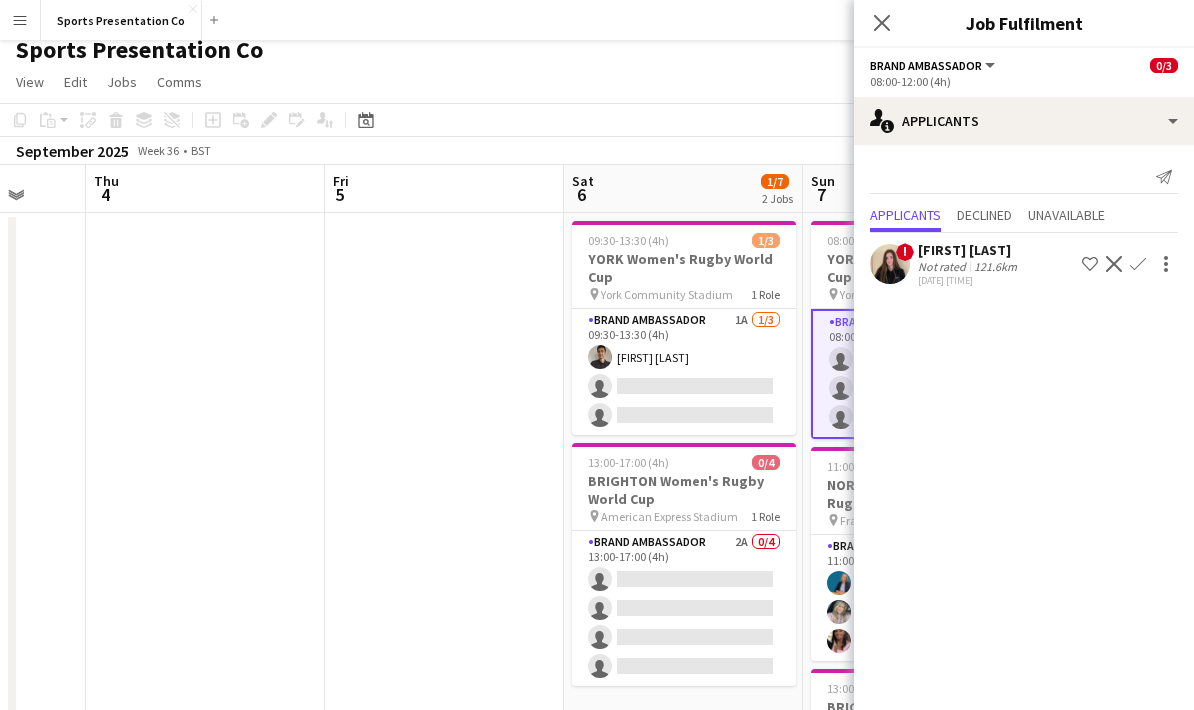 click 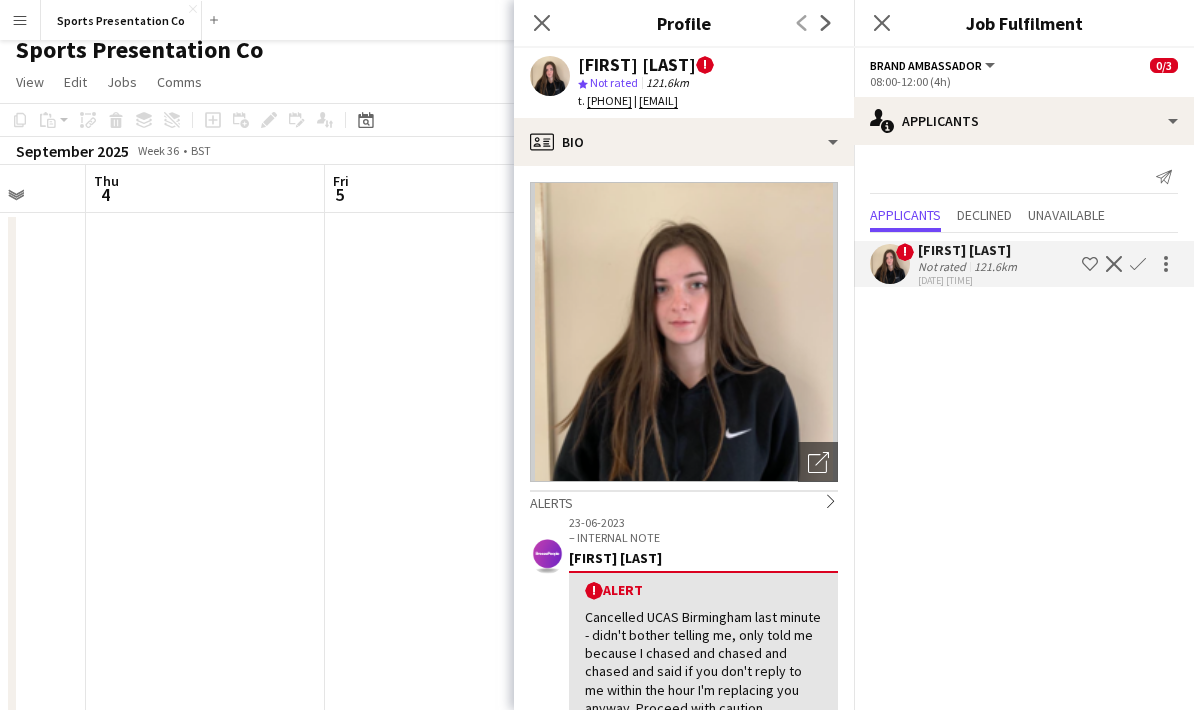 scroll, scrollTop: 0, scrollLeft: 0, axis: both 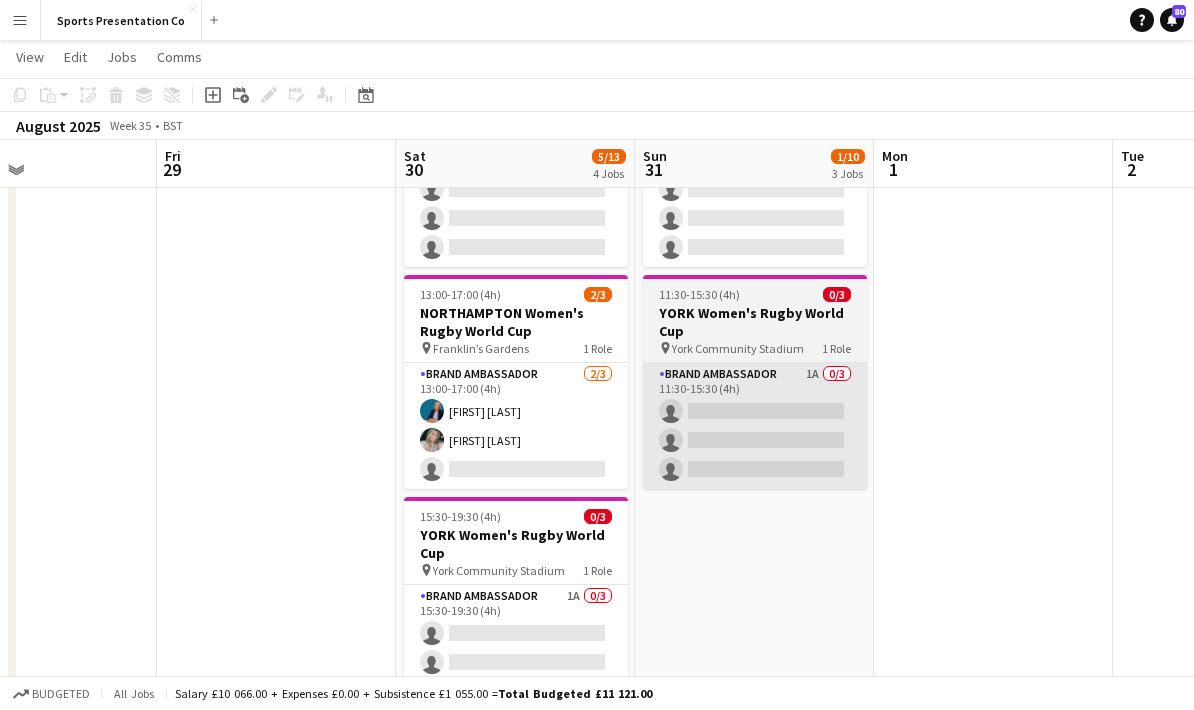 click on "Brand Ambassador   1A   0/3   11:30-15:30 (4h)
single-neutral-actions
single-neutral-actions
single-neutral-actions" at bounding box center [755, 426] 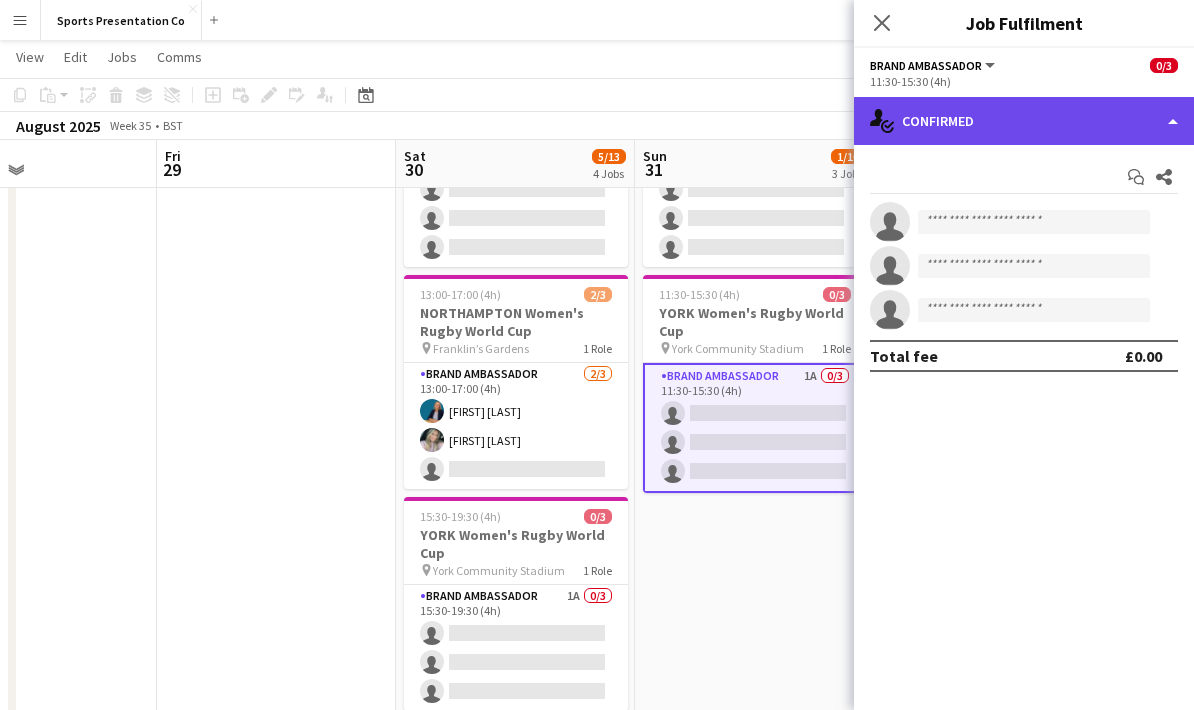 click on "single-neutral-actions-check-2
Confirmed" 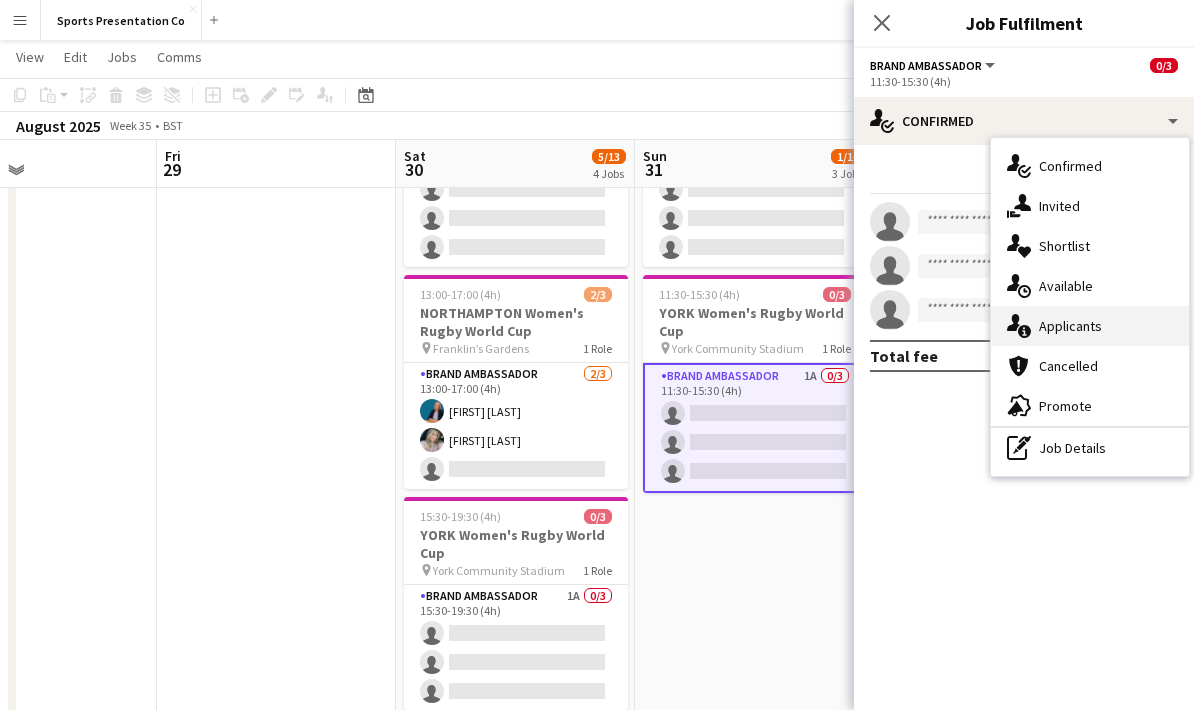 click on "single-neutral-actions-information
Applicants" at bounding box center (1090, 326) 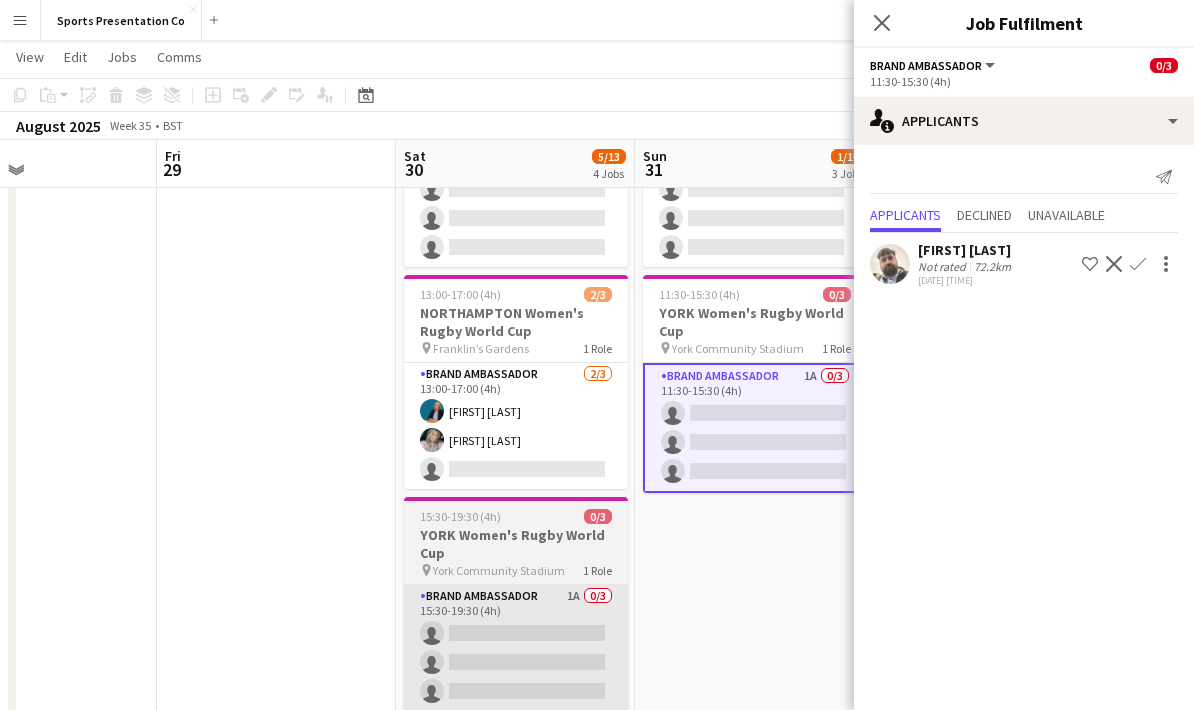click on "Brand Ambassador   1A   0/3   15:30-19:30 (4h)
single-neutral-actions
single-neutral-actions
single-neutral-actions" at bounding box center (516, 648) 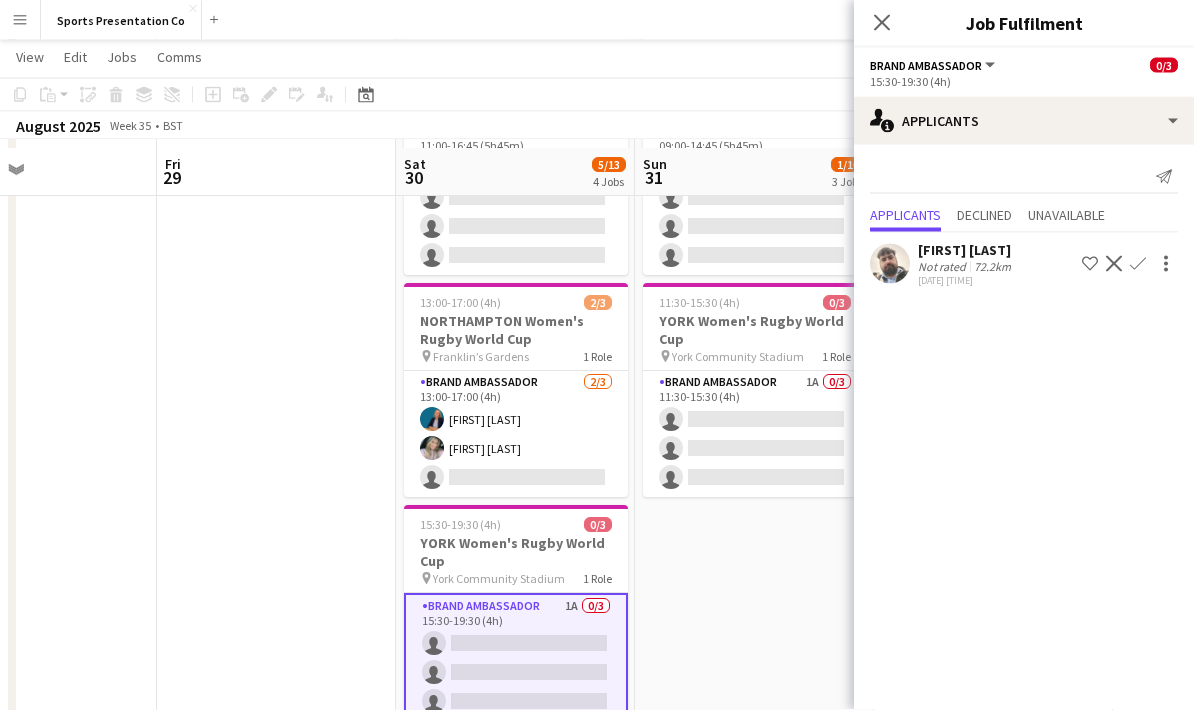 scroll, scrollTop: 416, scrollLeft: 0, axis: vertical 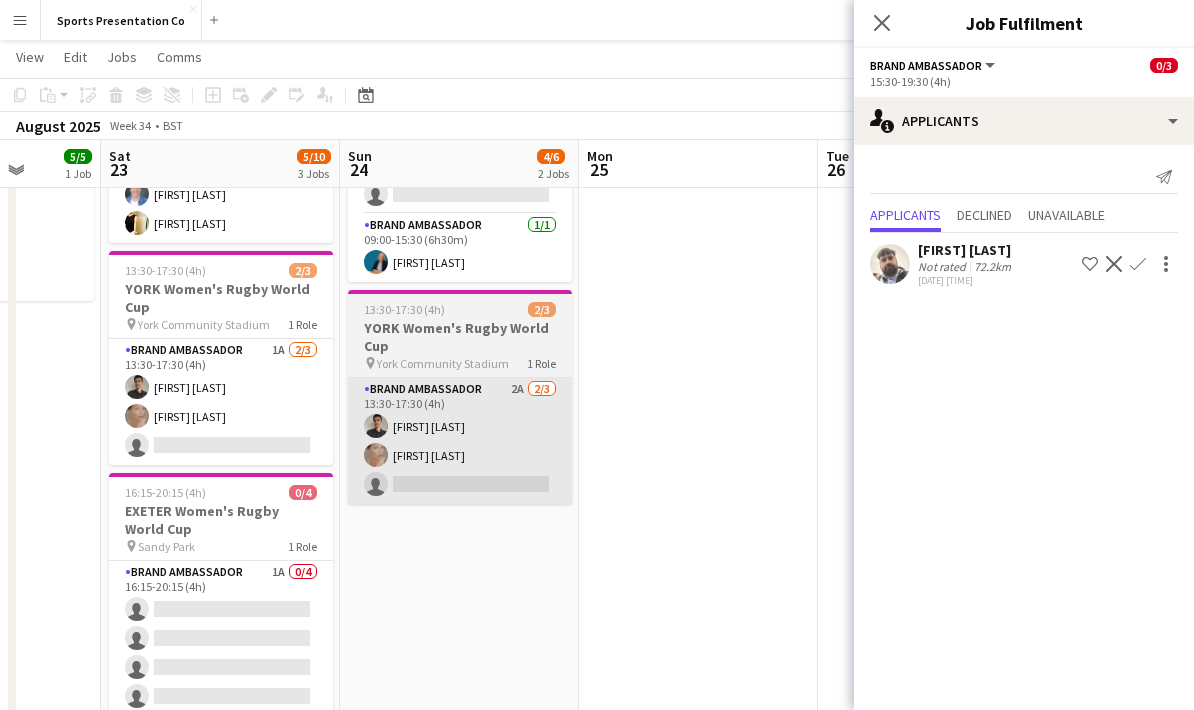 click on "Brand Ambassador   2A   2/3   13:30-17:30 (4h)
[FIRST] [LAST] [FIRST] [LAST]
single-neutral-actions" at bounding box center (460, 441) 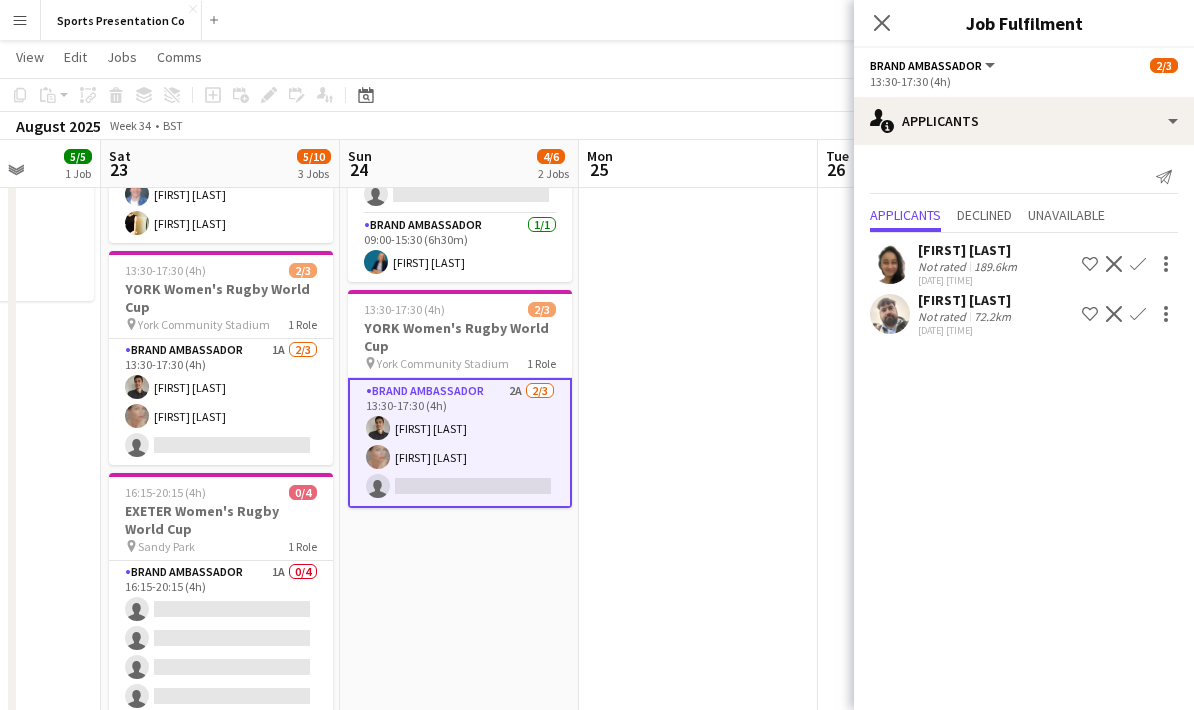 click on "[FIRST] [LAST]" 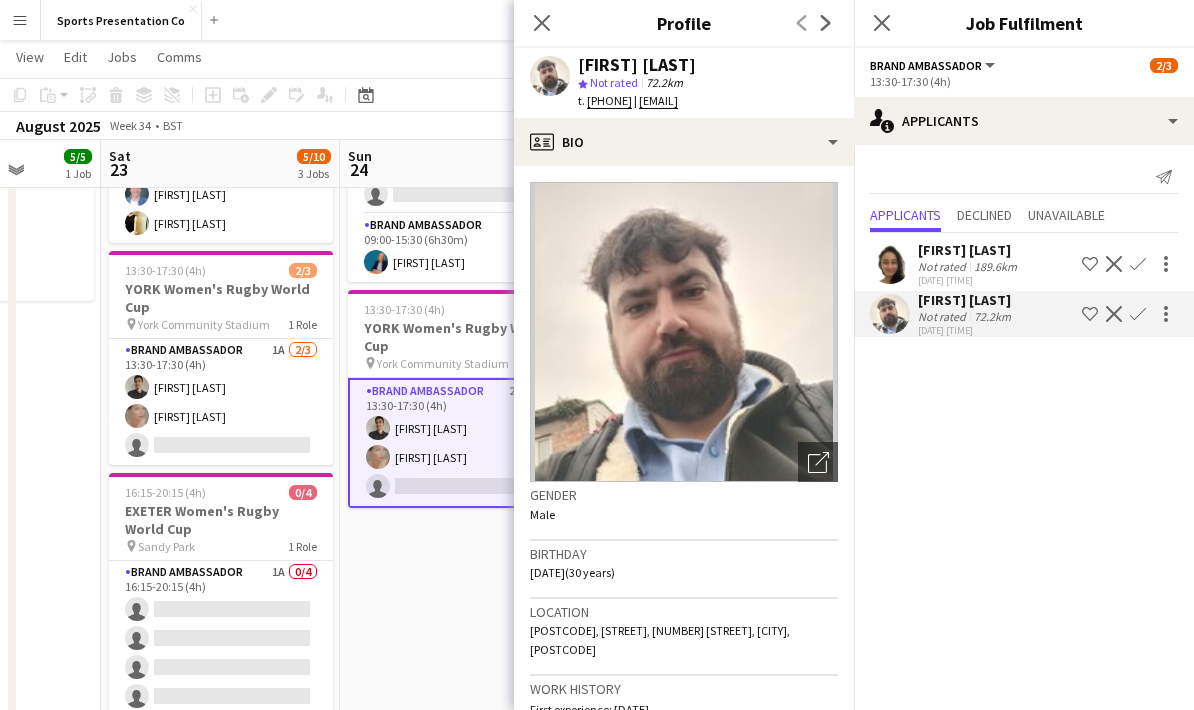 scroll, scrollTop: 0, scrollLeft: 0, axis: both 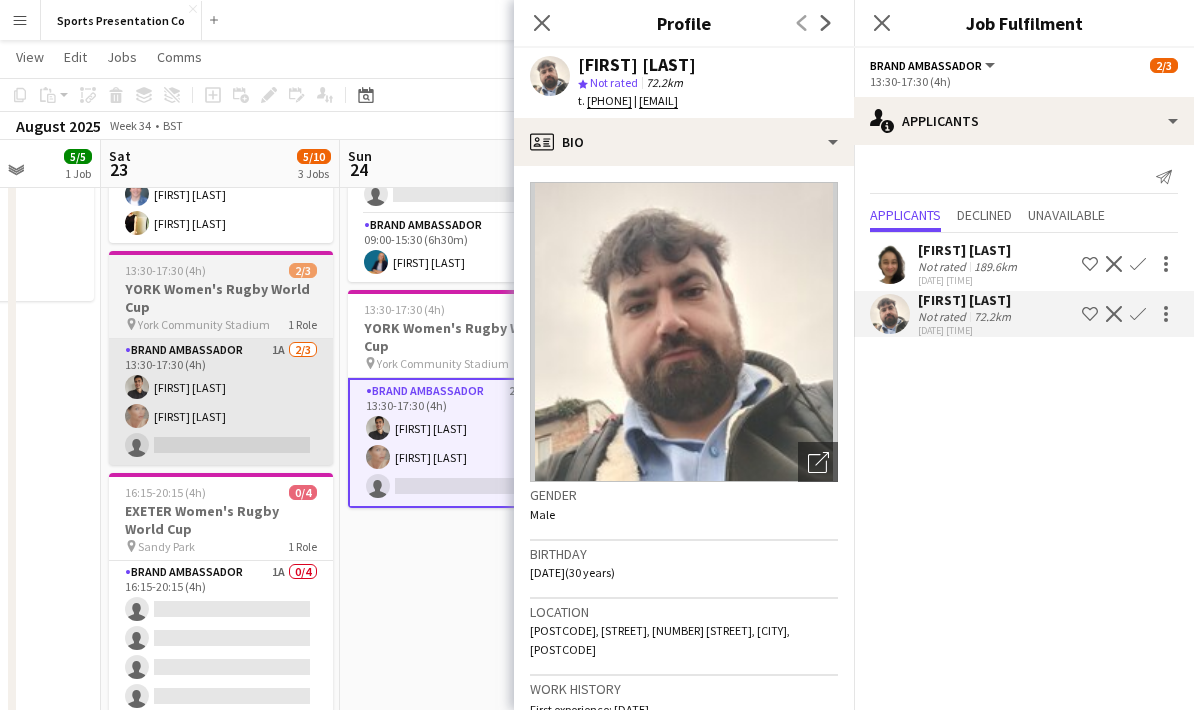 click on "Brand Ambassador   1A   2/3   13:30-17:30 (4h)
[FIRST] [LAST] [FIRST] [LAST]
single-neutral-actions" at bounding box center [221, 402] 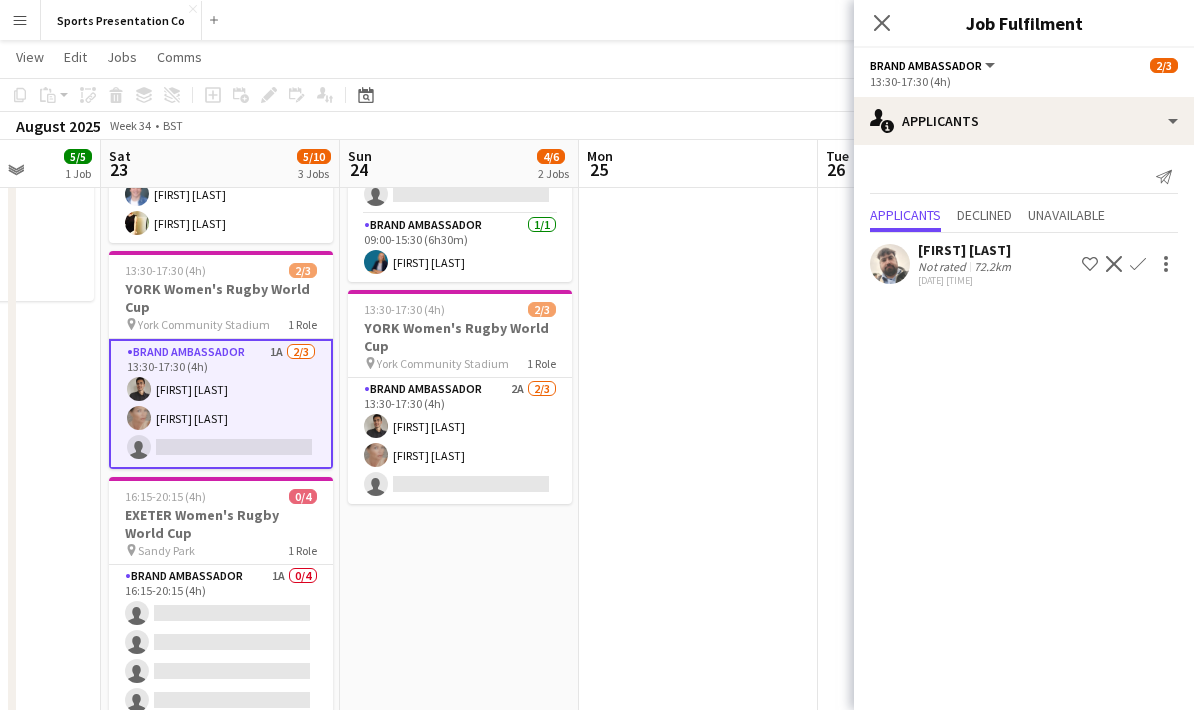click on "[FIRST] [LAST]" 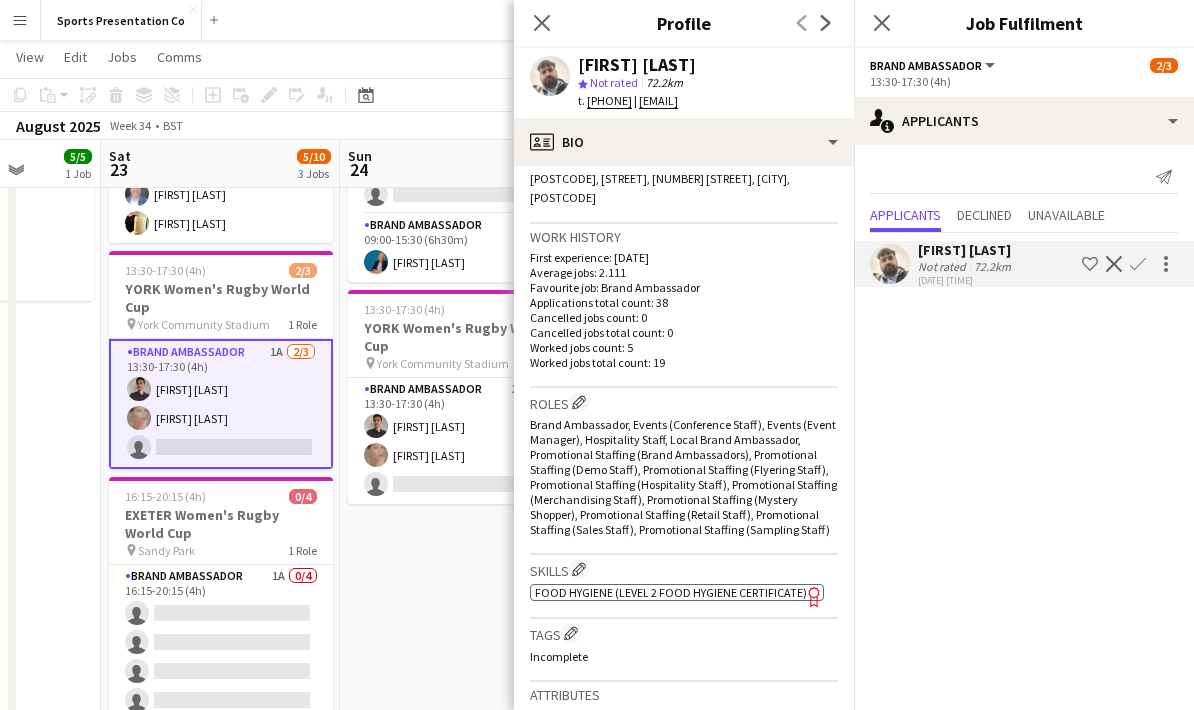 scroll, scrollTop: 452, scrollLeft: 0, axis: vertical 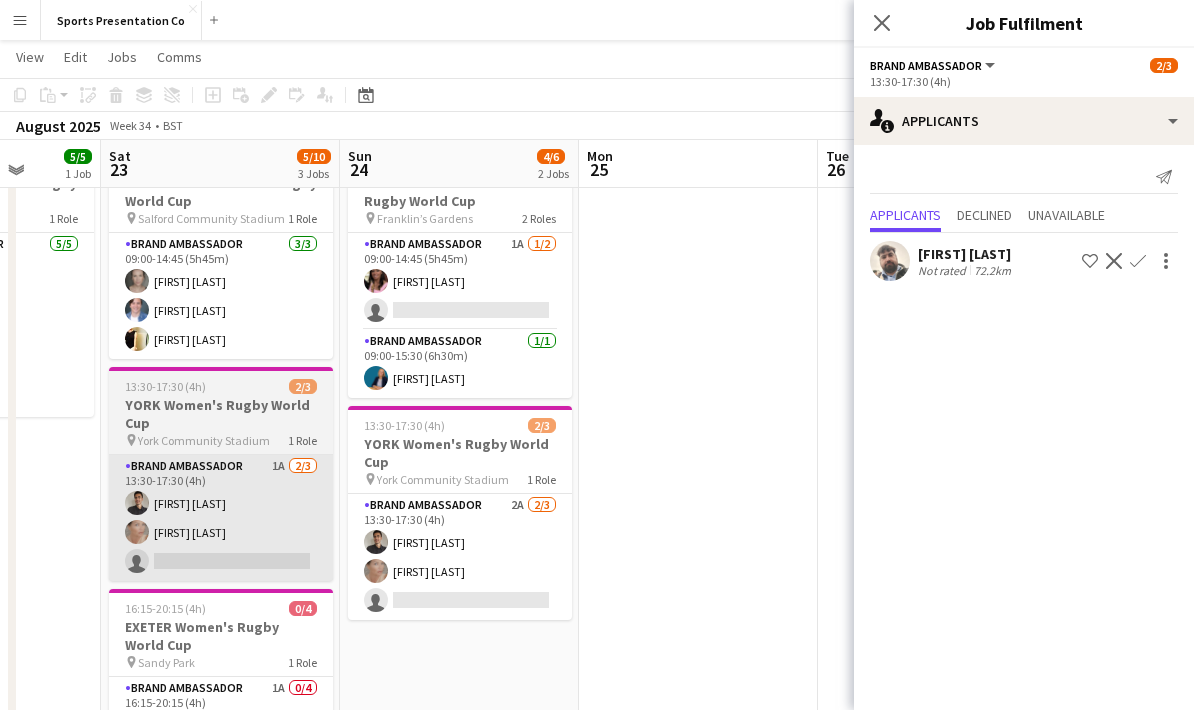 click on "Brand Ambassador   1A   2/3   13:30-17:30 (4h)
[FIRST] [LAST] [FIRST] [LAST]
single-neutral-actions" at bounding box center [221, 518] 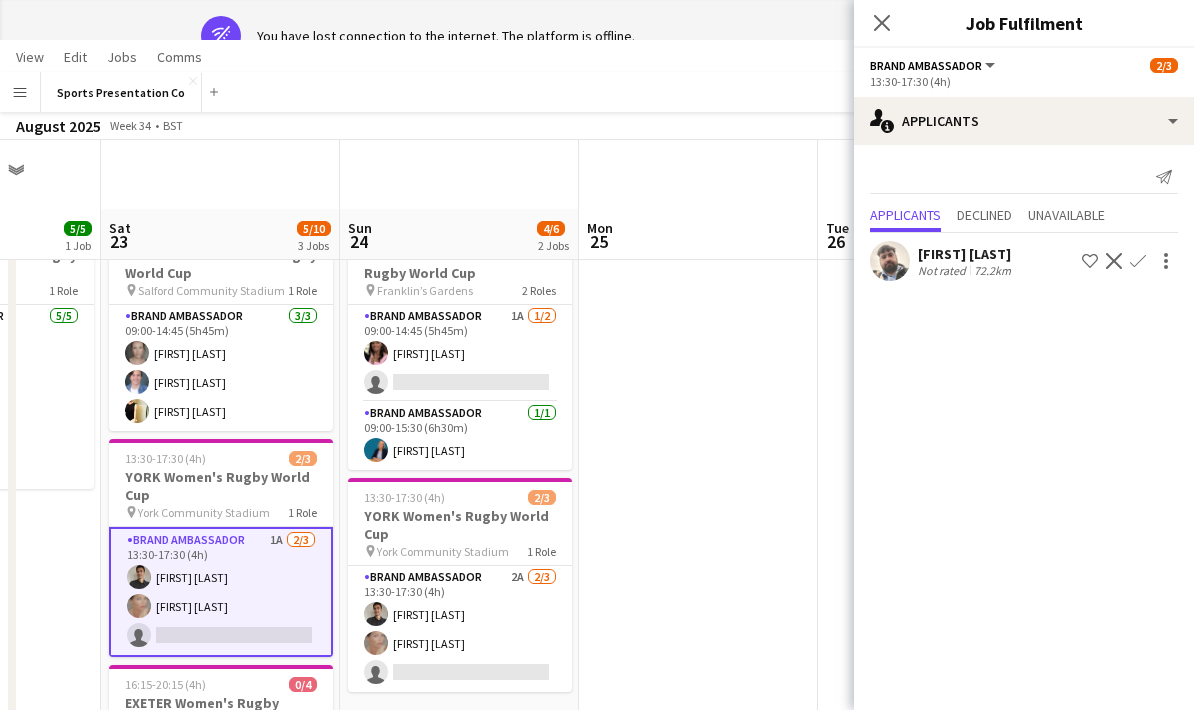 click on "[FIRST] [LAST]" 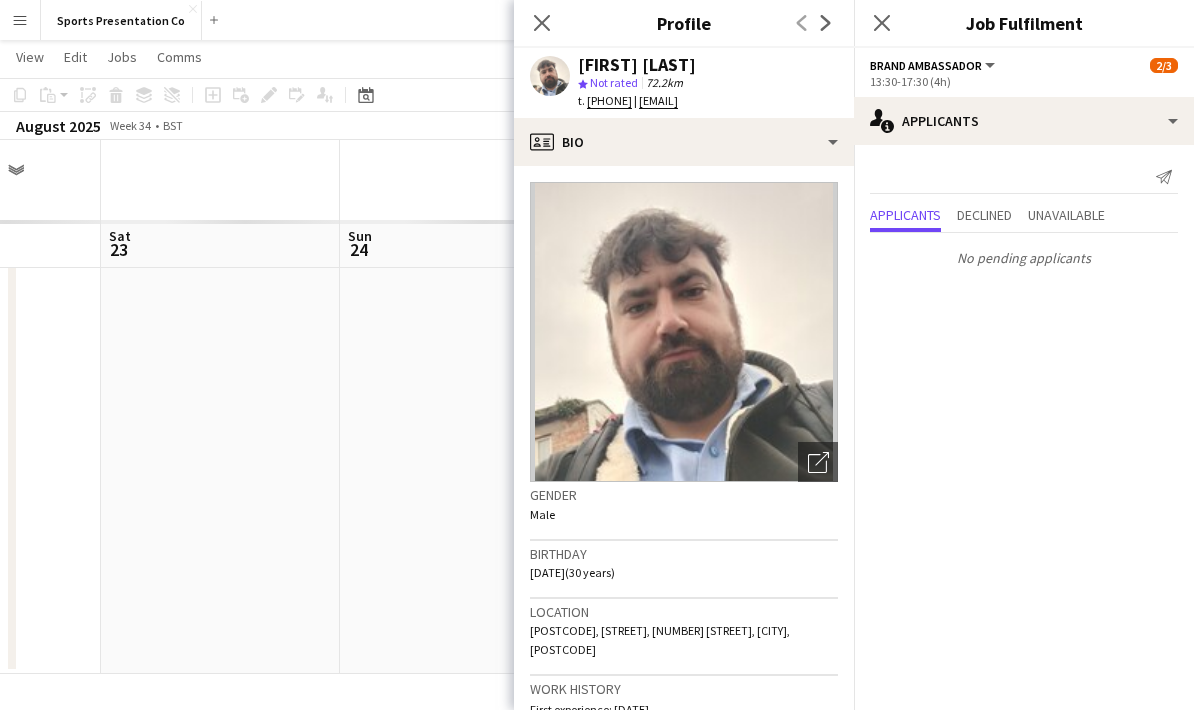 scroll, scrollTop: 80, scrollLeft: 0, axis: vertical 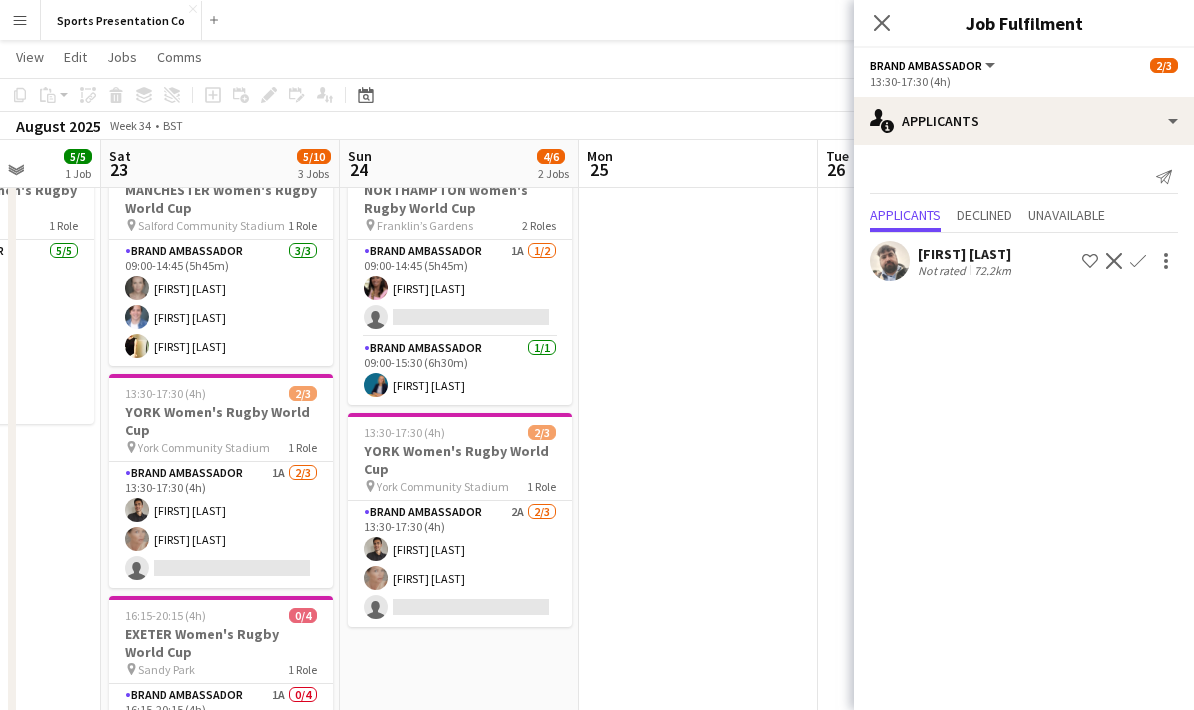 click on "72.2km" 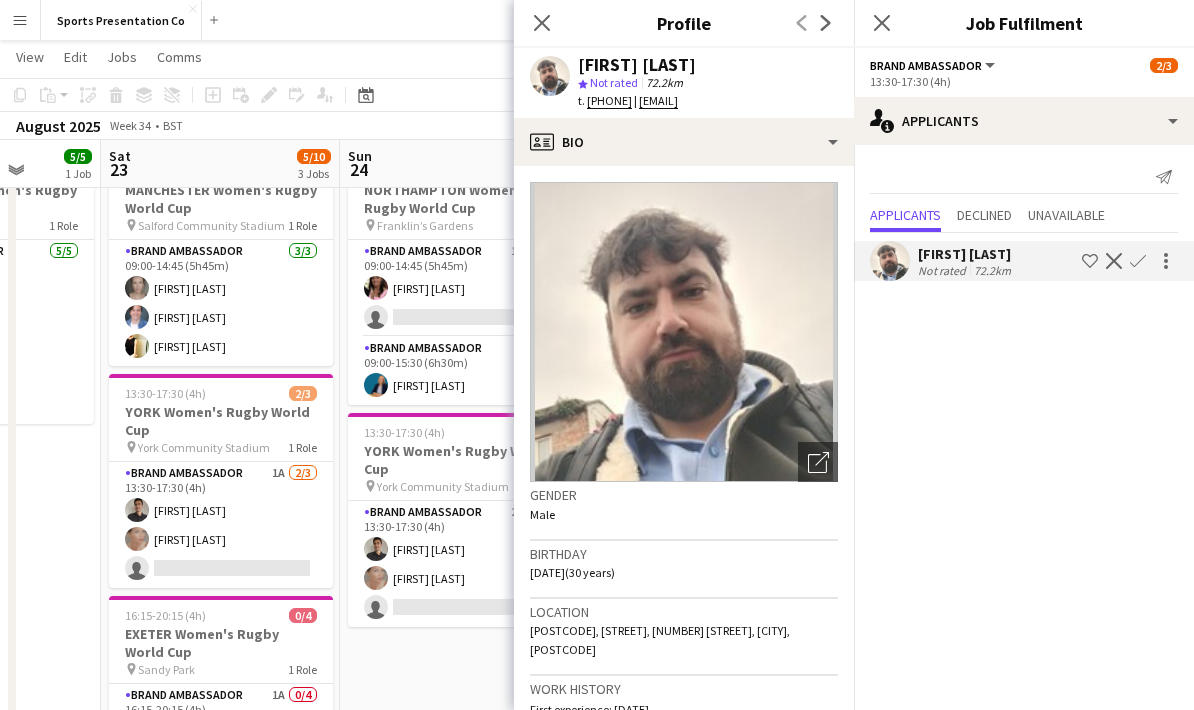 click on "Confirm" 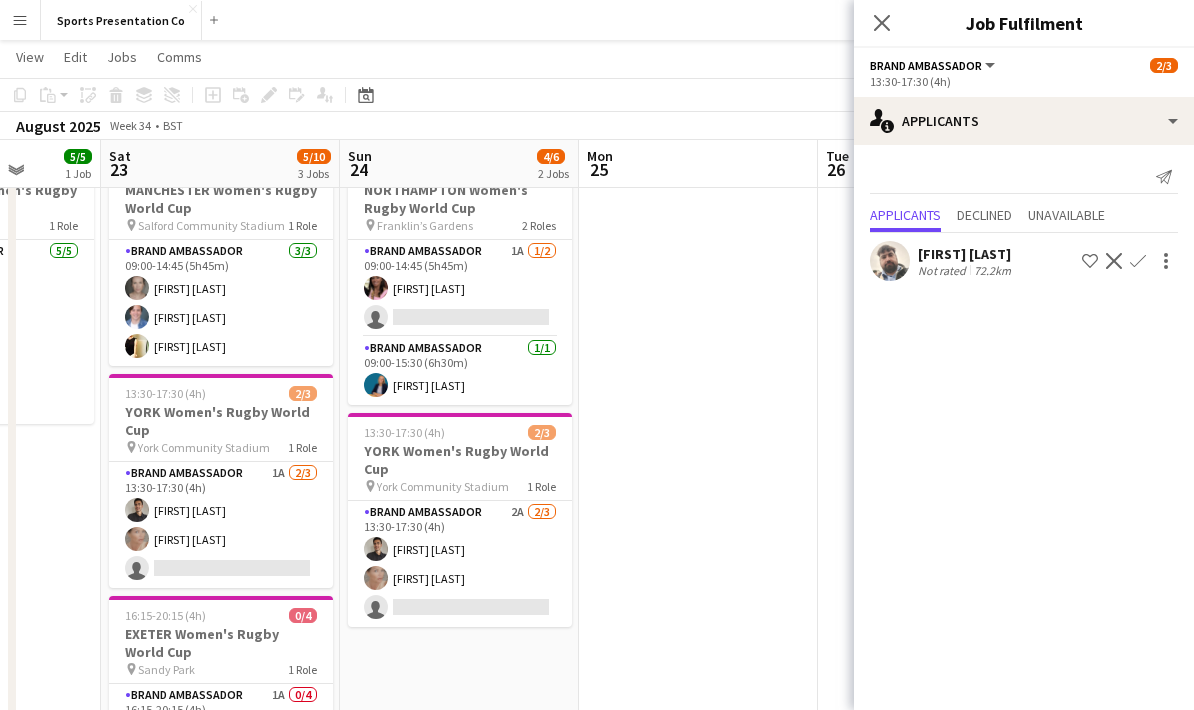 click on "Confirm" 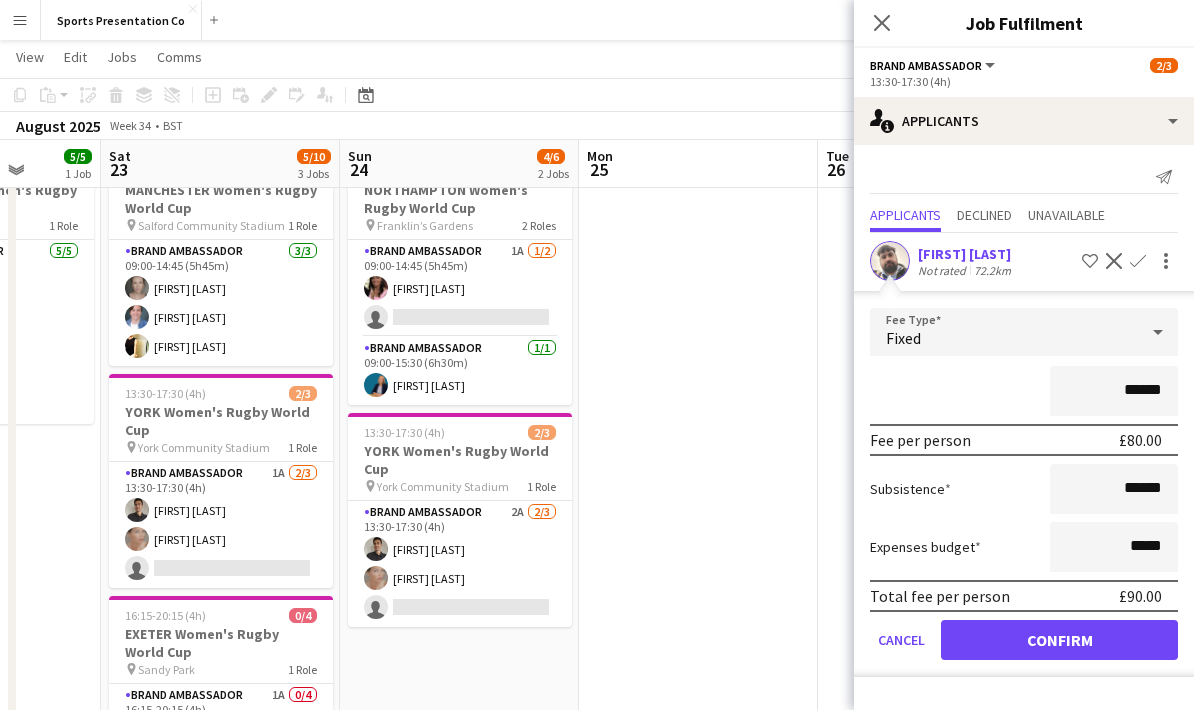 click at bounding box center (698, 514) 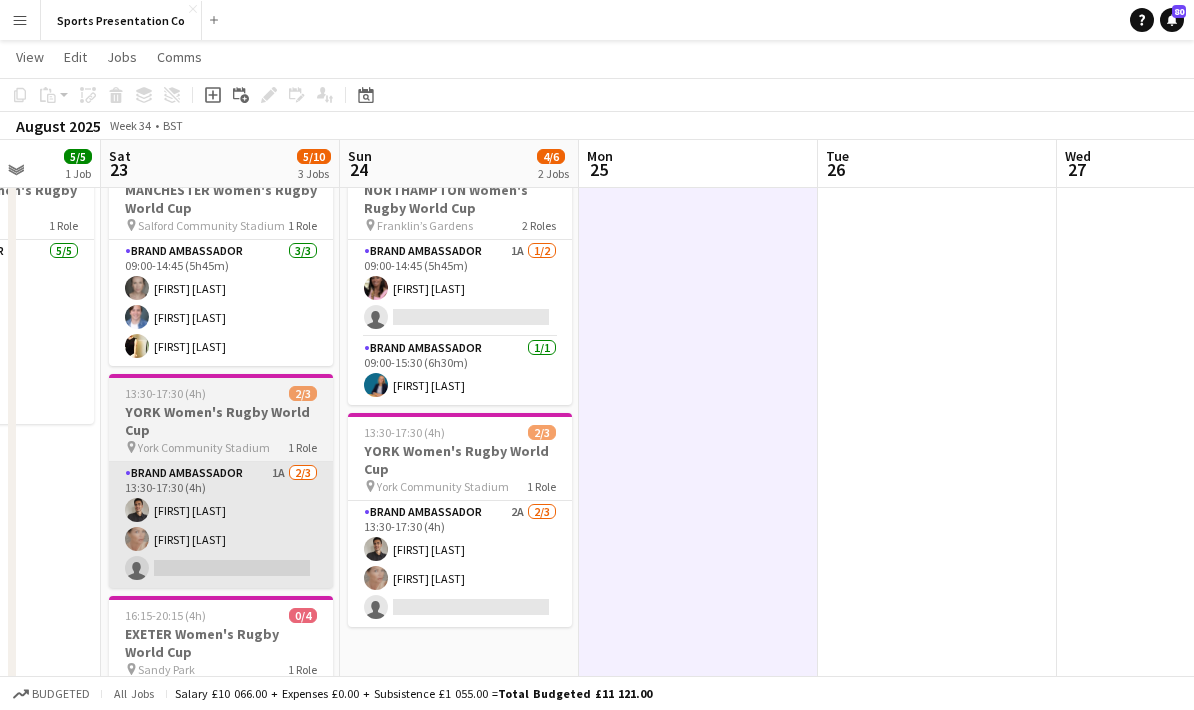 click on "Brand Ambassador   1A   2/3   13:30-17:30 (4h)
[FIRST] [LAST] [FIRST] [LAST]
single-neutral-actions" at bounding box center [221, 525] 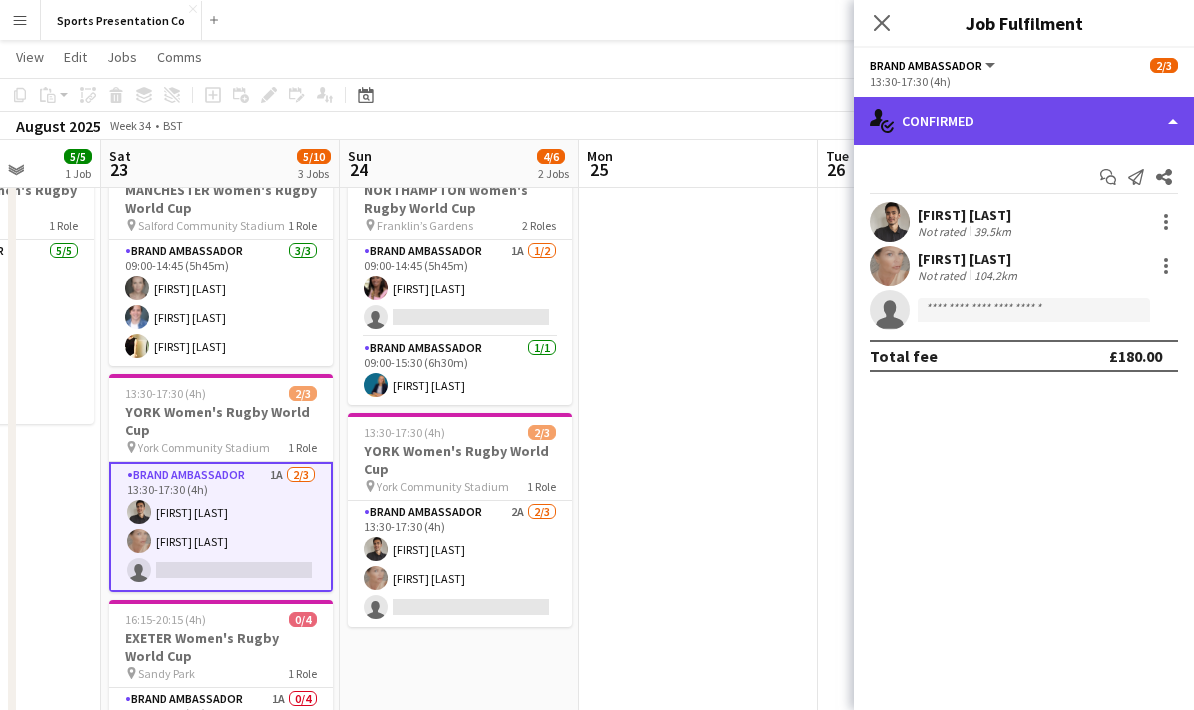 click on "single-neutral-actions-check-2
Confirmed" 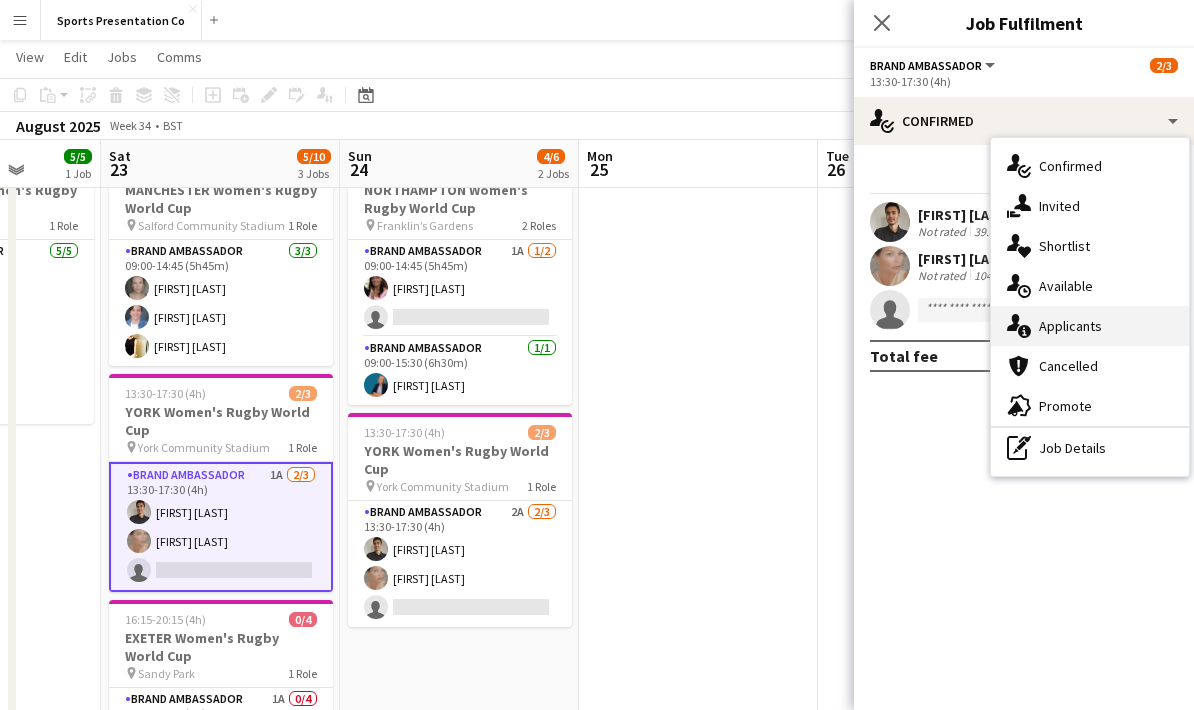 click on "single-neutral-actions-information
Applicants" at bounding box center (1090, 326) 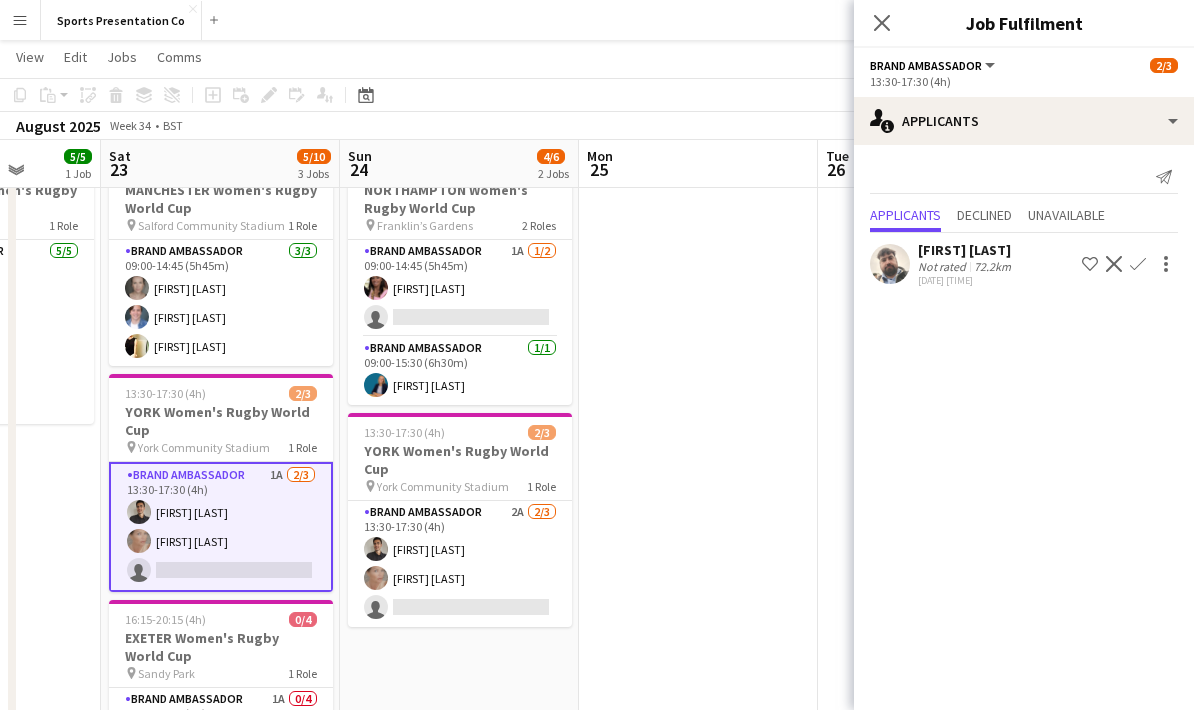 click on "Confirm" 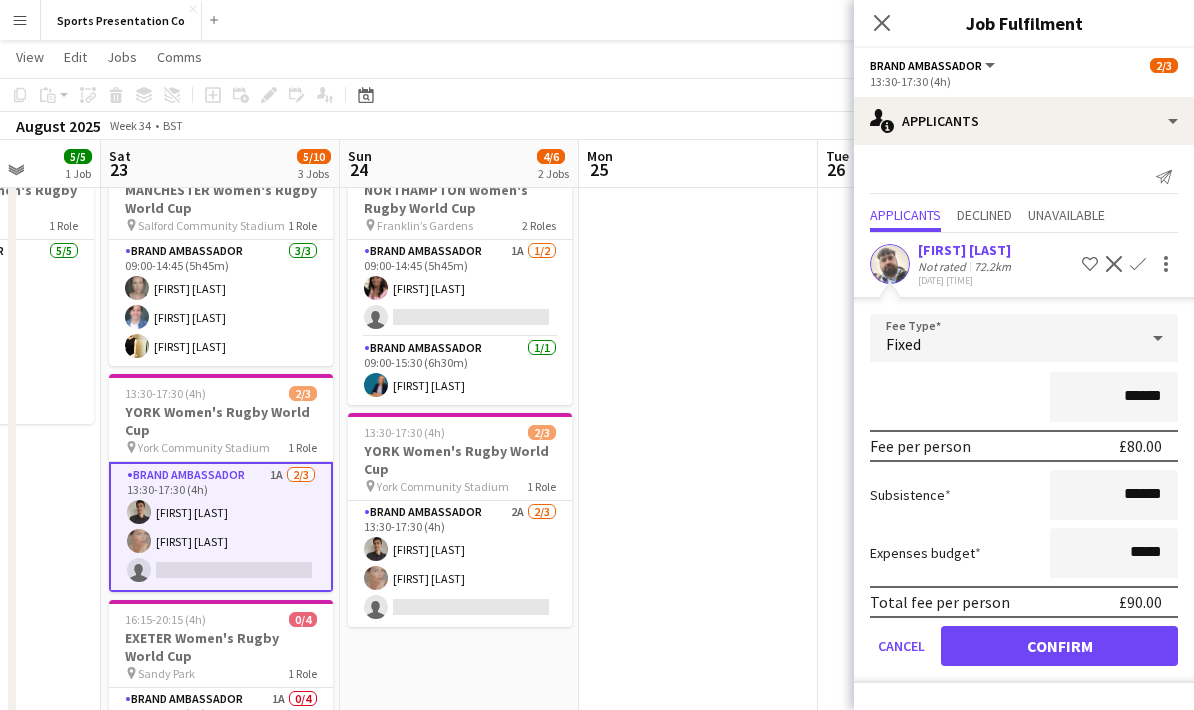 click on "******" 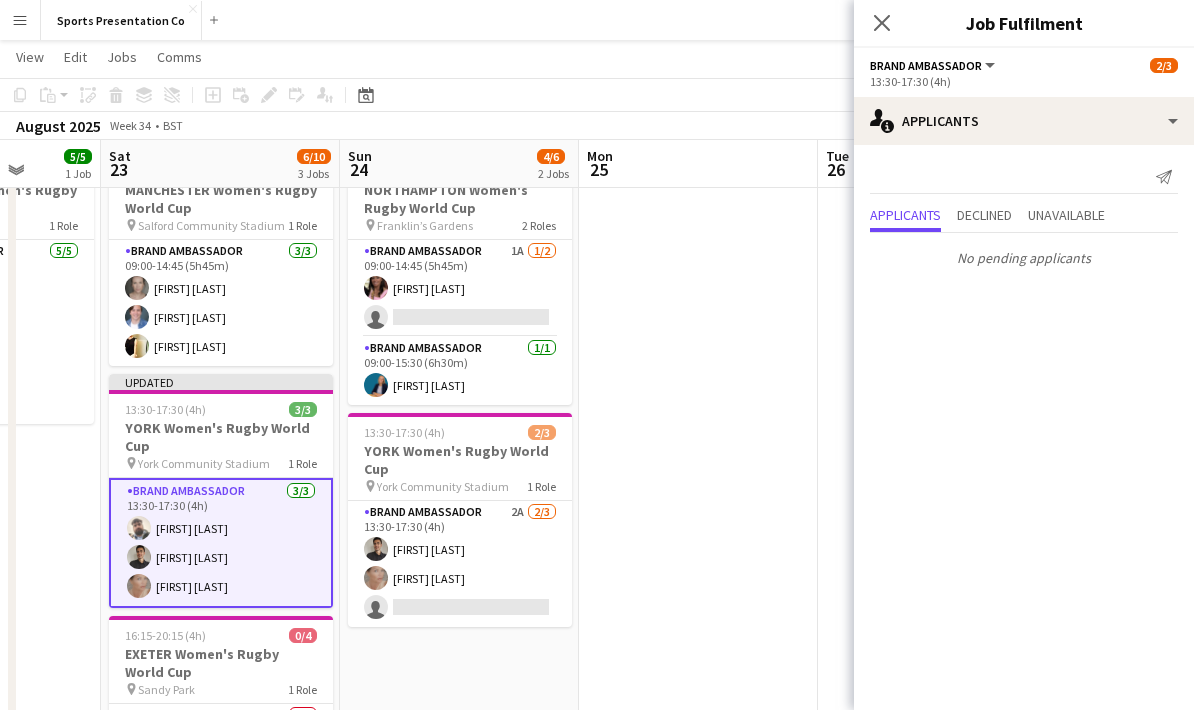 click on "View  Day view expanded Day view collapsed Month view Date picker Jump to today Expand Linked Jobs Collapse Linked Jobs  Edit  Copy Ctrl+C  Paste  Without Crew Ctrl+V With Crew Ctrl+Shift+V Paste as linked job  Group  Group Ungroup  Jobs  New Job Edit Job Delete Job New Linked Job Edit Linked Jobs Job fulfilment Promote Role Copy Role URL  Comms  Notify confirmed crew Create chat" 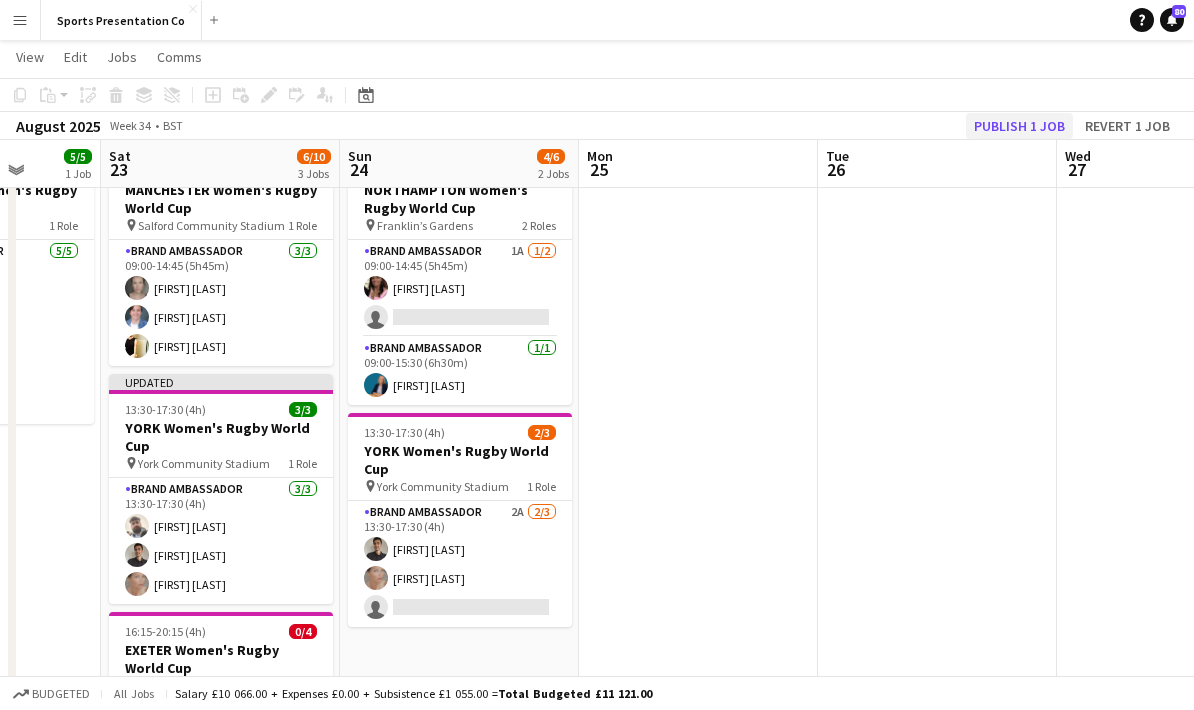 click on "Publish 1 job" 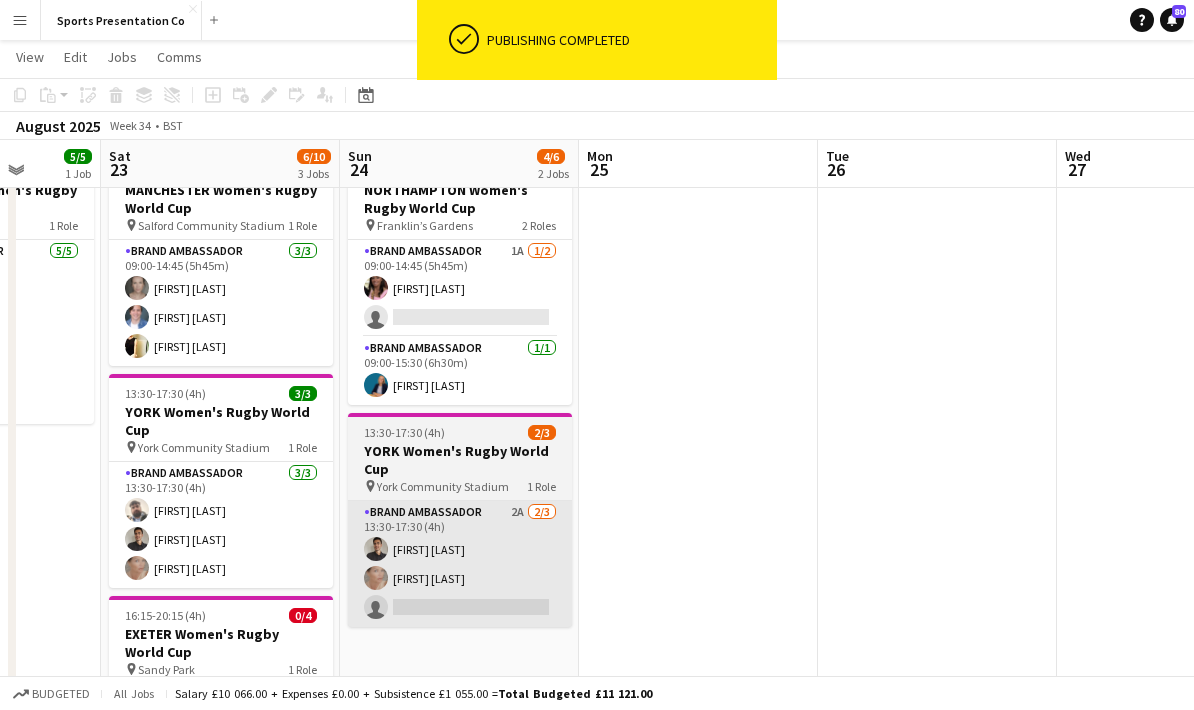 click on "Brand Ambassador   2A   2/3   13:30-17:30 (4h)
[FIRST] [LAST] [FIRST] [LAST]
single-neutral-actions" at bounding box center [460, 564] 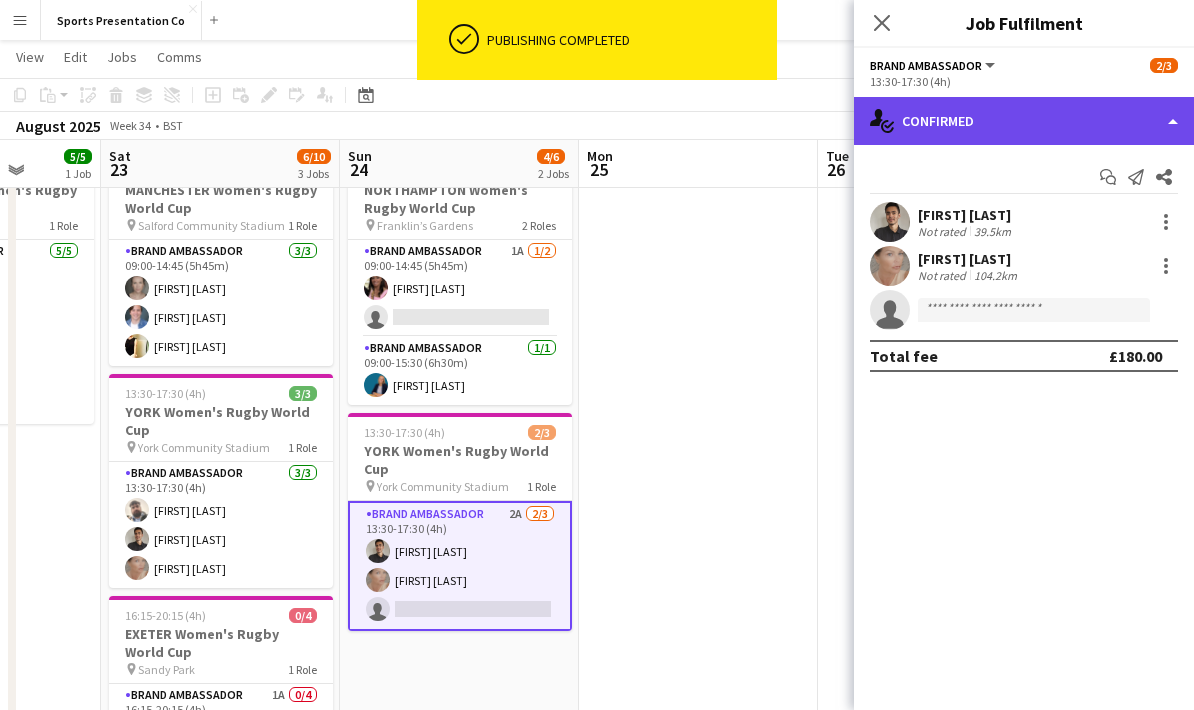 click on "single-neutral-actions-check-2
Confirmed" 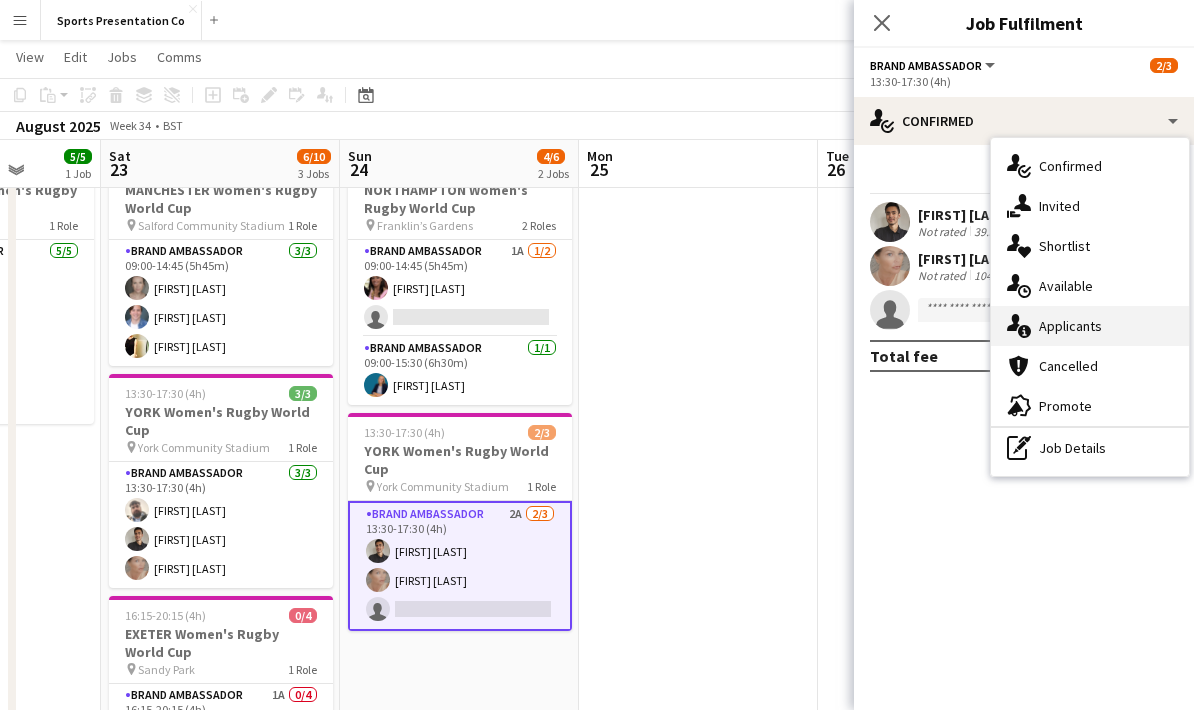 click on "single-neutral-actions-information
Applicants" at bounding box center [1090, 326] 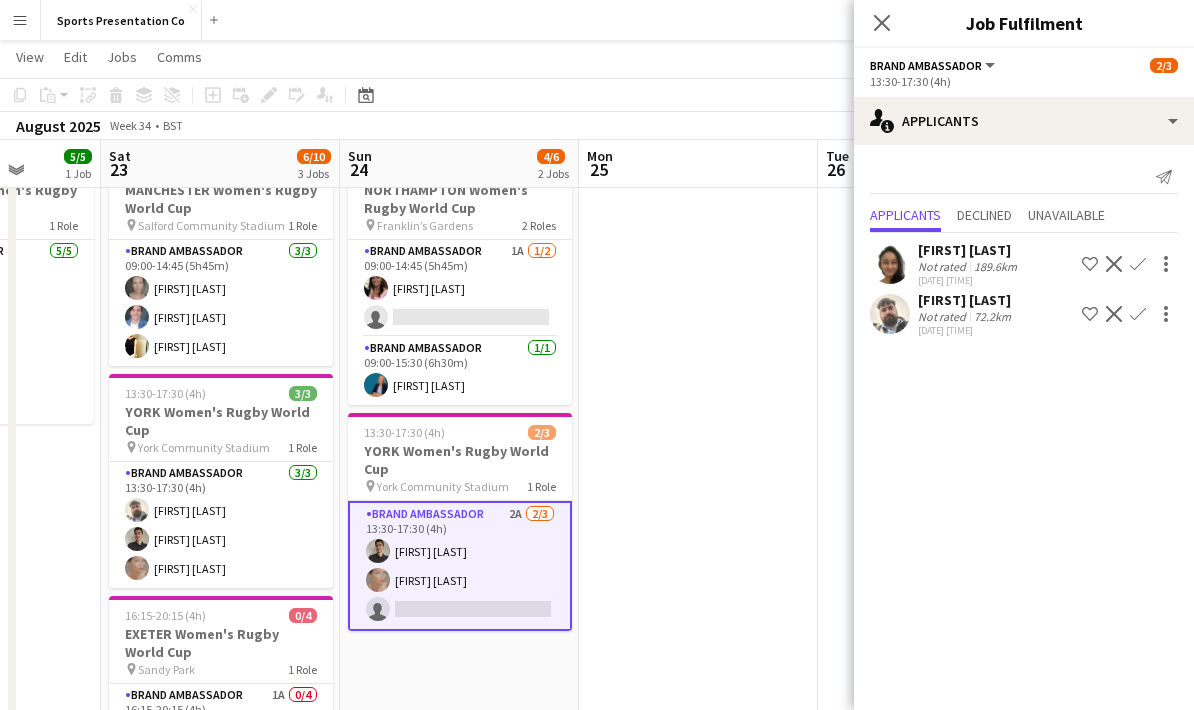 click on "Confirm" 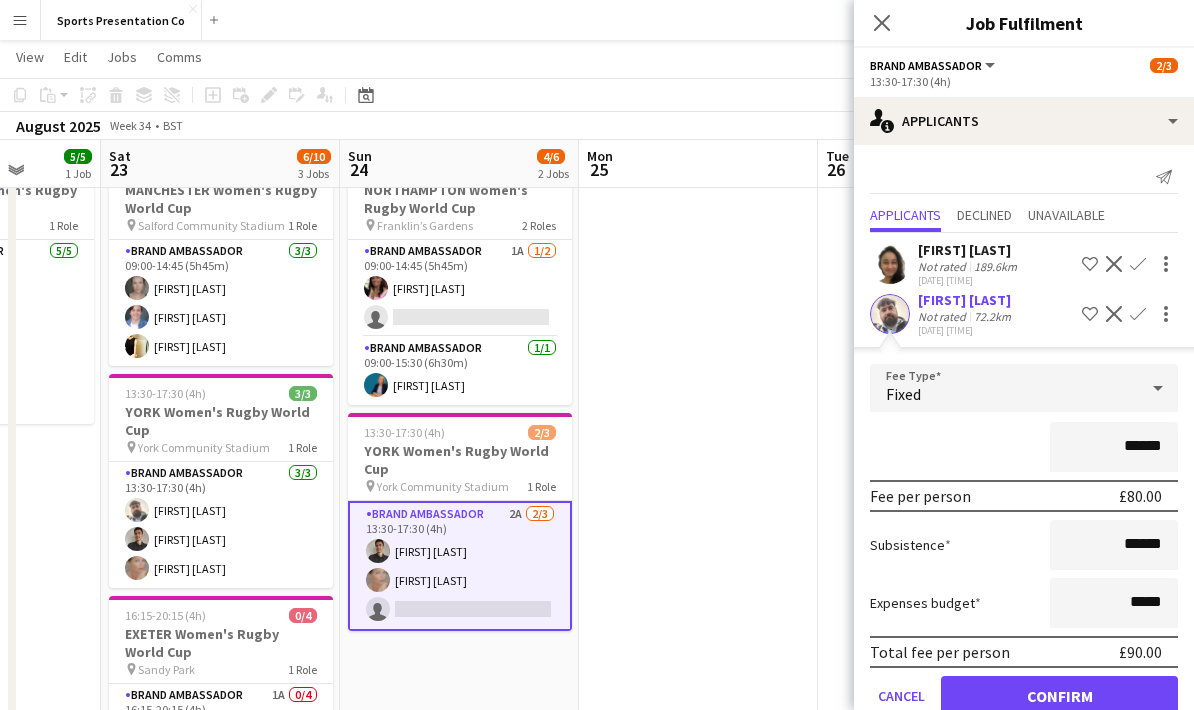 click on "Subsistence  ******" 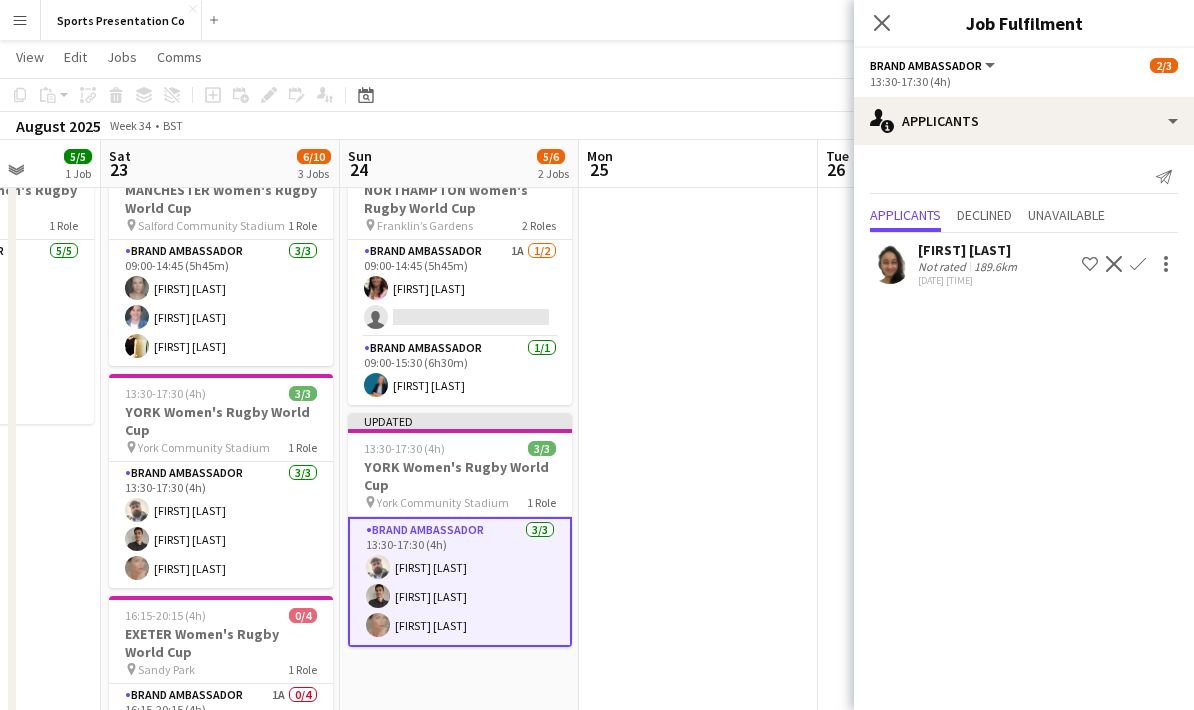 click on "View  Day view expanded Day view collapsed Month view Date picker Jump to today Expand Linked Jobs Collapse Linked Jobs  Edit  Copy Ctrl+C  Paste  Without Crew Ctrl+V With Crew Ctrl+Shift+V Paste as linked job  Group  Group Ungroup  Jobs  New Job Edit Job Delete Job New Linked Job Edit Linked Jobs Job fulfilment Promote Role Copy Role URL  Comms  Notify confirmed crew Create chat" 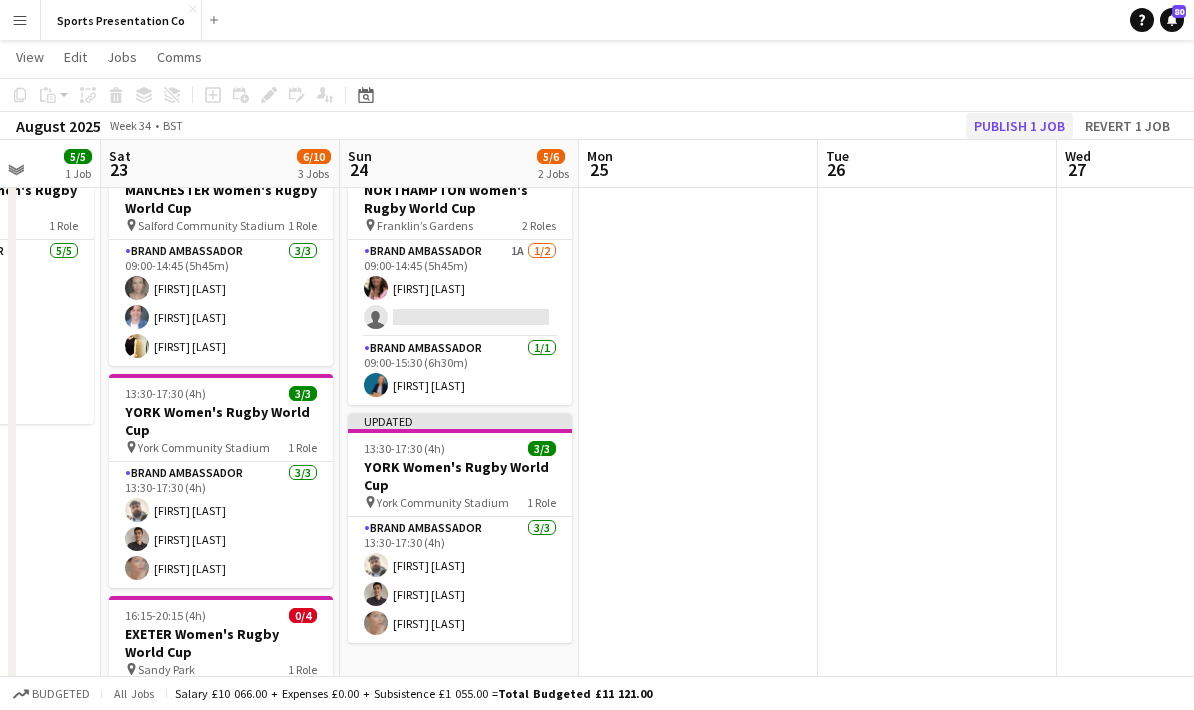 click on "Publish 1 job" 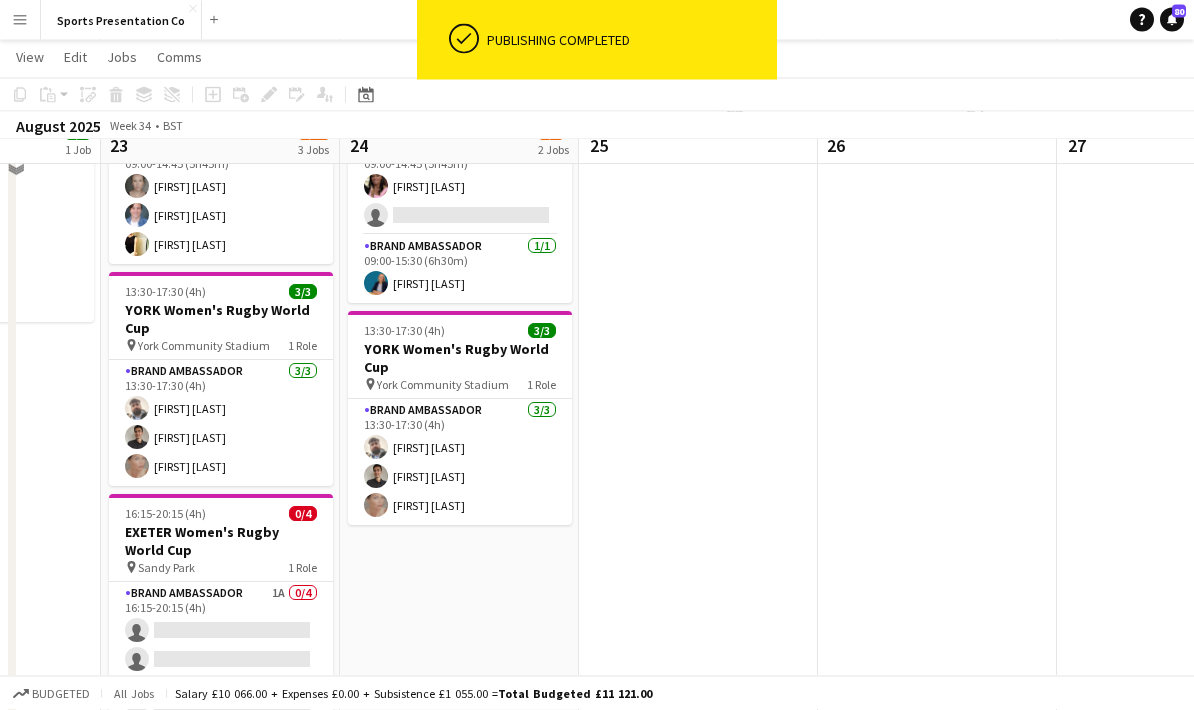 scroll, scrollTop: 199, scrollLeft: 0, axis: vertical 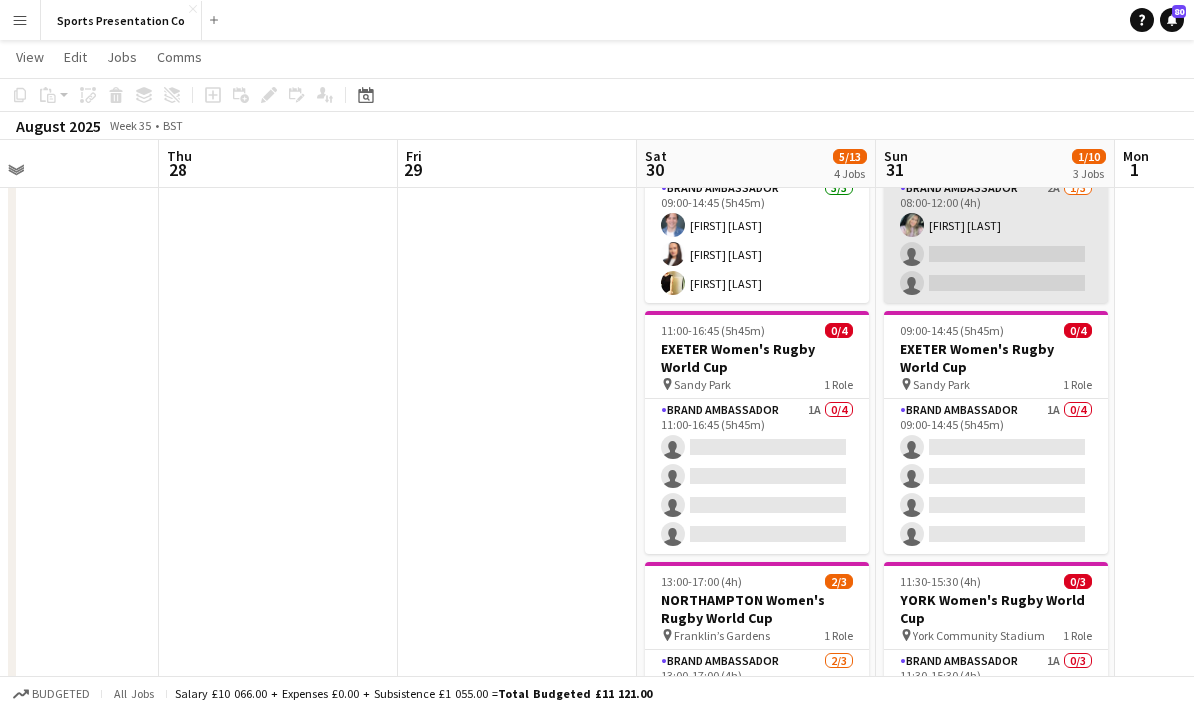 click on "Brand Ambassador   2A   1/3   08:00-12:00 (4h)
[FIRST] [LAST]
single-neutral-actions
single-neutral-actions" at bounding box center [996, 240] 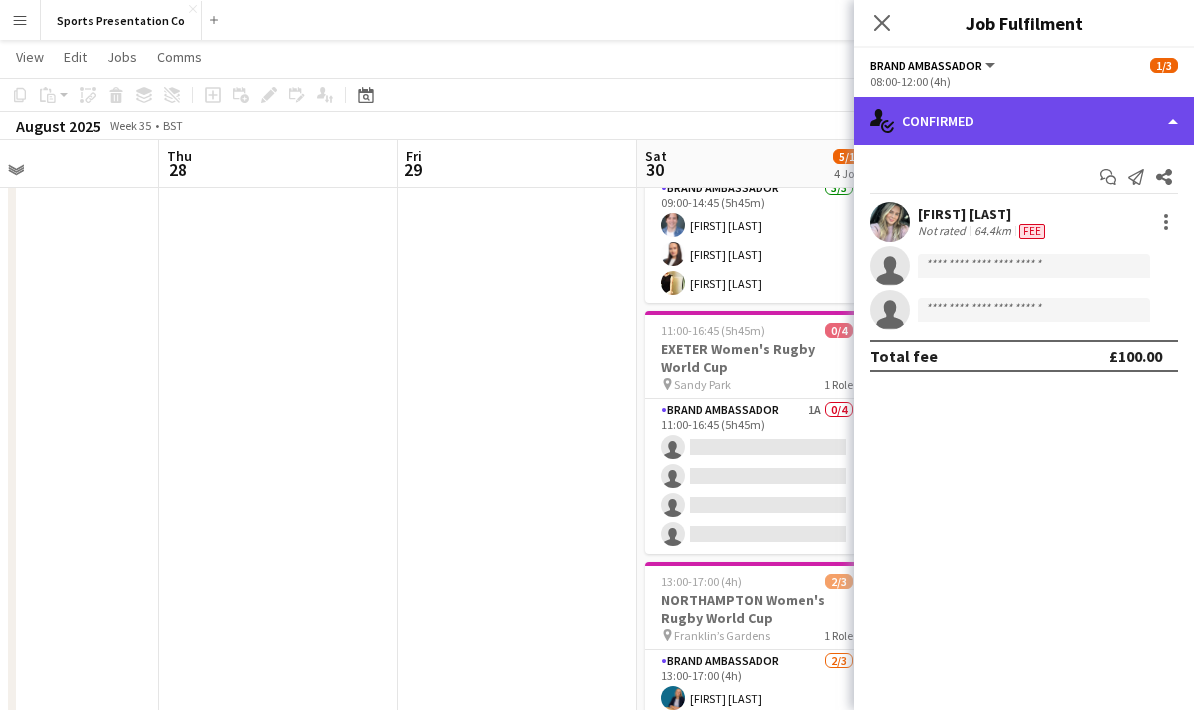 click on "single-neutral-actions-check-2
Confirmed" 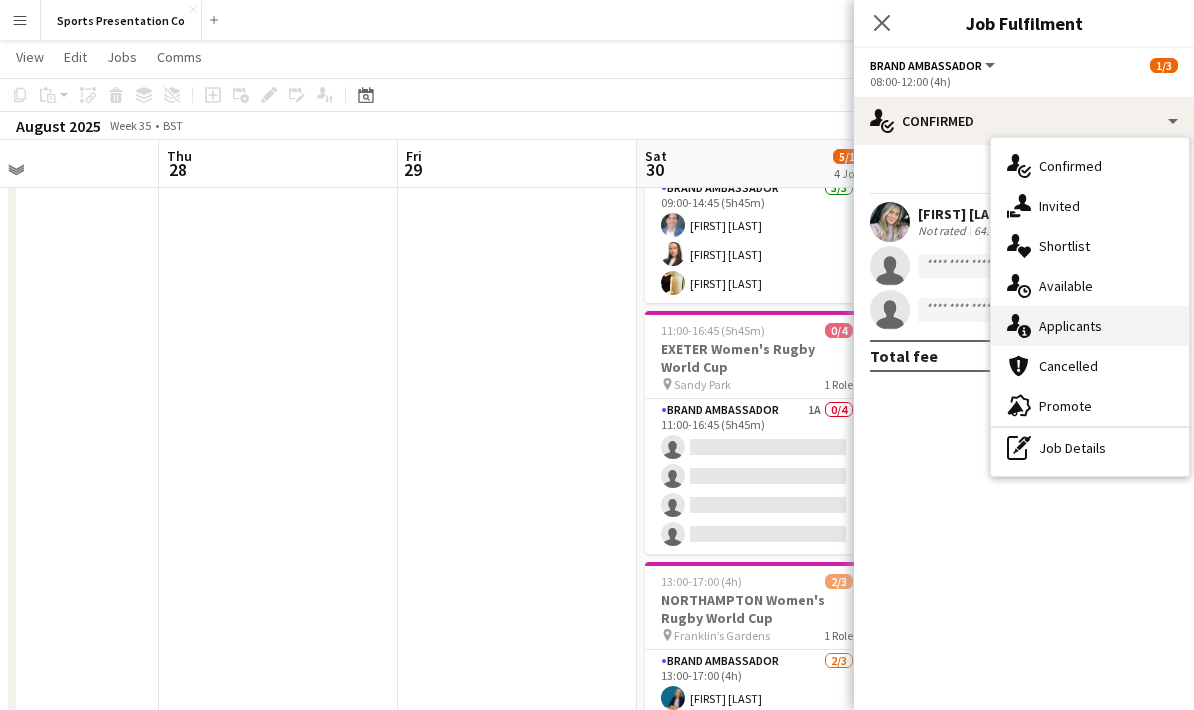click on "single-neutral-actions-information
Applicants" at bounding box center (1090, 326) 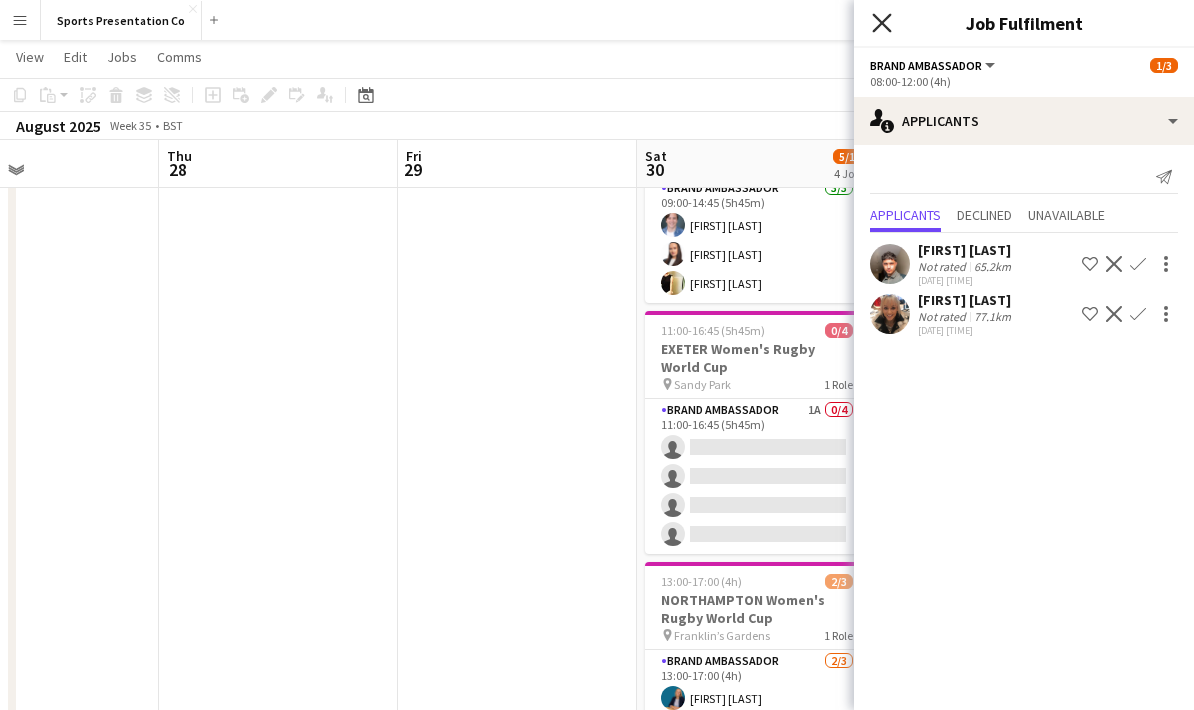 click 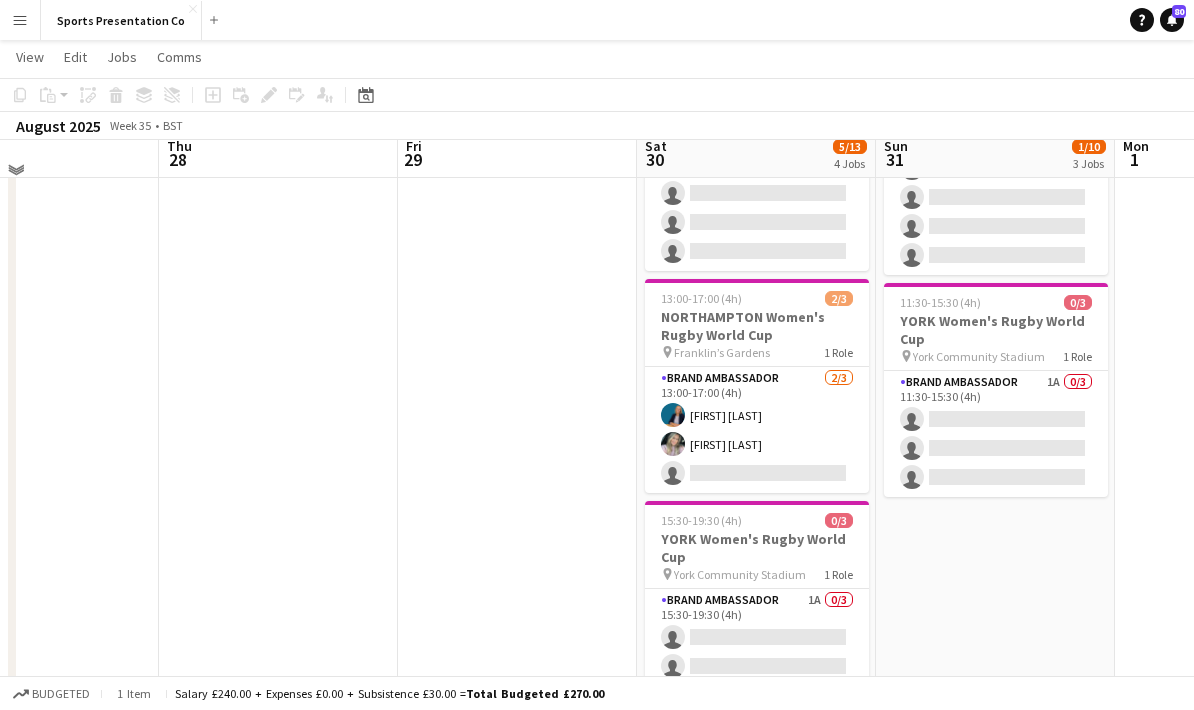 scroll, scrollTop: 431, scrollLeft: 0, axis: vertical 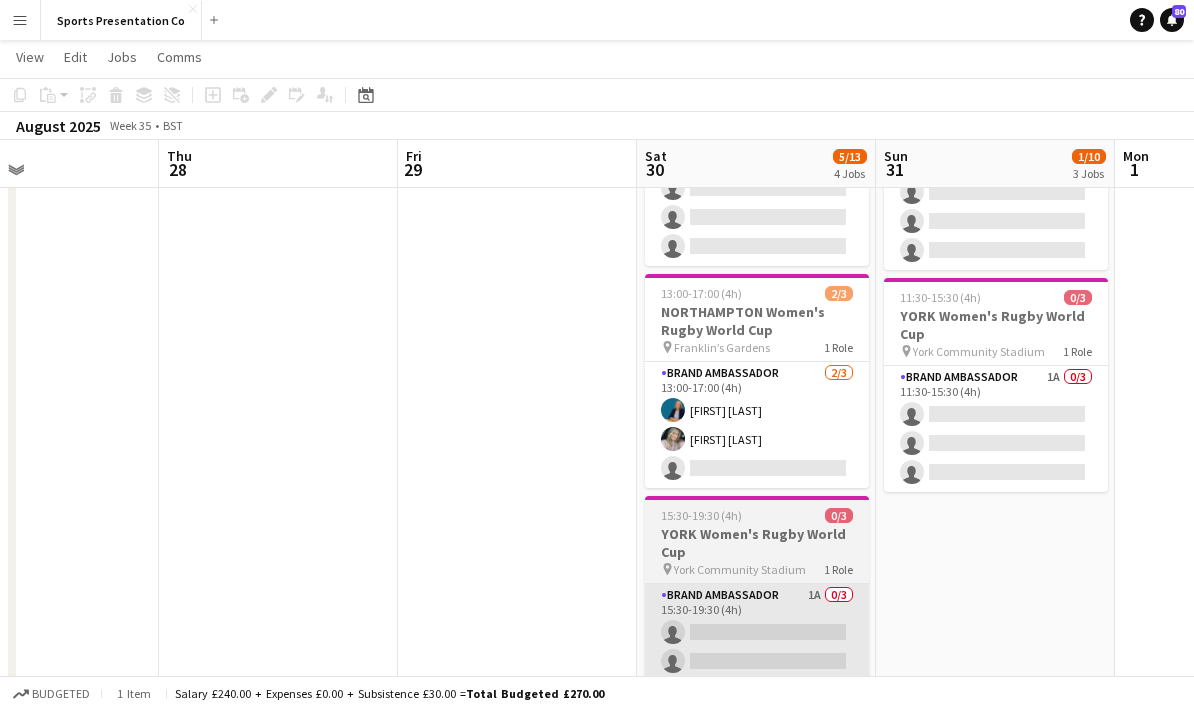 click on "Brand Ambassador   1A   0/3   15:30-19:30 (4h)
single-neutral-actions
single-neutral-actions
single-neutral-actions" at bounding box center [757, 647] 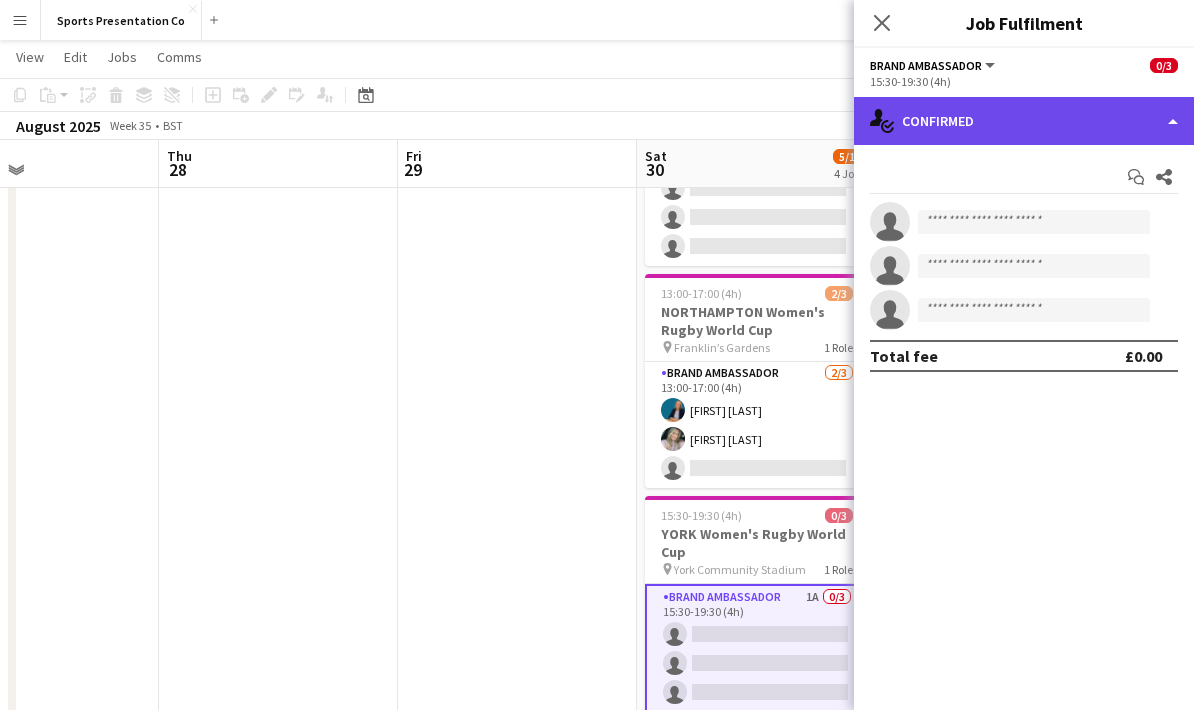 click on "single-neutral-actions-check-2
Confirmed" 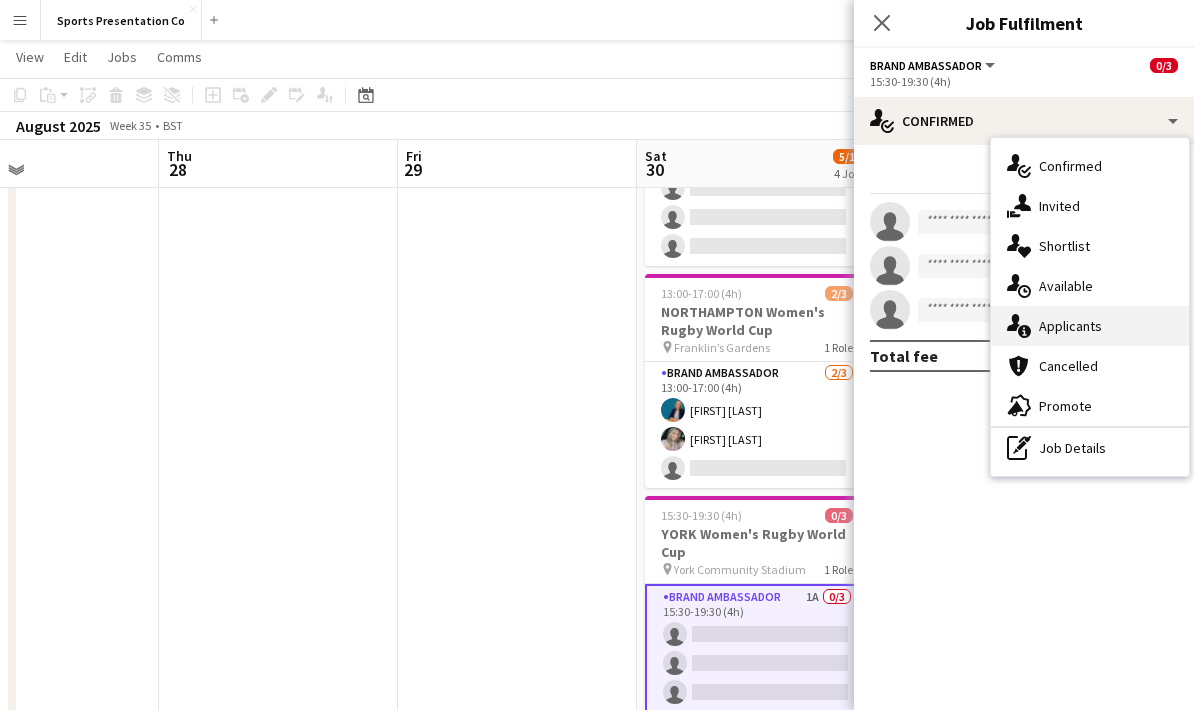 click on "single-neutral-actions-information
Applicants" at bounding box center (1090, 326) 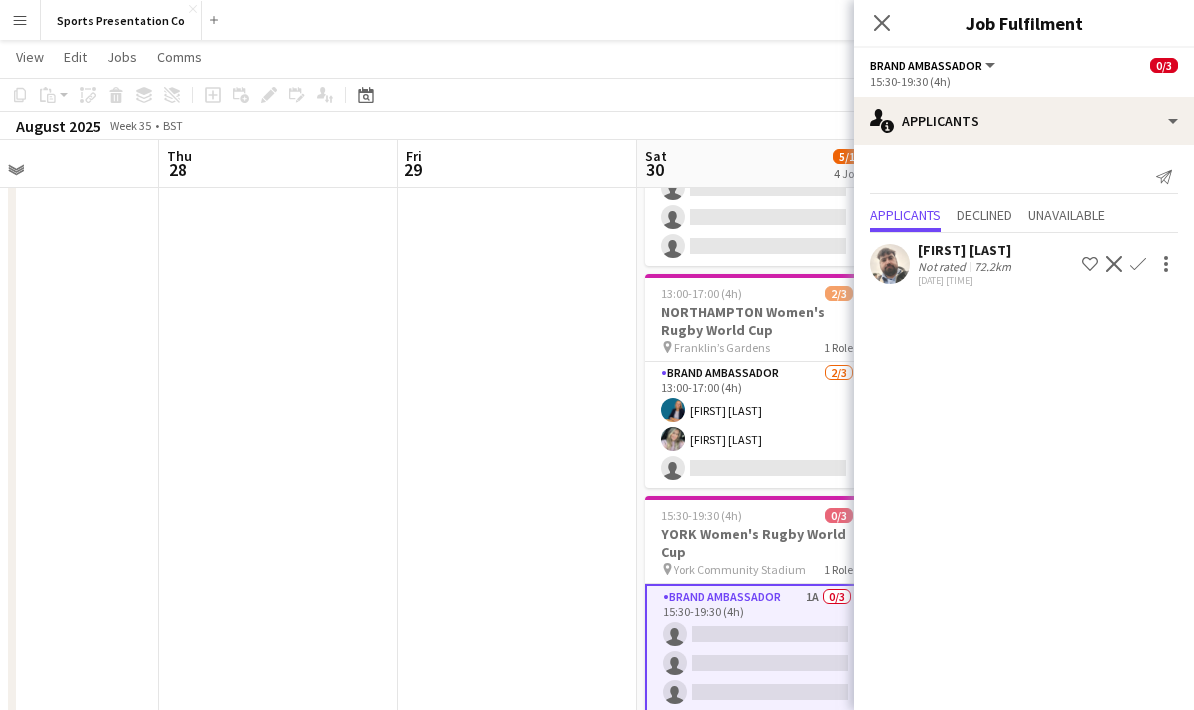 click on "Confirm" 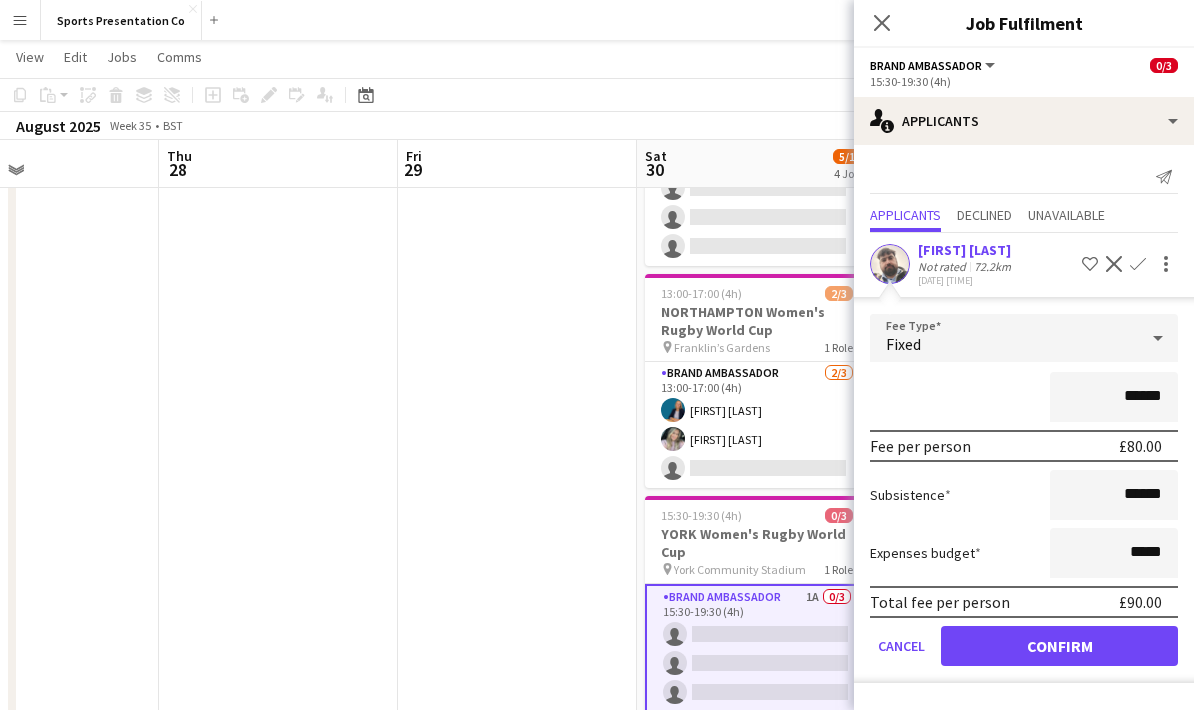 click on "Subsistence  ******" 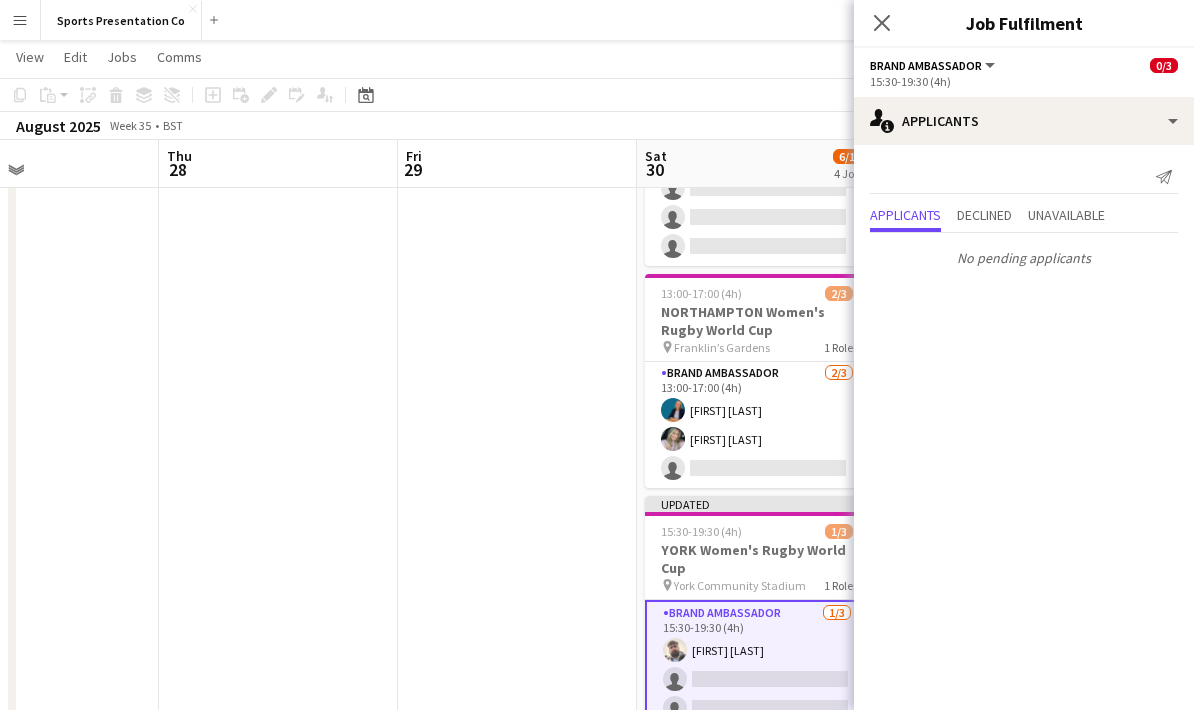 click on "Copy
Paste
Paste   Ctrl+V Paste with crew  Ctrl+Shift+V
Paste linked Job
Delete
Group
Ungroup
Add job
Add linked Job
Edit
Edit linked Job
Applicants
Date picker
AUG 2025 AUG 2025 Monday M Tuesday T Wednesday W Thursday T Friday F Saturday S Sunday S  AUG   1   2   3   4   5   6   7   8   9   10   11   12   13   14   15   16   17   18   19   20   21   22   23   24   25   26   27   28   29   30   31
Comparison range
Comparison range
Today" 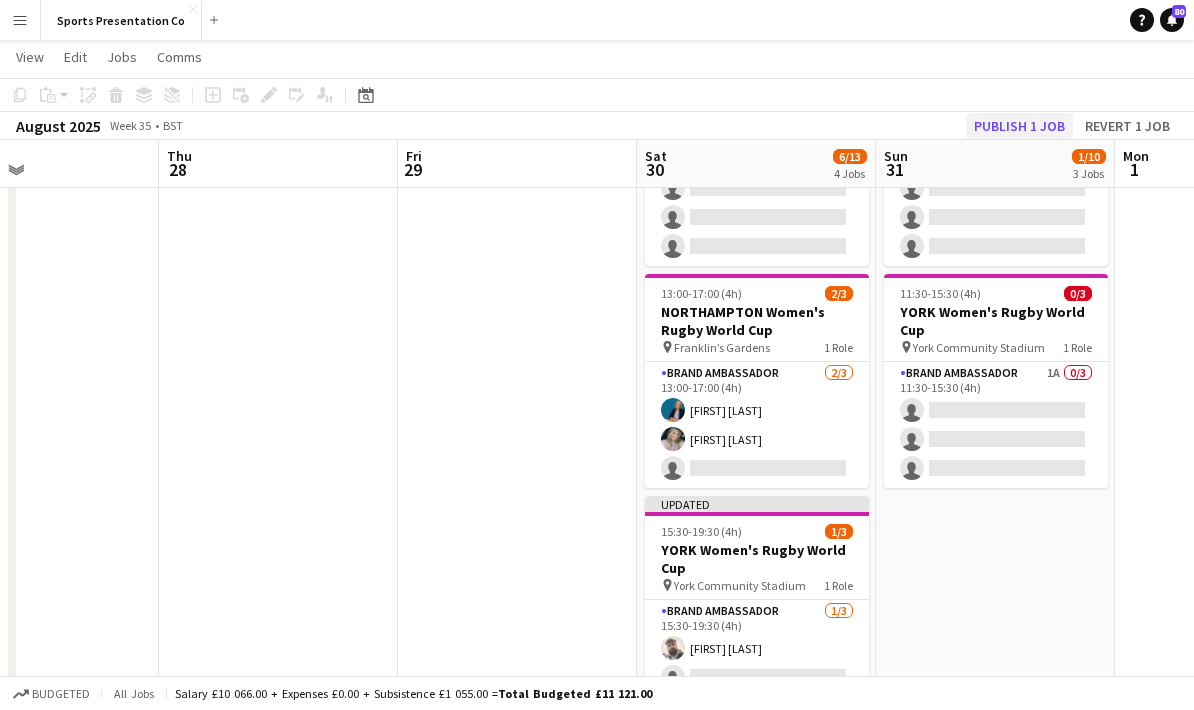 click on "Publish 1 job" 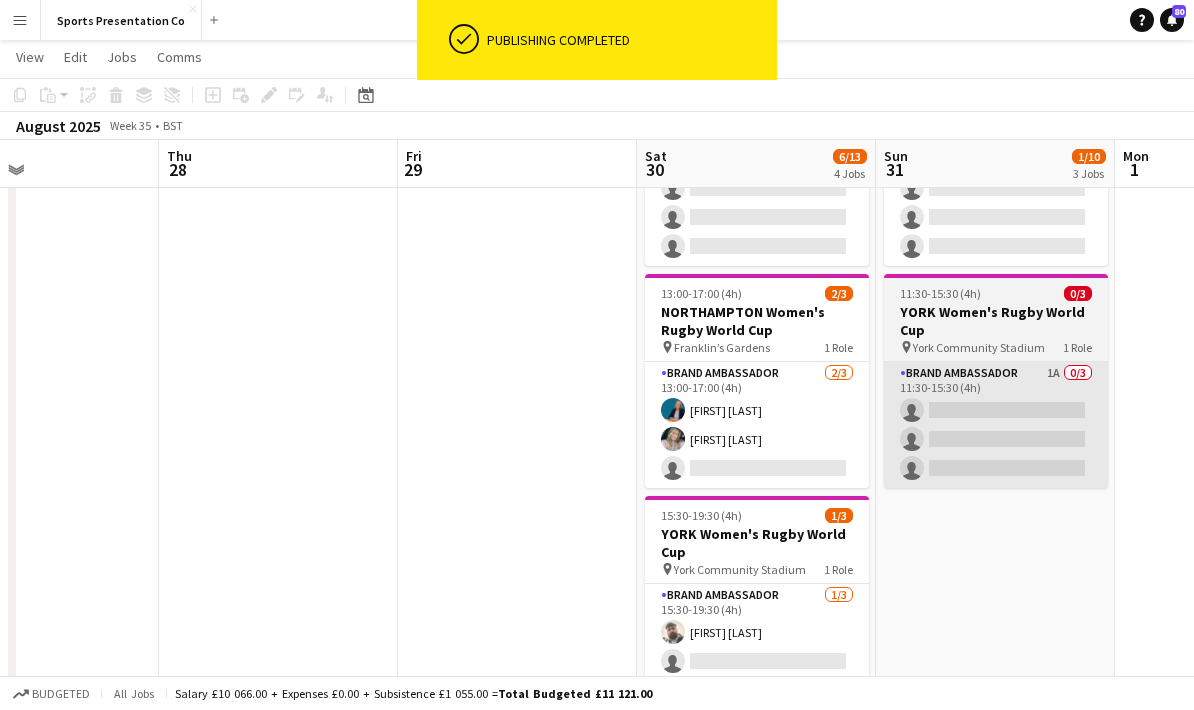 click on "Brand Ambassador   1A   0/3   11:30-15:30 (4h)
single-neutral-actions
single-neutral-actions
single-neutral-actions" at bounding box center (996, 425) 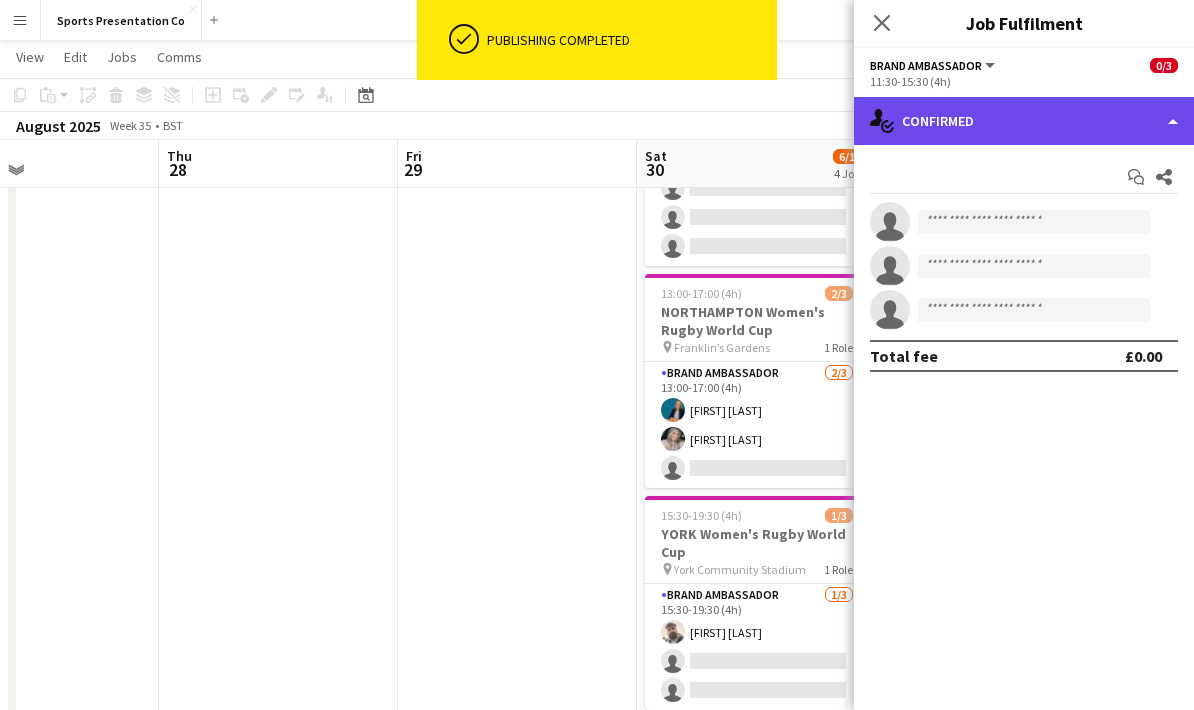 click on "single-neutral-actions-check-2
Confirmed" 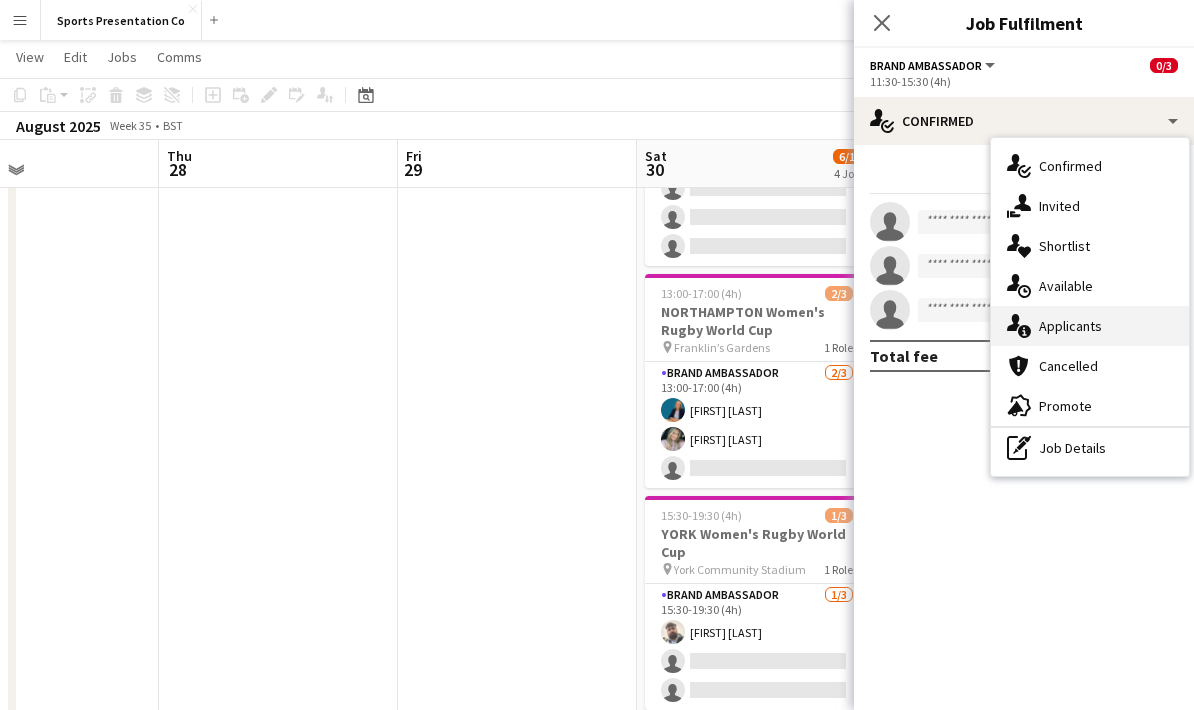 click on "single-neutral-actions-information
Applicants" at bounding box center (1090, 326) 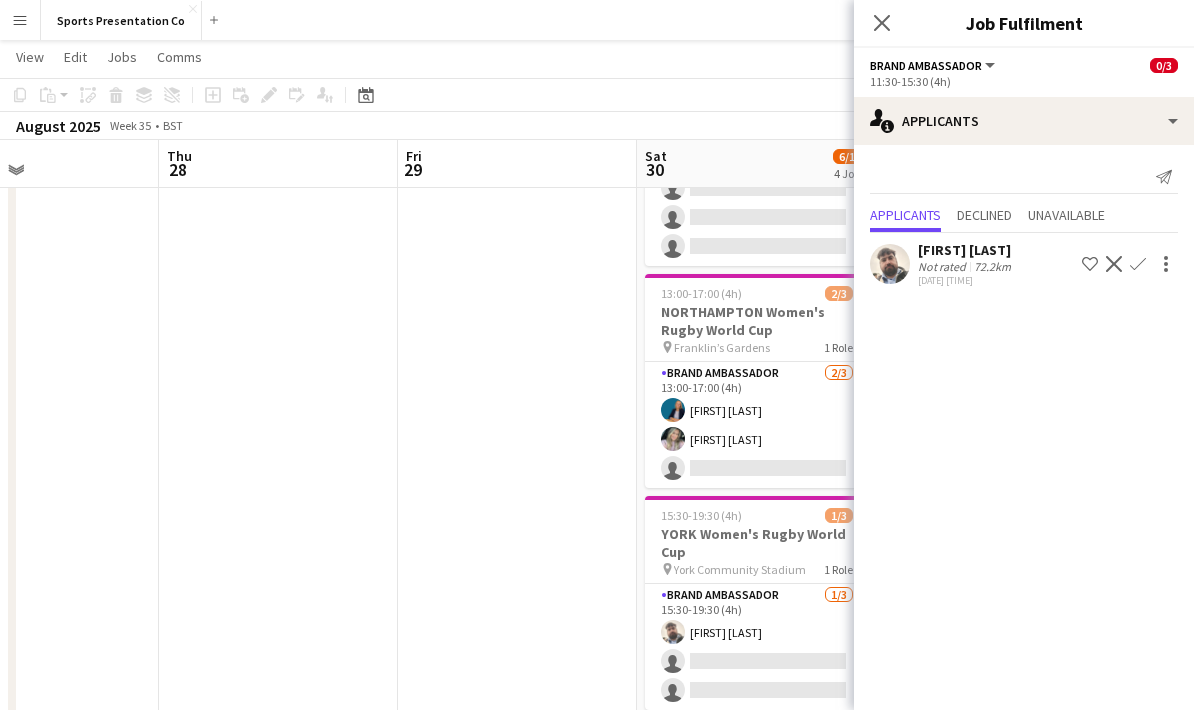 click on "Confirm" 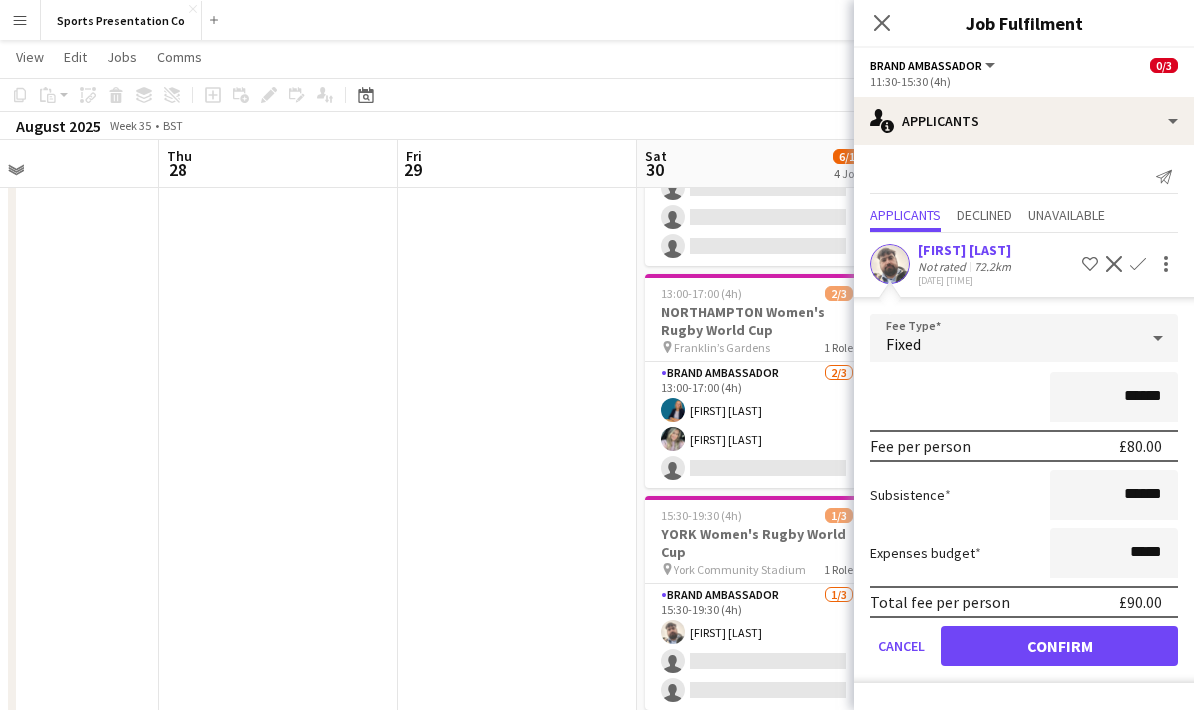 click on "Expenses budget  *****" 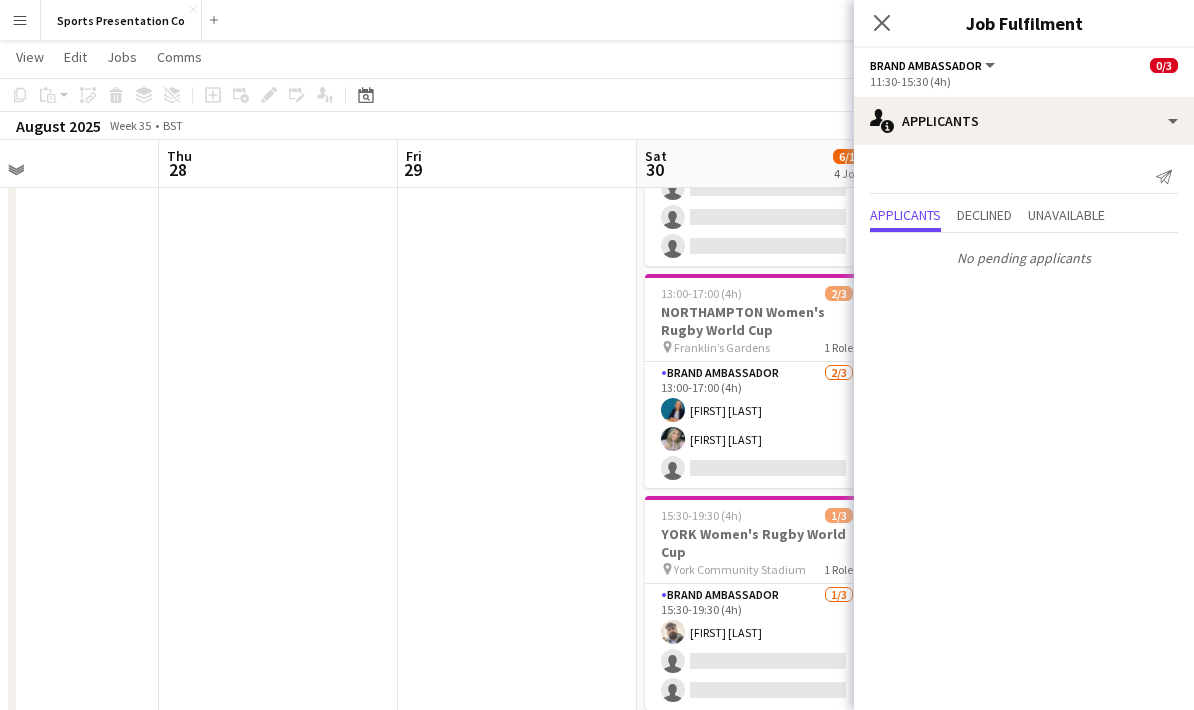 click on "Copy
Paste
Paste   Ctrl+V Paste with crew  Ctrl+Shift+V
Paste linked Job
Delete
Group
Ungroup
Add job
Add linked Job
Edit
Edit linked Job
Applicants
Date picker
AUG 2025 AUG 2025 Monday M Tuesday T Wednesday W Thursday T Friday F Saturday S Sunday S  AUG   1   2   3   4   5   6   7   8   9   10   11   12   13   14   15   16   17   18   19   20   21   22   23   24   25   26   27   28   29   30   31
Comparison range
Comparison range
Today" 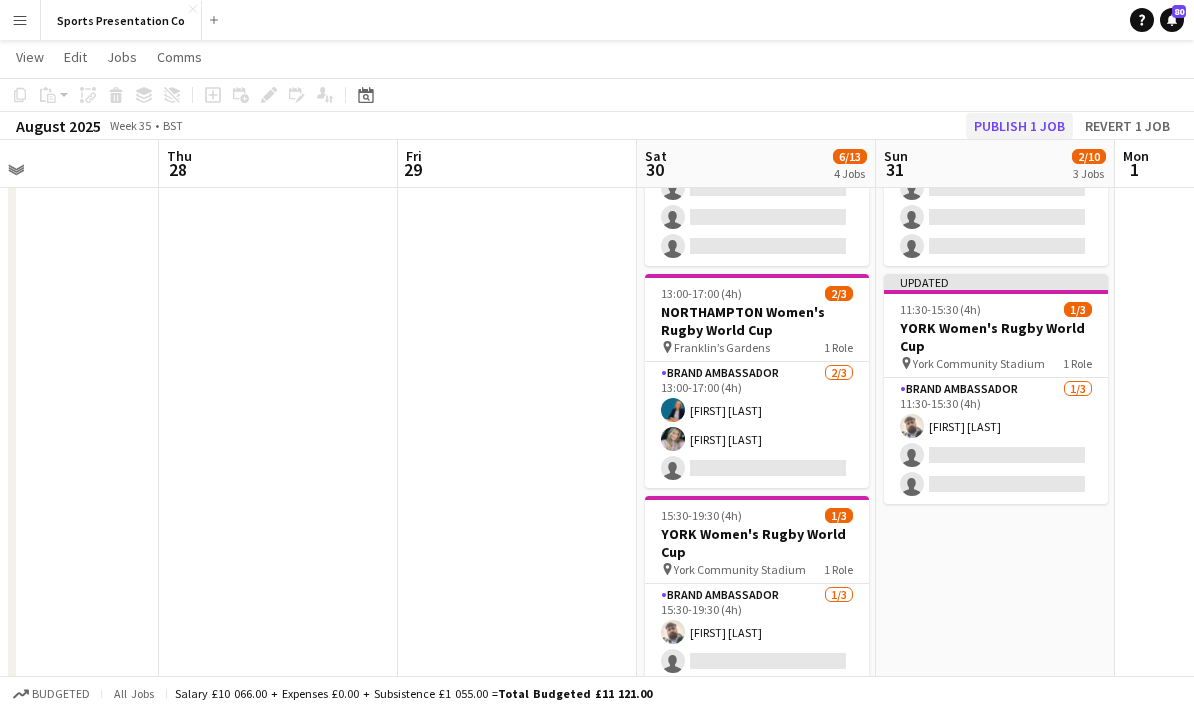 click on "Publish 1 job" 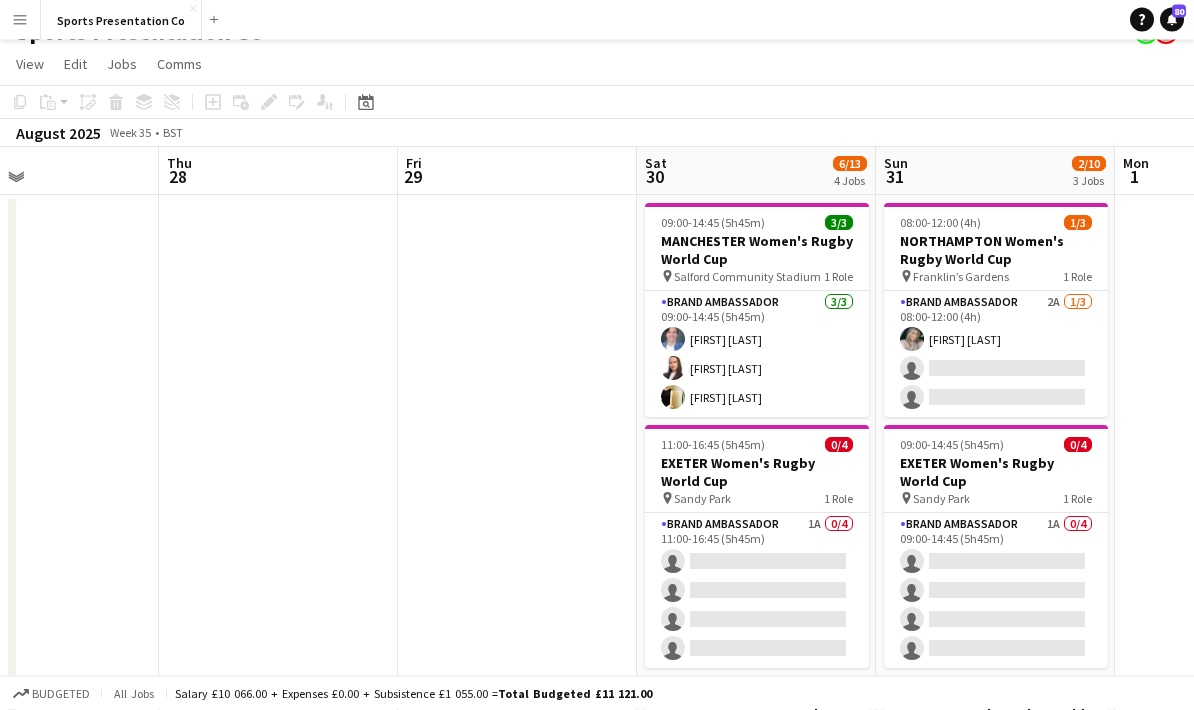 scroll, scrollTop: 31, scrollLeft: 0, axis: vertical 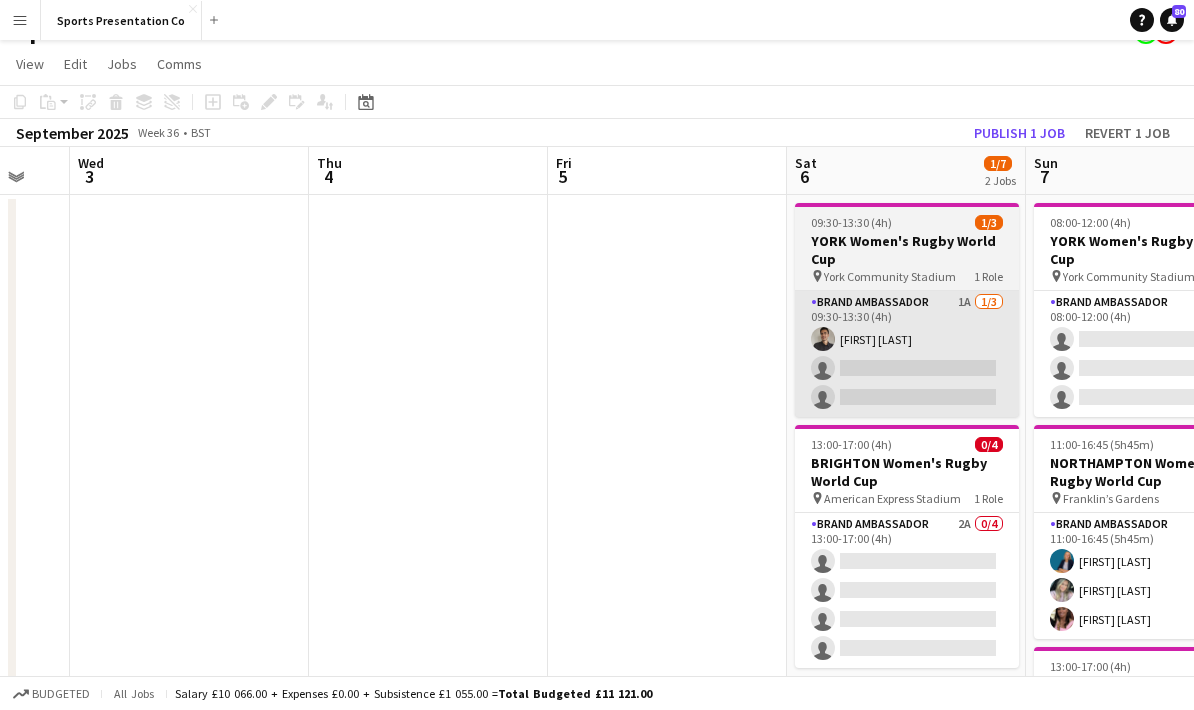 click on "Brand Ambassador   1A   1/3   09:30-13:30 (4h)
[FIRST] [LAST]
single-neutral-actions
single-neutral-actions" at bounding box center (907, 354) 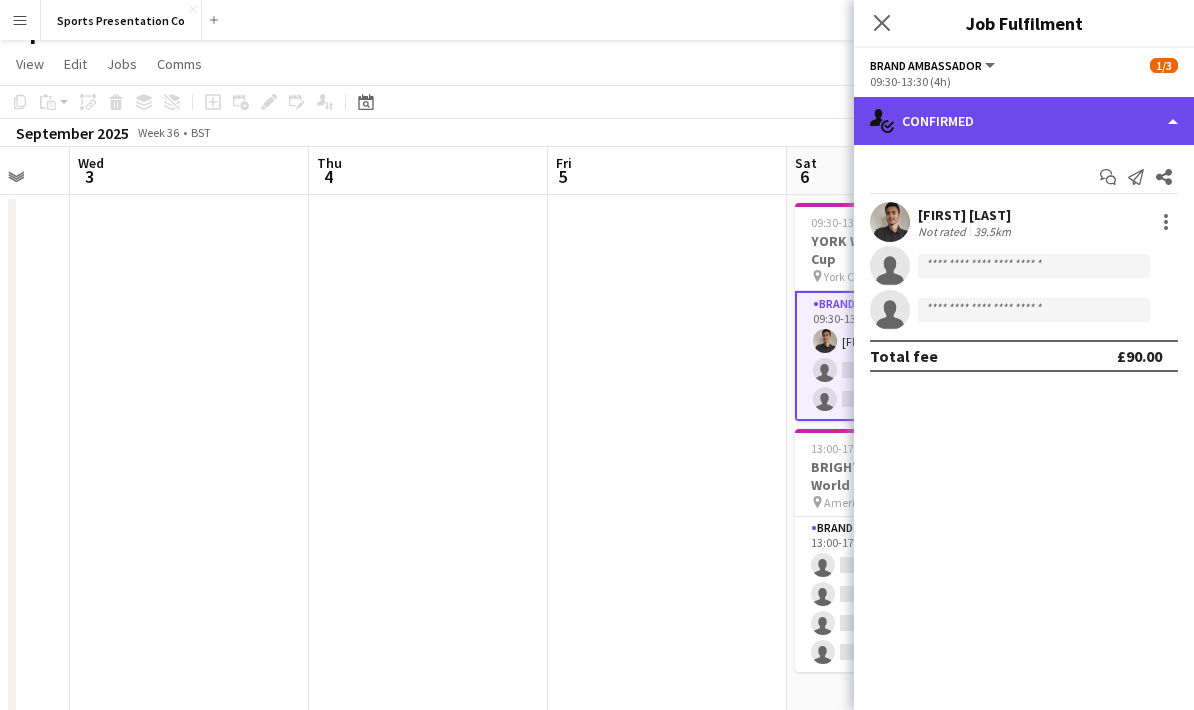 click on "single-neutral-actions-check-2
Confirmed" 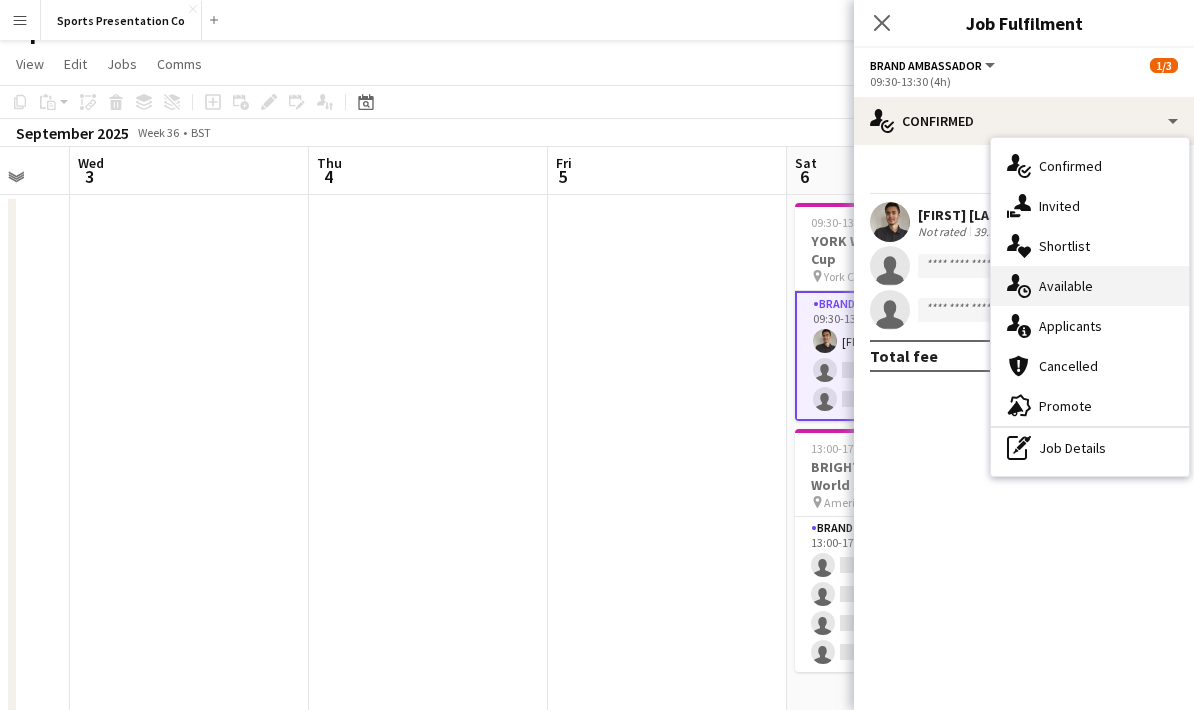 click on "single-neutral-actions-upload
Available" at bounding box center (1090, 286) 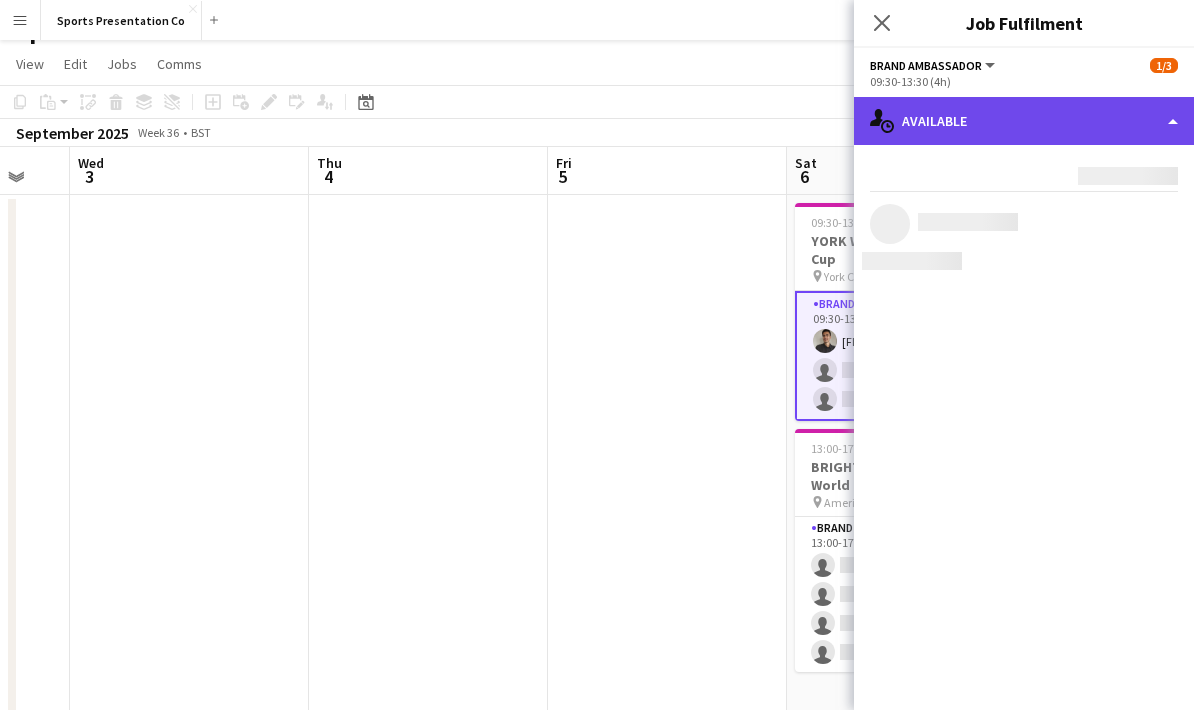 click on "single-neutral-actions-upload
Available" 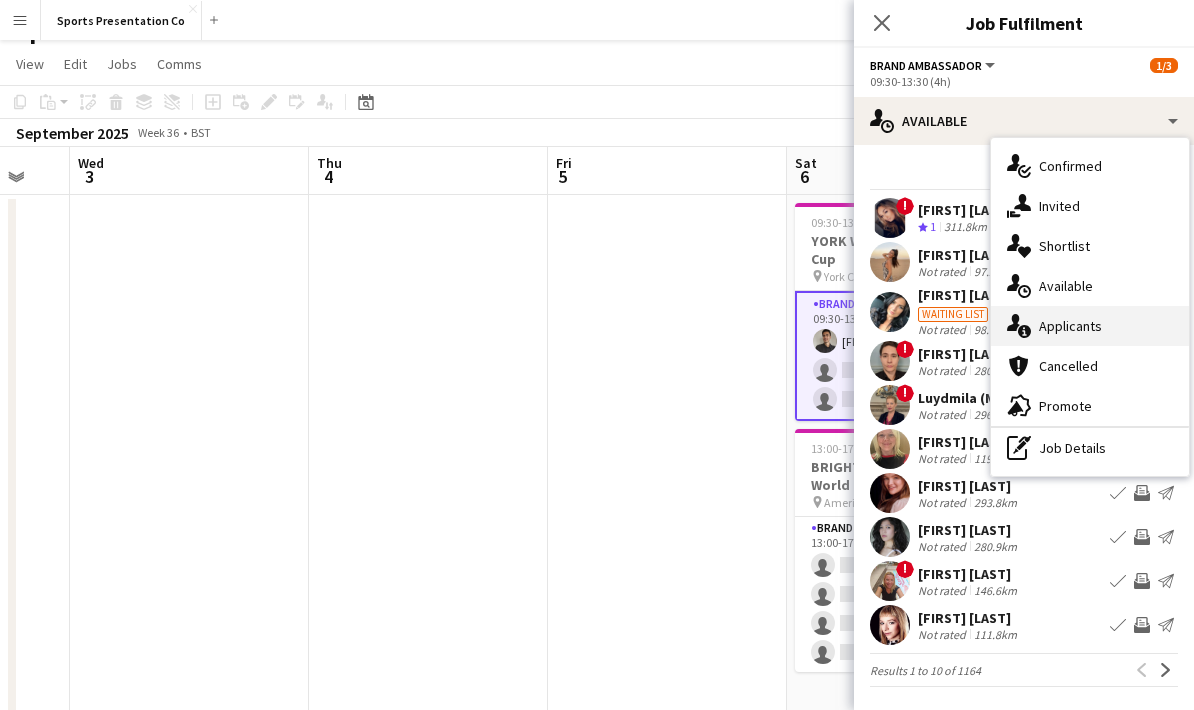 click on "single-neutral-actions-information
Applicants" at bounding box center [1090, 326] 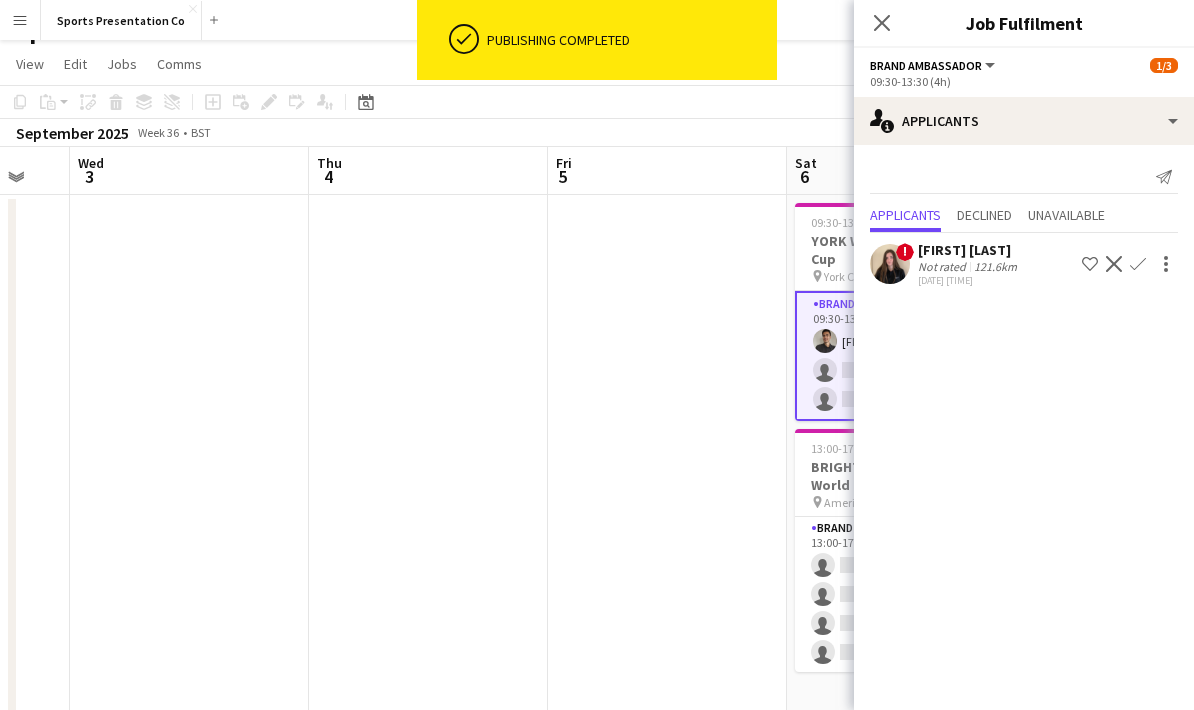 click at bounding box center [667, 676] 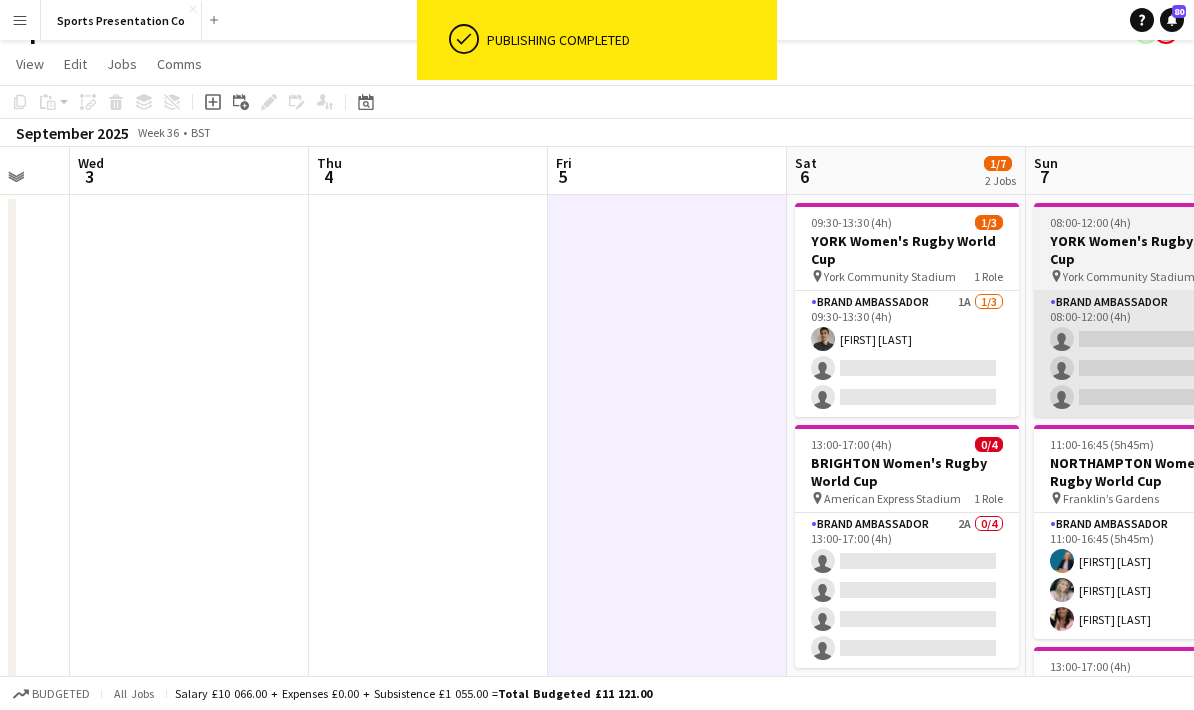 click on "Brand Ambassador   1A   0/3   08:00-12:00 (4h)
single-neutral-actions
single-neutral-actions
single-neutral-actions" at bounding box center (1146, 354) 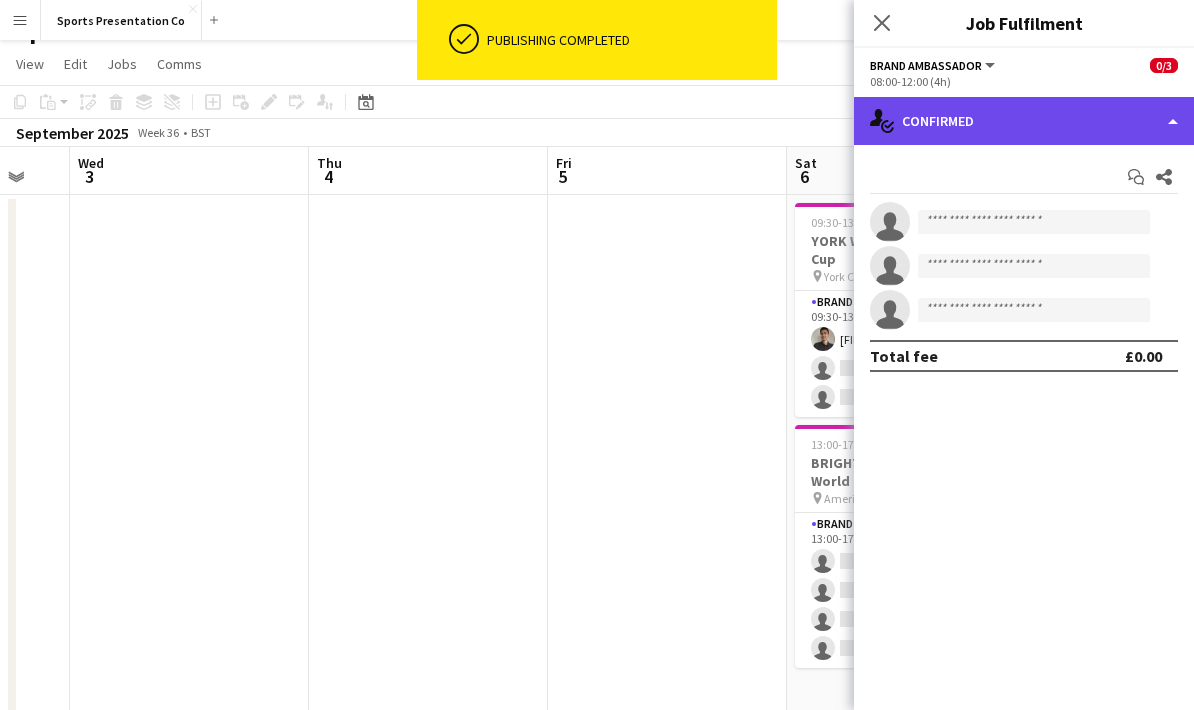 click on "single-neutral-actions-check-2
Confirmed" 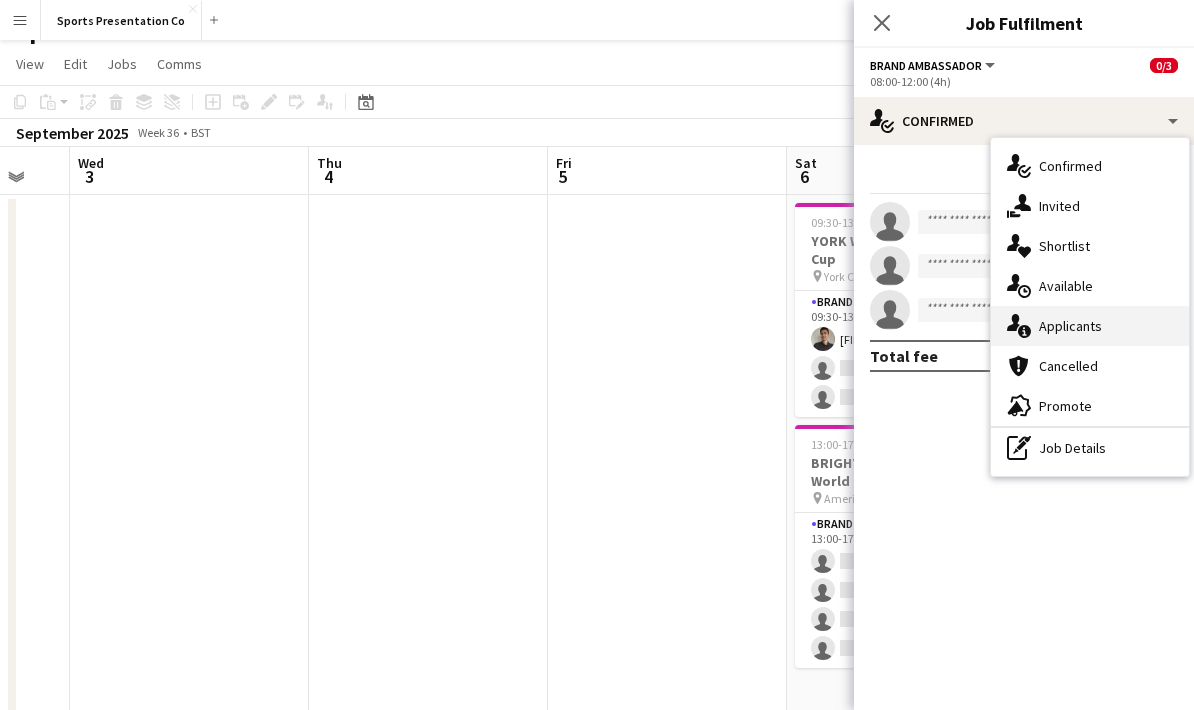 click on "single-neutral-actions-information
Applicants" at bounding box center [1090, 326] 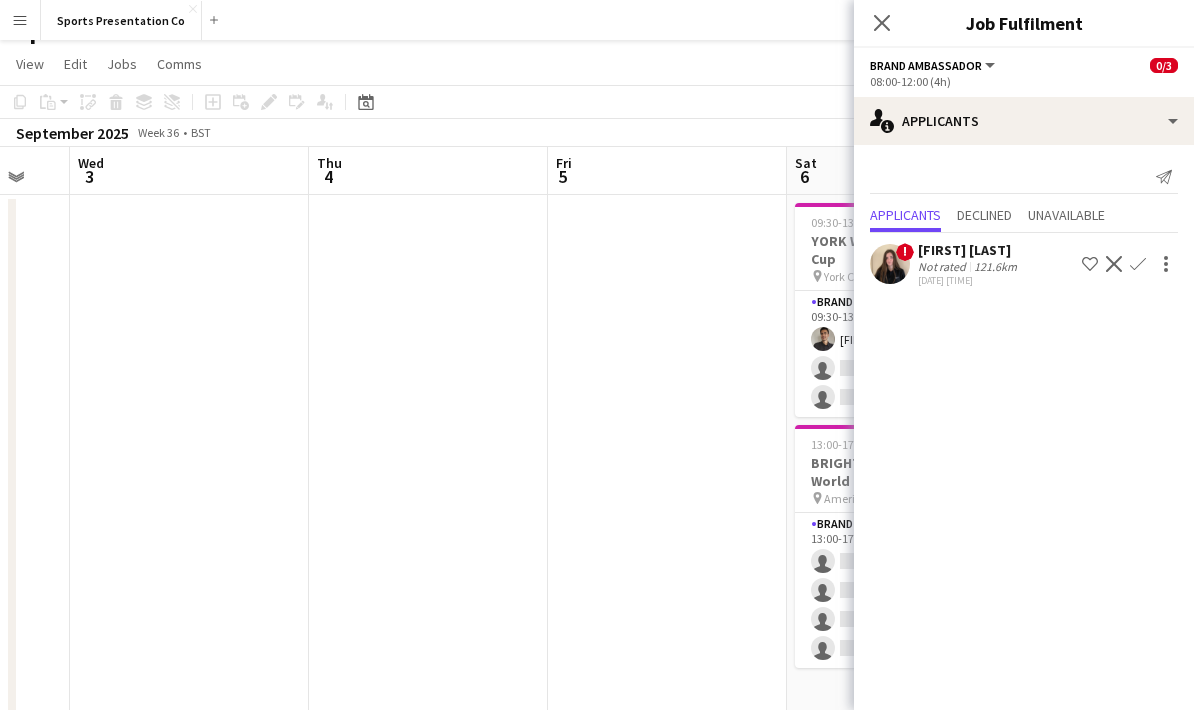 click at bounding box center (667, 676) 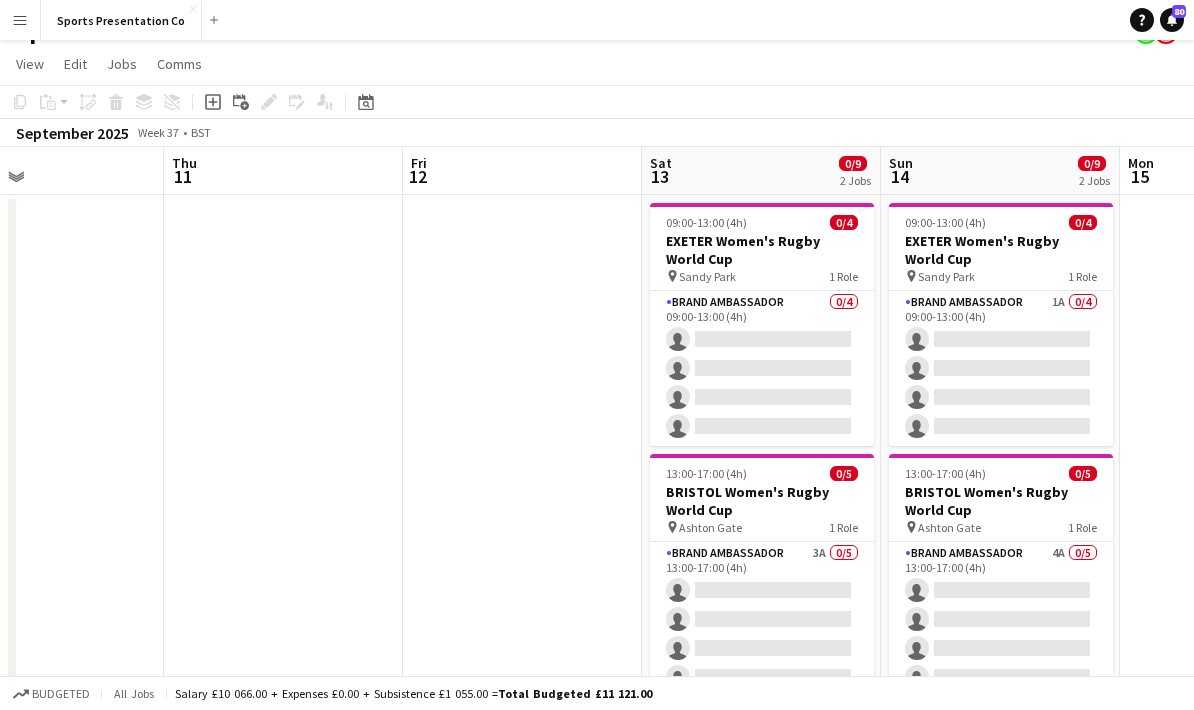 scroll, scrollTop: 0, scrollLeft: 558, axis: horizontal 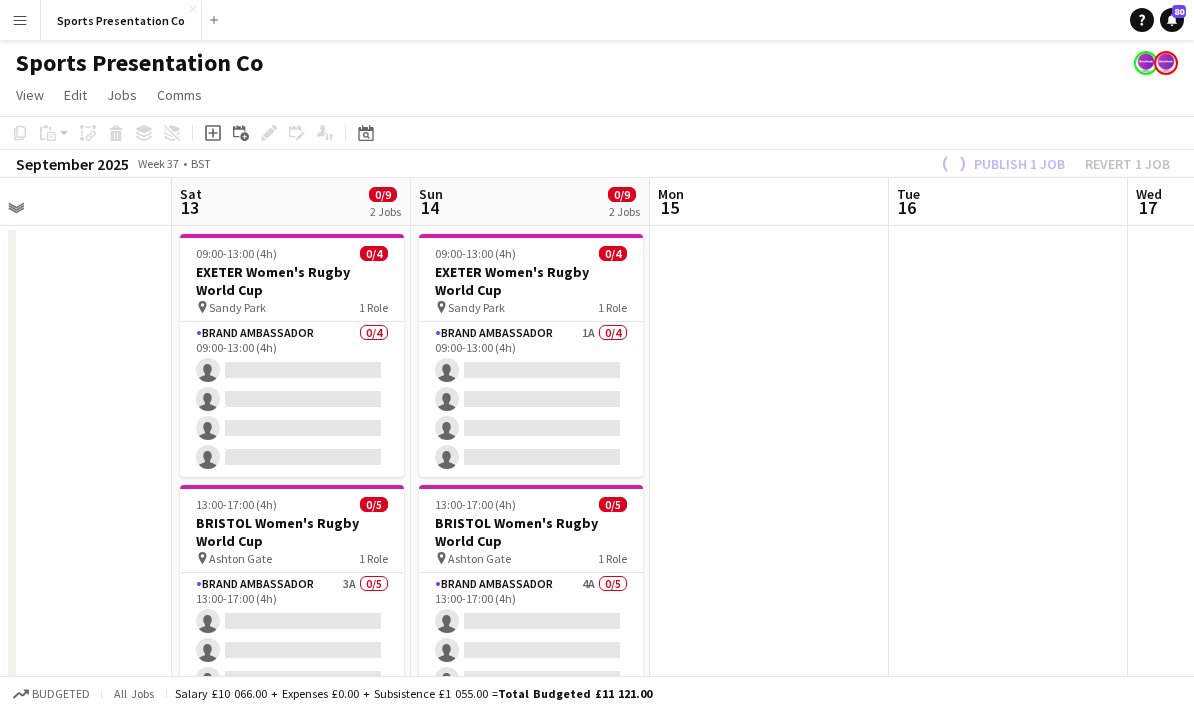 click on "September 2025   Week 37
•   BST   Publish 1 job   Revert 1 job" 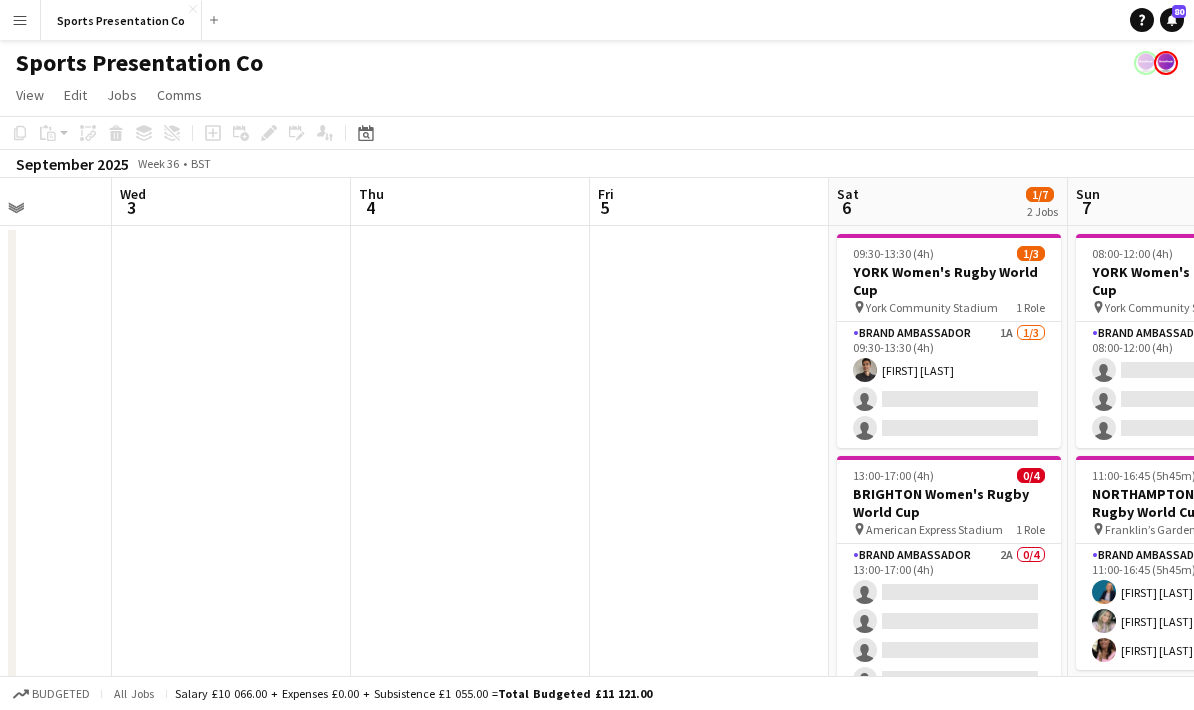 scroll, scrollTop: 0, scrollLeft: 605, axis: horizontal 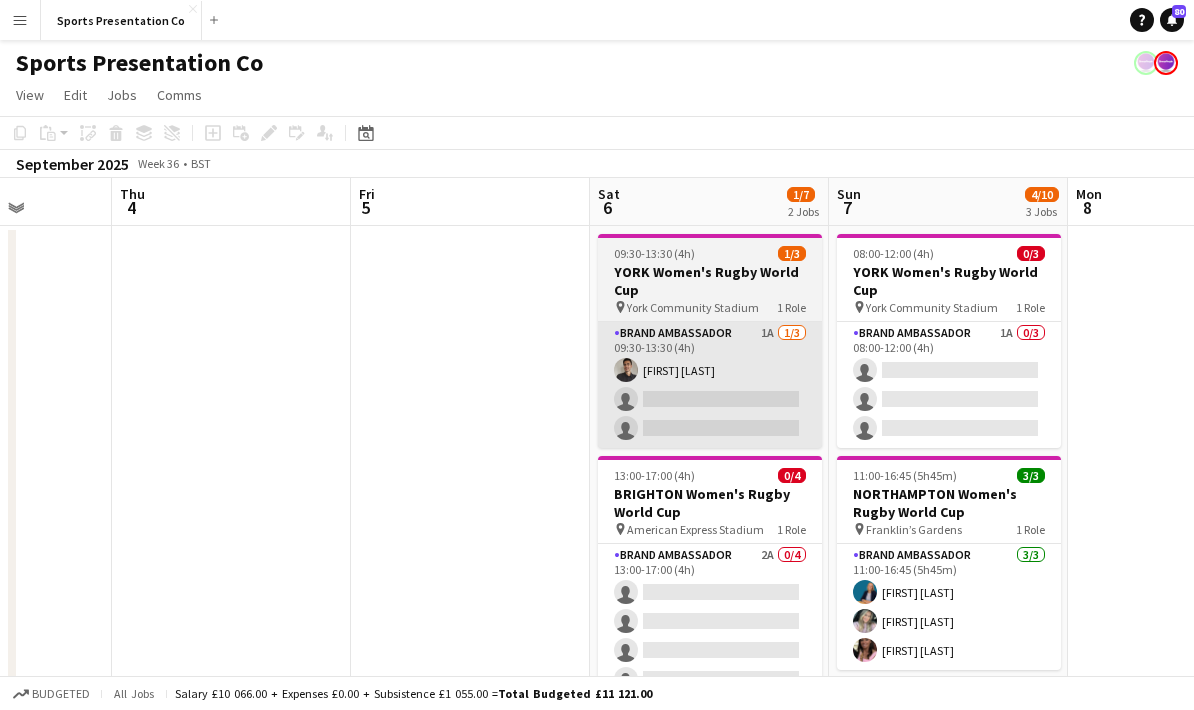 click on "Brand Ambassador   1A   1/3   09:30-13:30 (4h)
[FIRST] [LAST]
single-neutral-actions
single-neutral-actions" at bounding box center [710, 385] 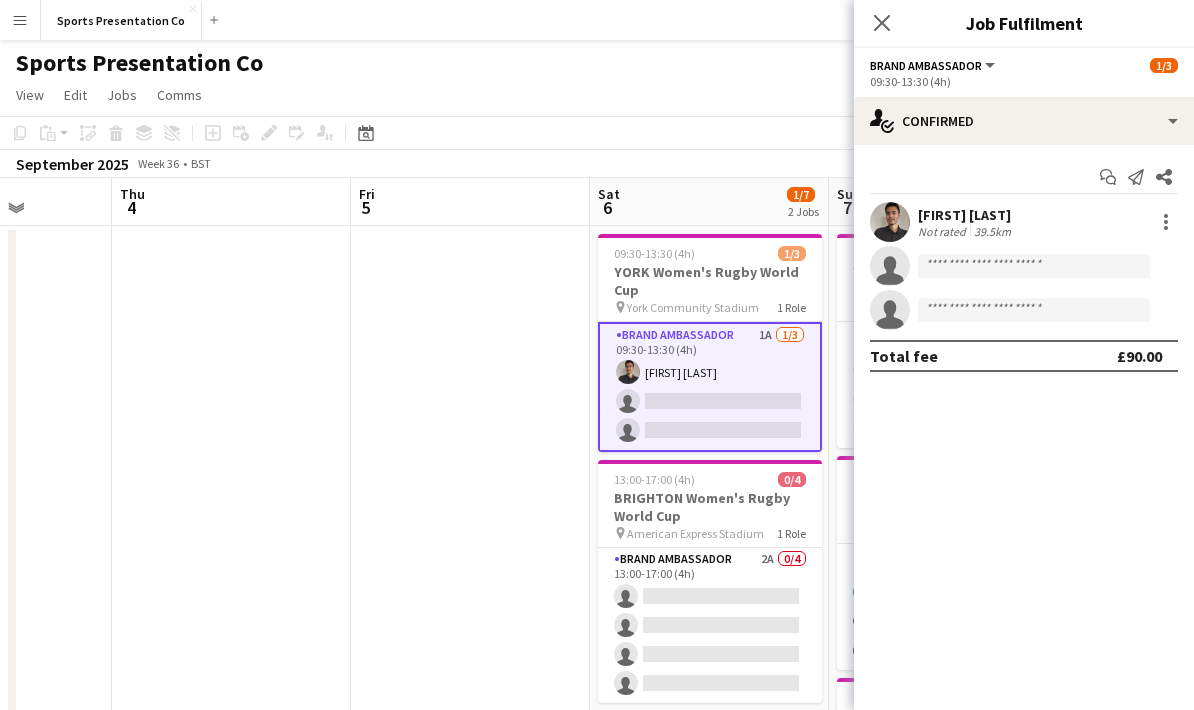 click at bounding box center (470, 707) 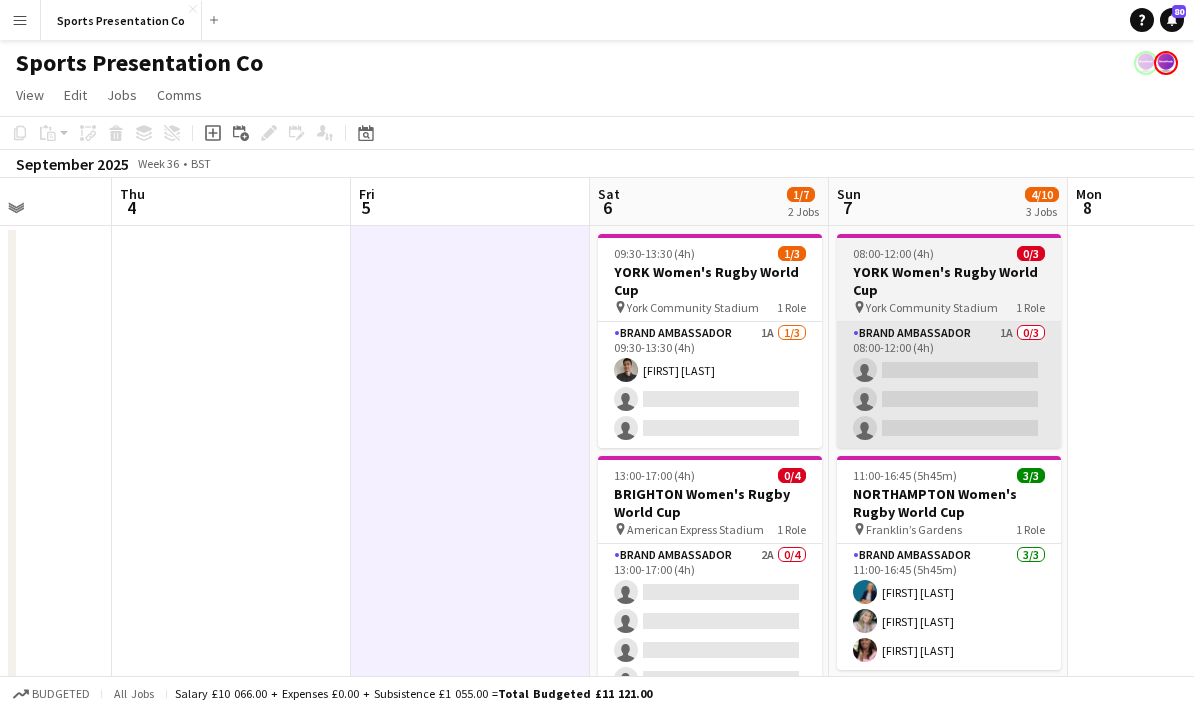 click on "Brand Ambassador   1A   0/3   08:00-12:00 (4h)
single-neutral-actions
single-neutral-actions
single-neutral-actions" at bounding box center [949, 385] 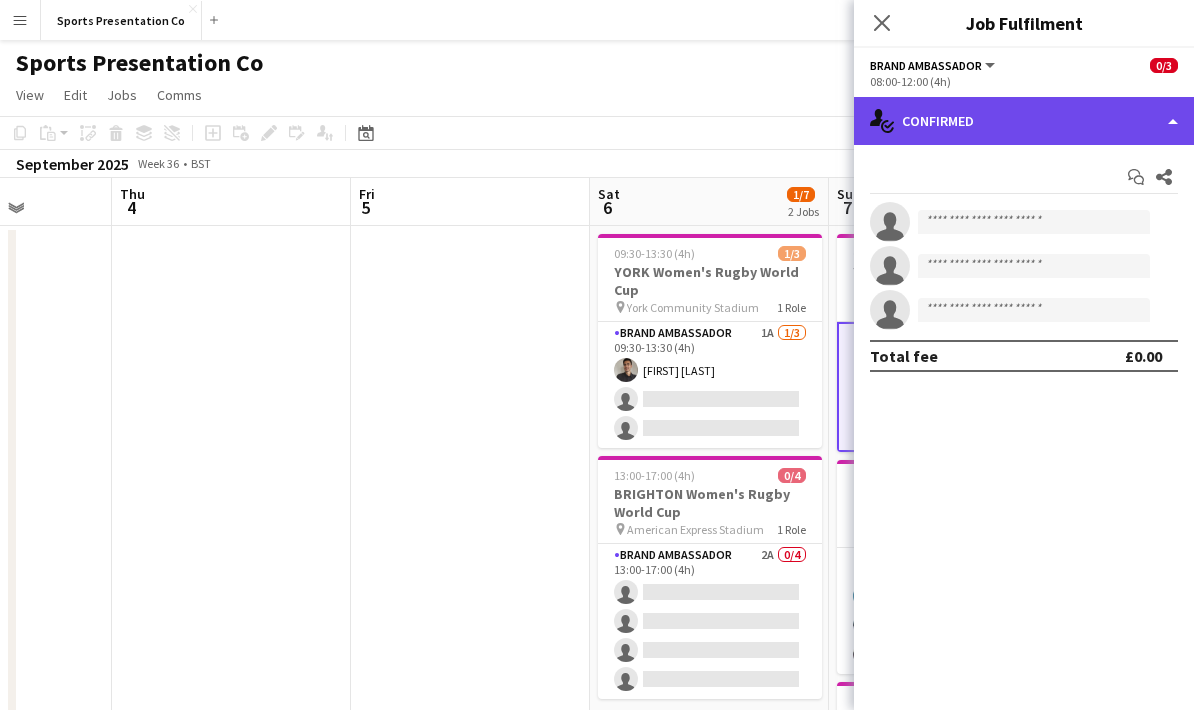 click on "single-neutral-actions-check-2
Confirmed" 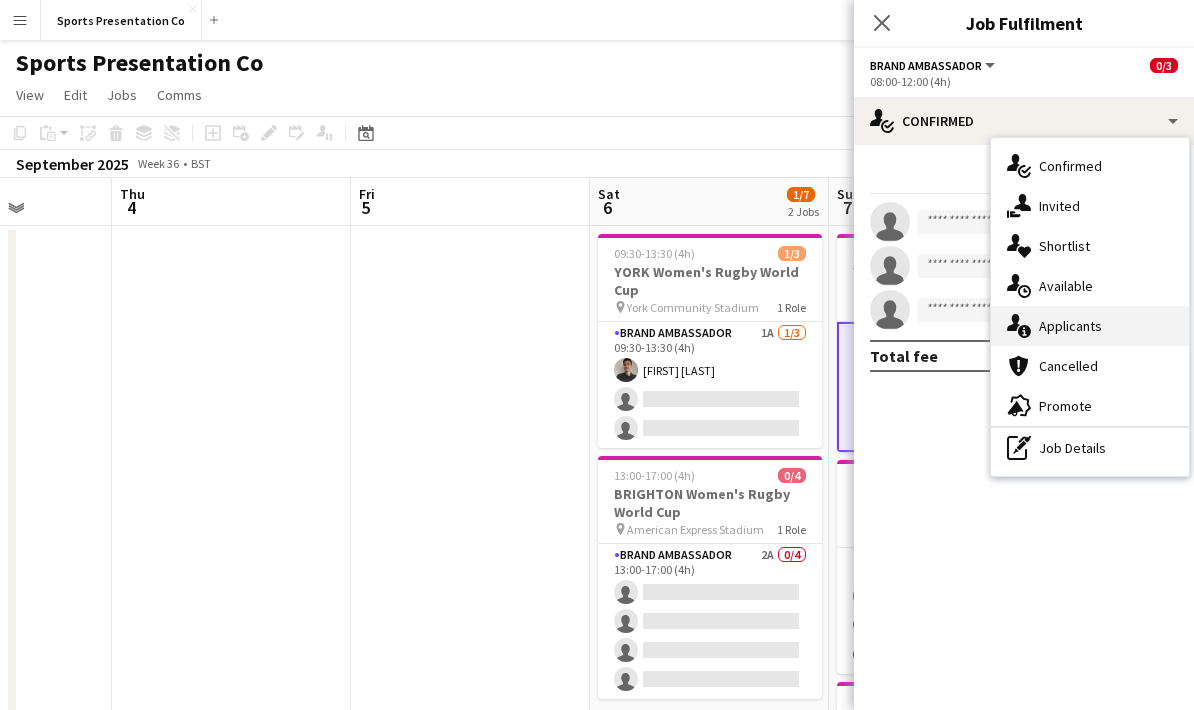 click on "single-neutral-actions-information
Applicants" at bounding box center [1090, 326] 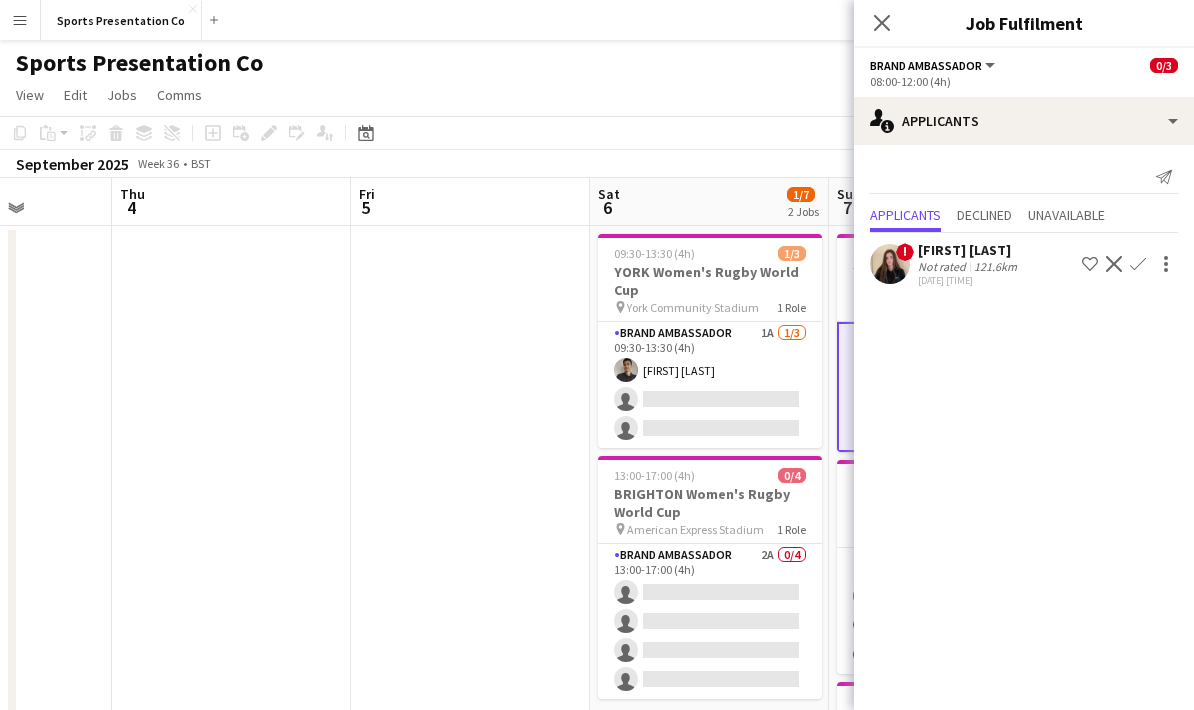 click at bounding box center (470, 707) 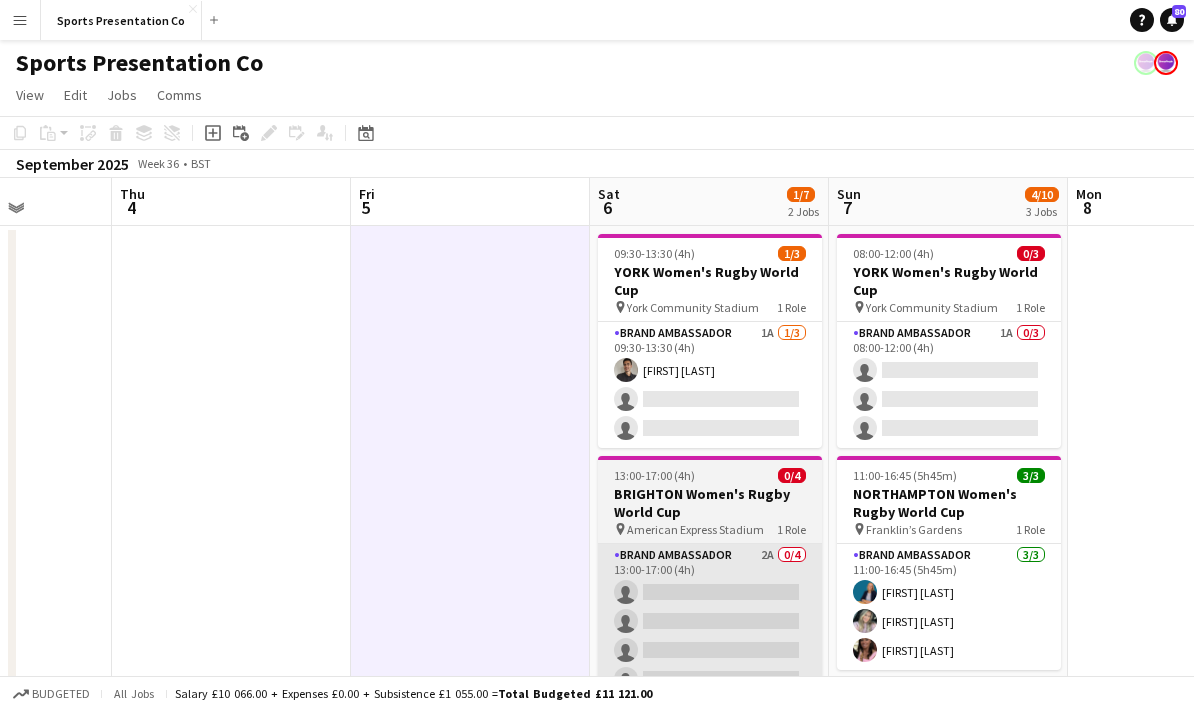 click on "Brand Ambassador   2A   0/4   13:00-17:00 (4h)
single-neutral-actions
single-neutral-actions
single-neutral-actions
single-neutral-actions" at bounding box center [710, 621] 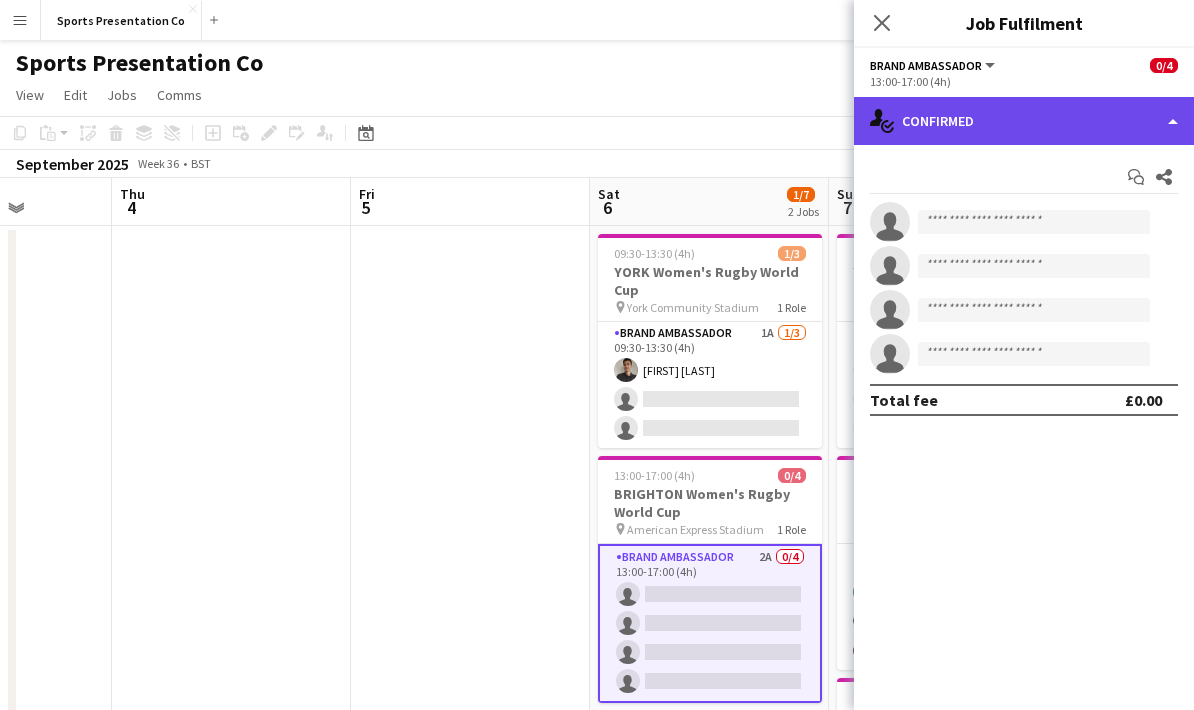 click on "single-neutral-actions-check-2
Confirmed" 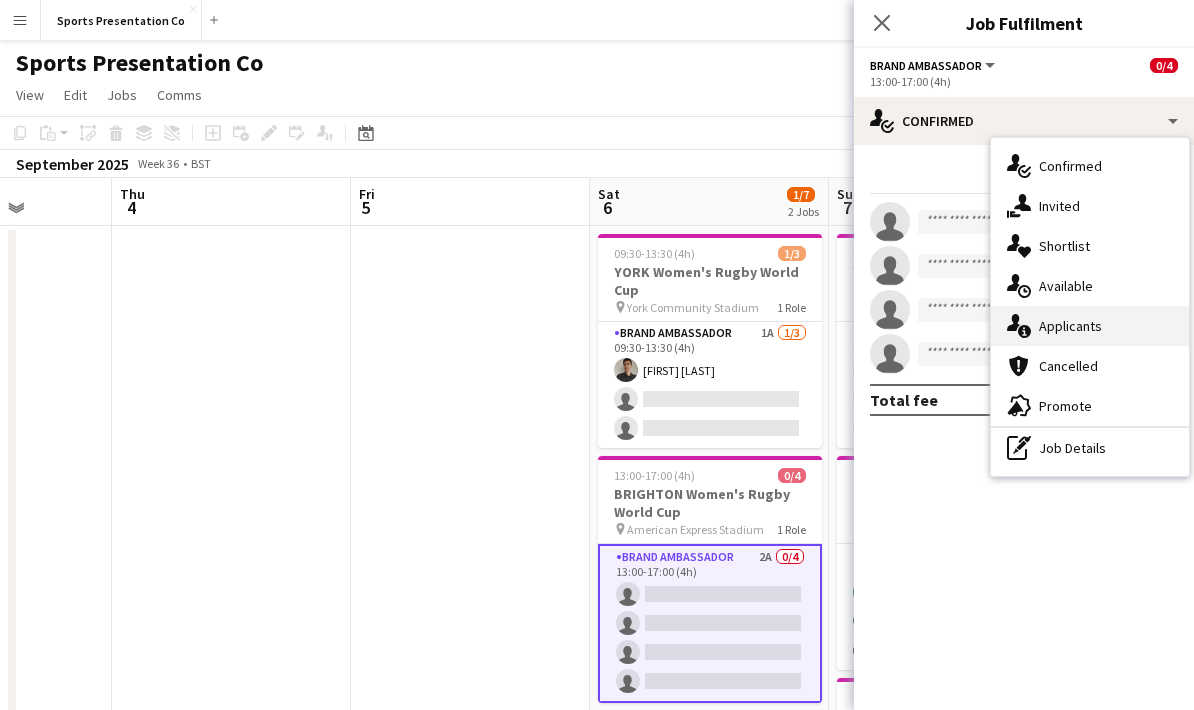 click on "single-neutral-actions-information
Applicants" at bounding box center (1090, 326) 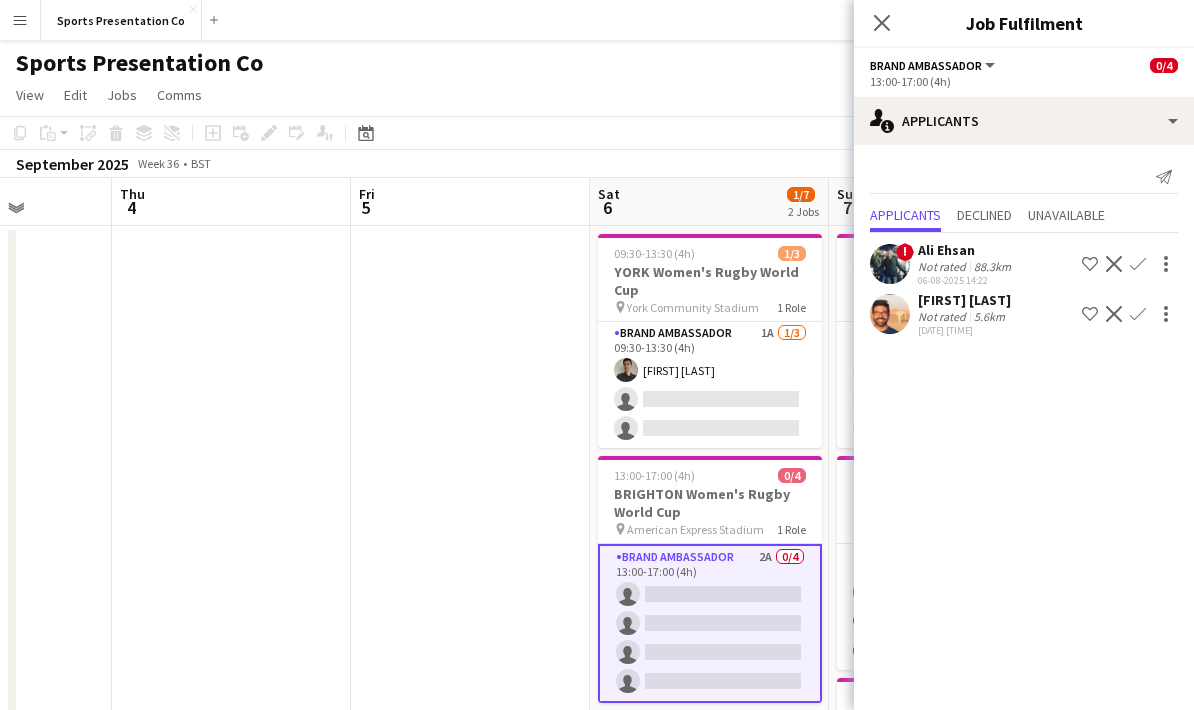 click at bounding box center [470, 707] 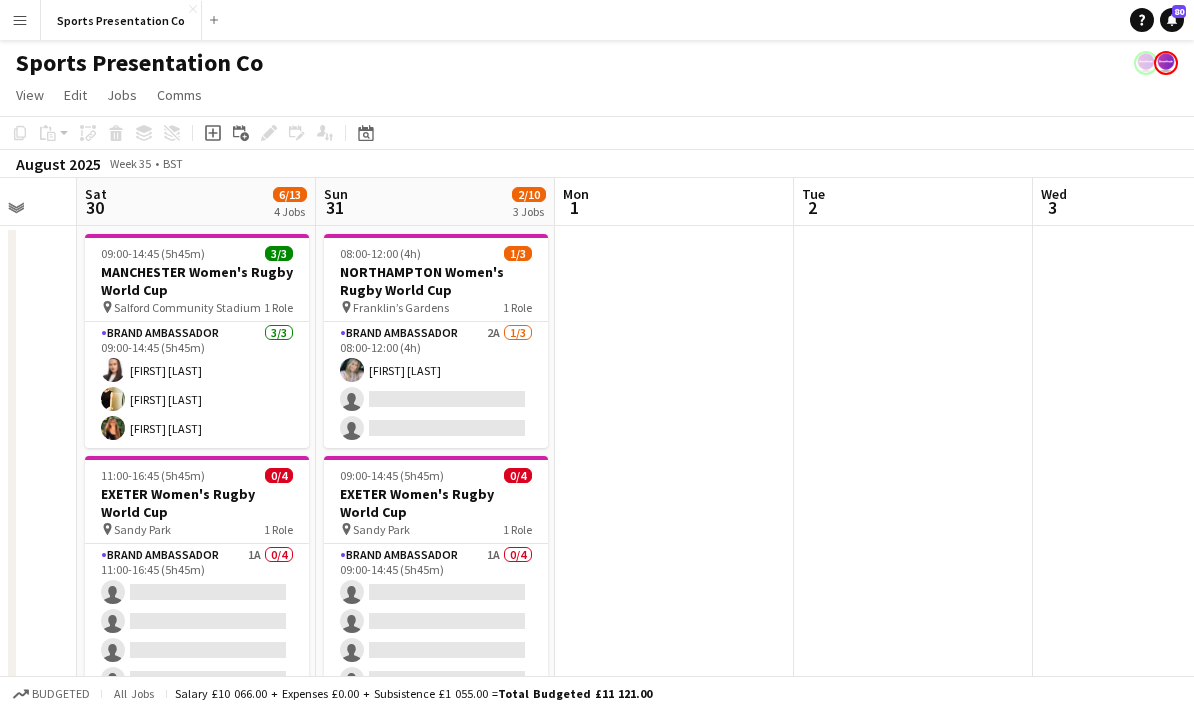 scroll, scrollTop: 0, scrollLeft: 635, axis: horizontal 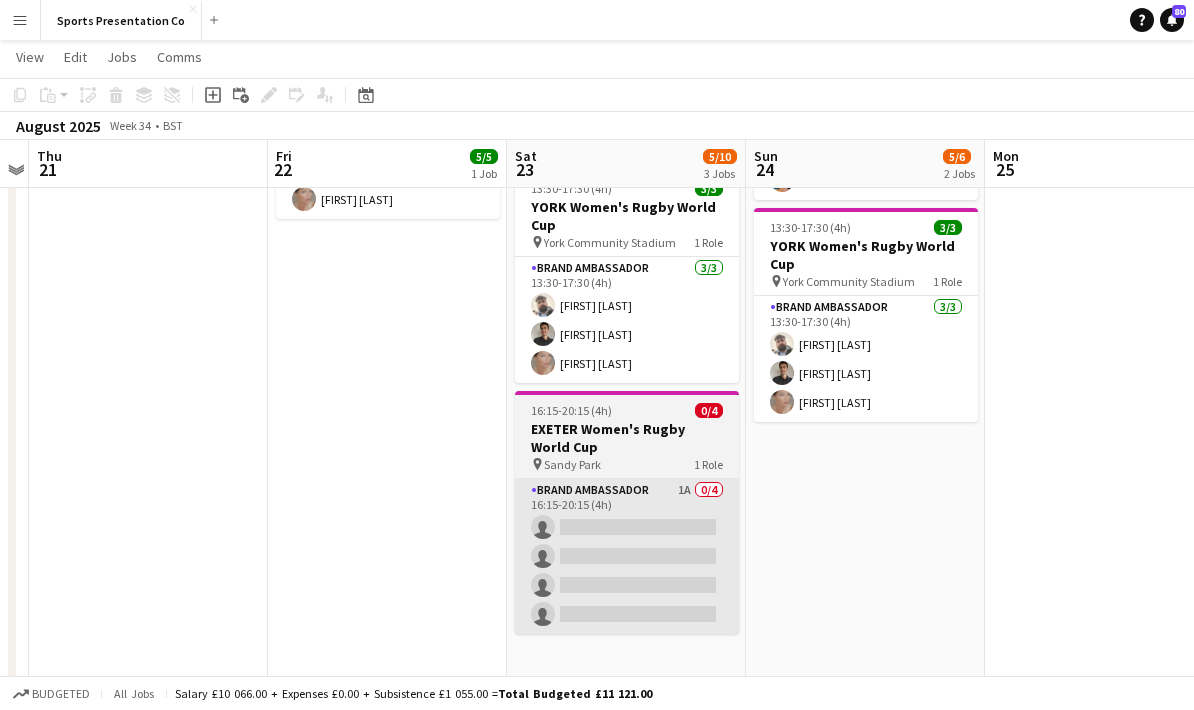 click on "Brand Ambassador   1A   0/4   16:15-20:15 (4h)
single-neutral-actions
single-neutral-actions
single-neutral-actions
single-neutral-actions" at bounding box center [627, 556] 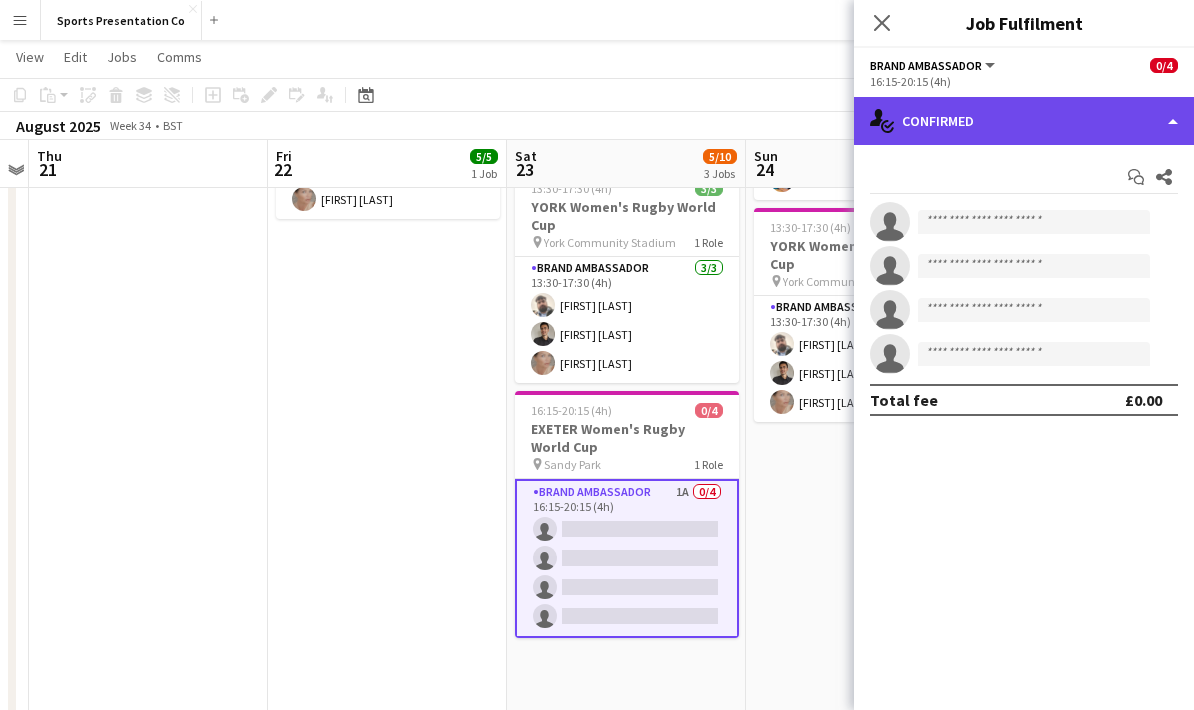click on "single-neutral-actions-check-2
Confirmed" 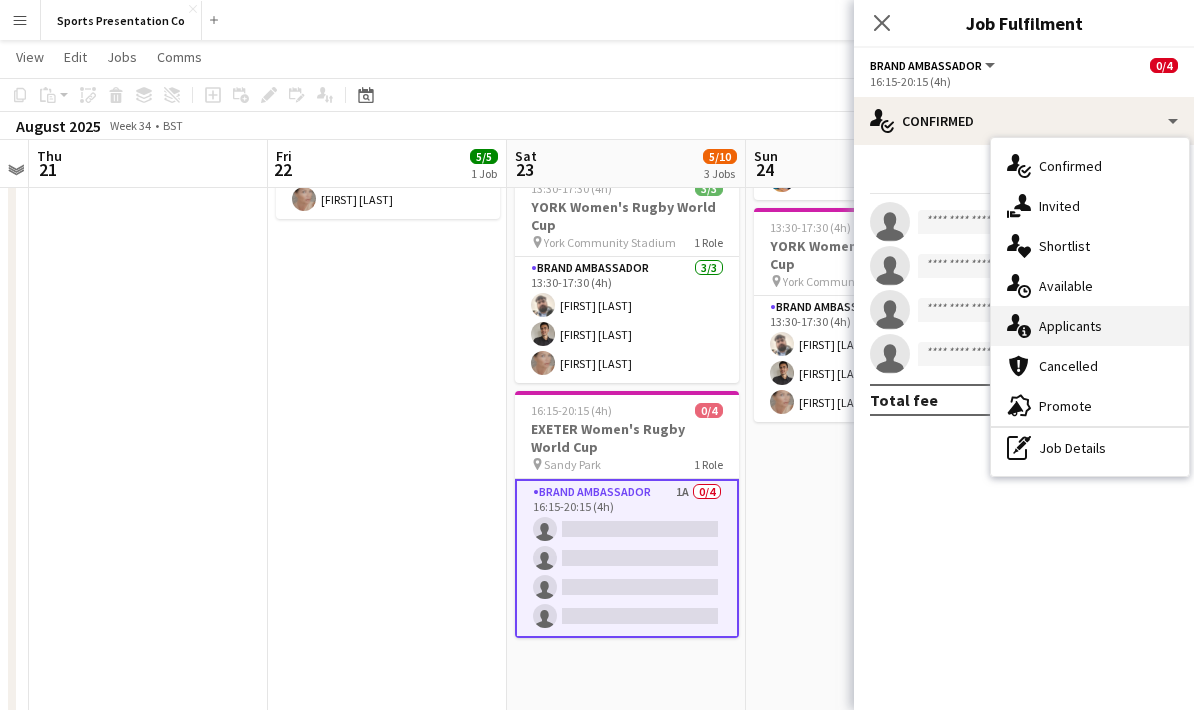 click on "single-neutral-actions-information
Applicants" at bounding box center (1090, 326) 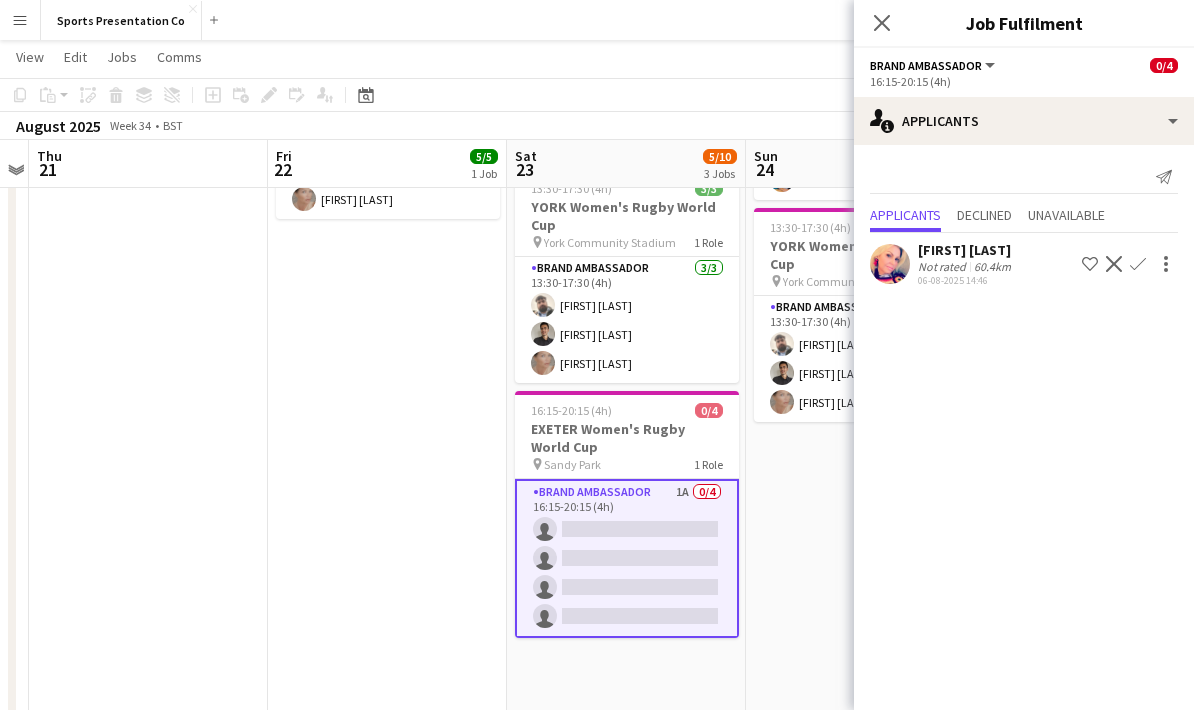 click on "15:30-19:30 (4h)    5/5   SUNDERLAND Women's Rugby World Cup
pin
Stadium Of Light   1 Role   Brand Ambassador   5/5   15:30-19:30 (4h)
[FIRST] [LAST] [FIRST] [LAST] ! [FIRST] [LAST] [FIRST] [LAST] [FIRST] [LAST]" at bounding box center (387, 420) 